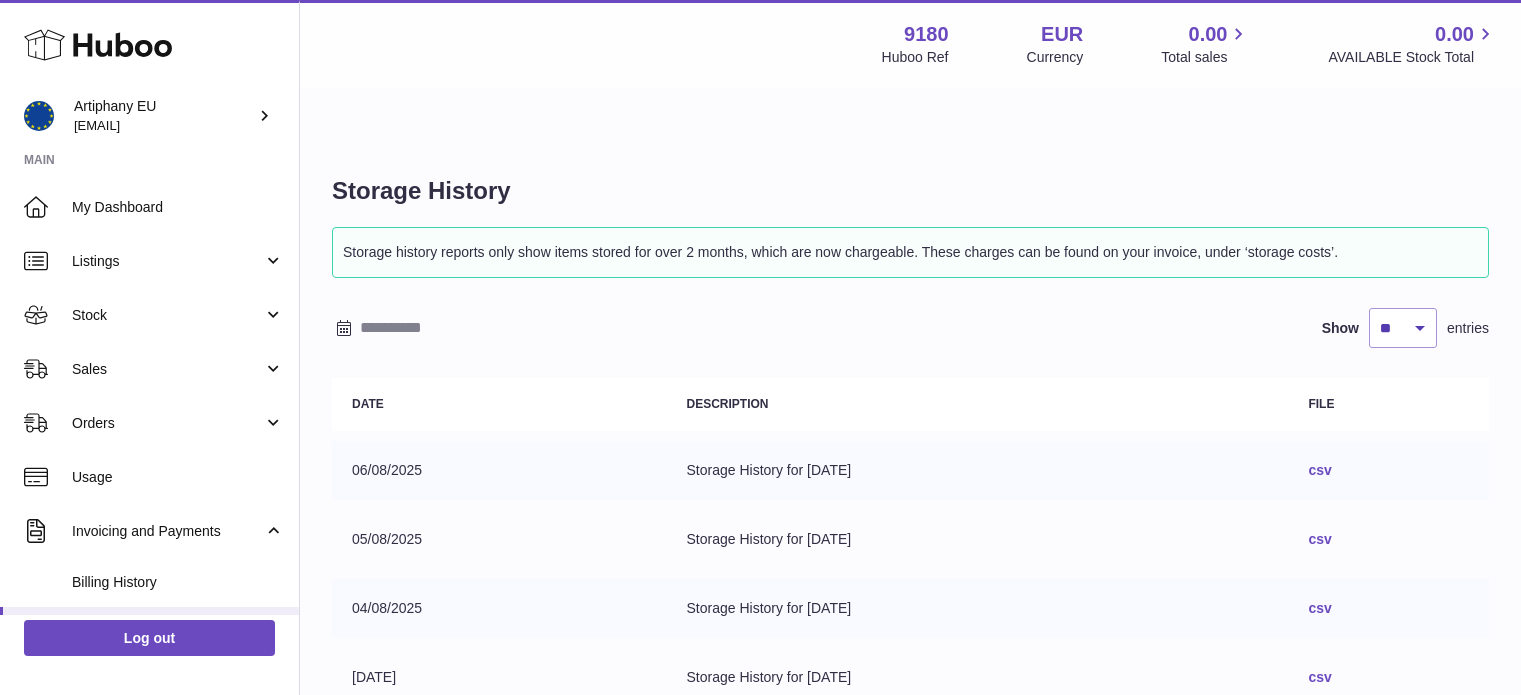 scroll, scrollTop: 0, scrollLeft: 0, axis: both 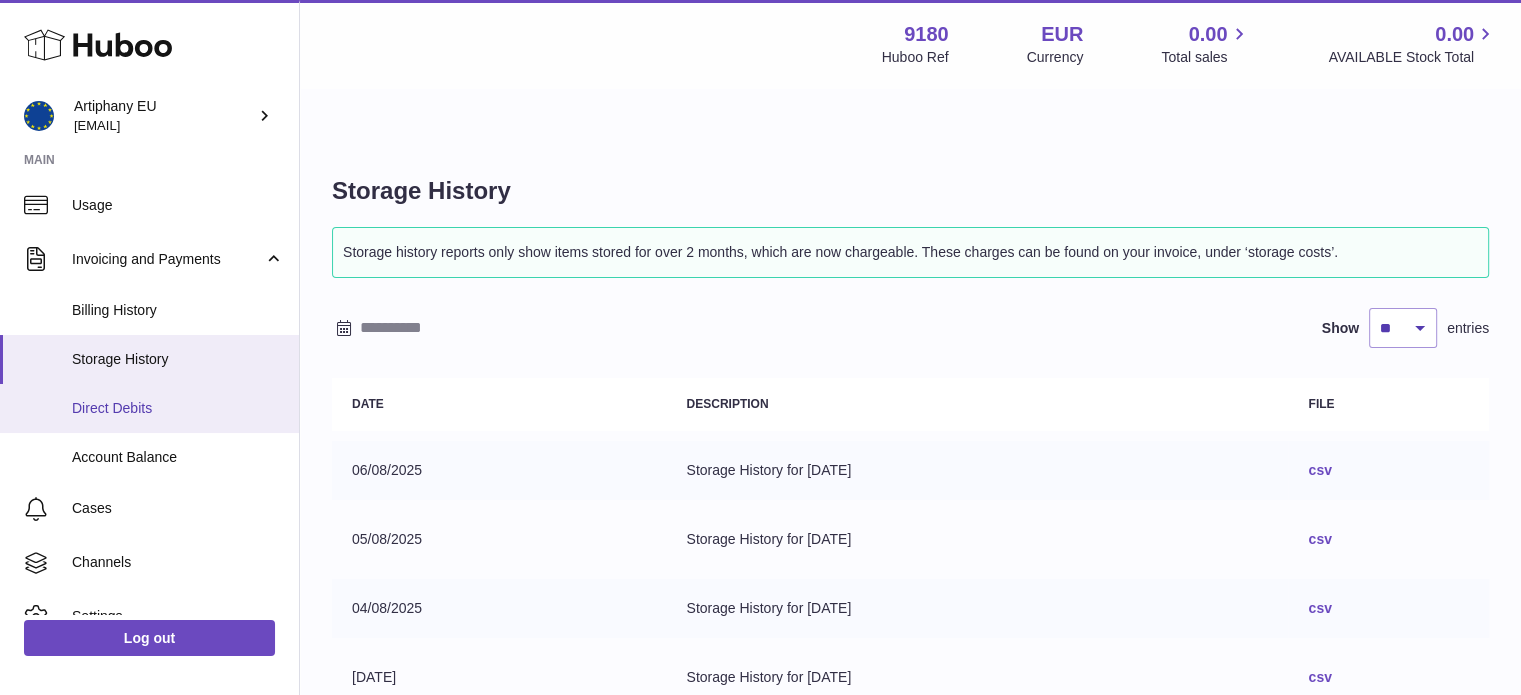 click on "Direct Debits" at bounding box center (178, 408) 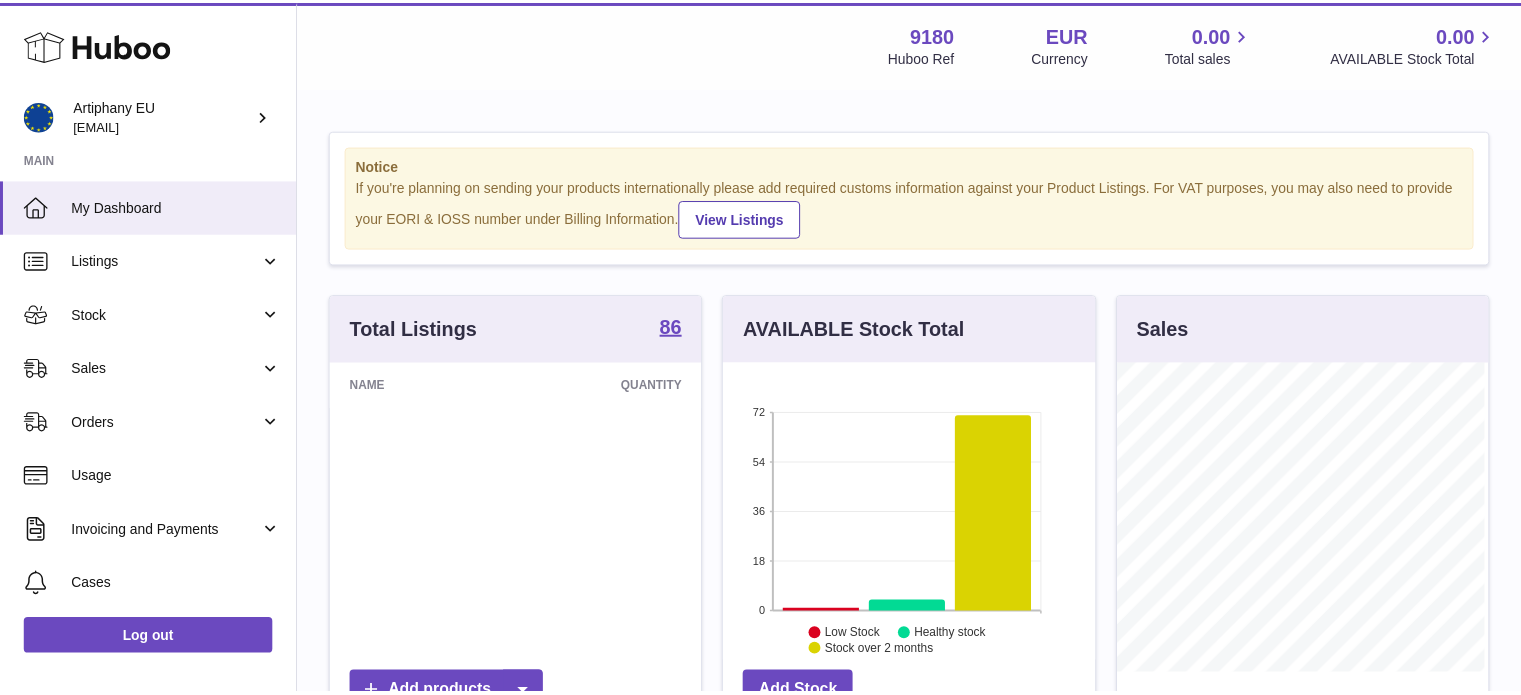 scroll, scrollTop: 0, scrollLeft: 0, axis: both 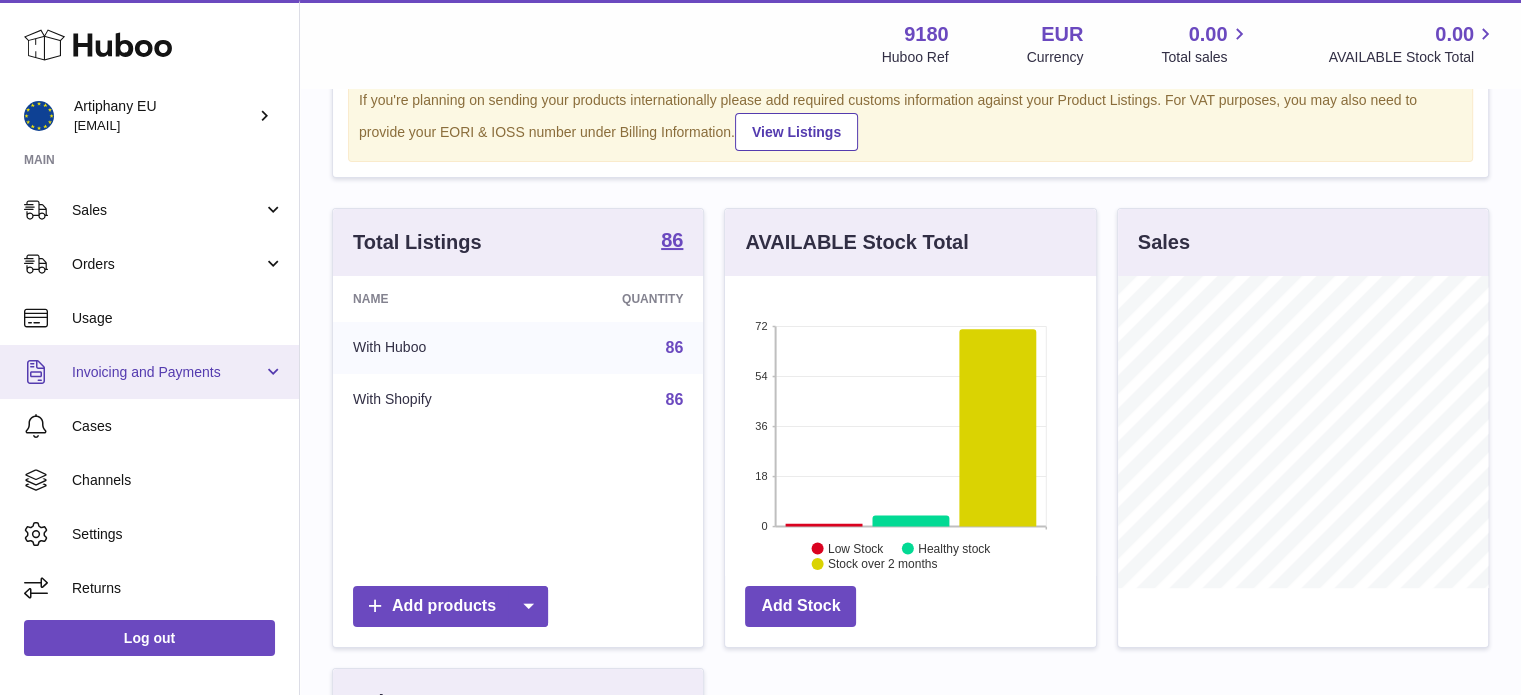 click on "Invoicing and Payments" at bounding box center [167, 372] 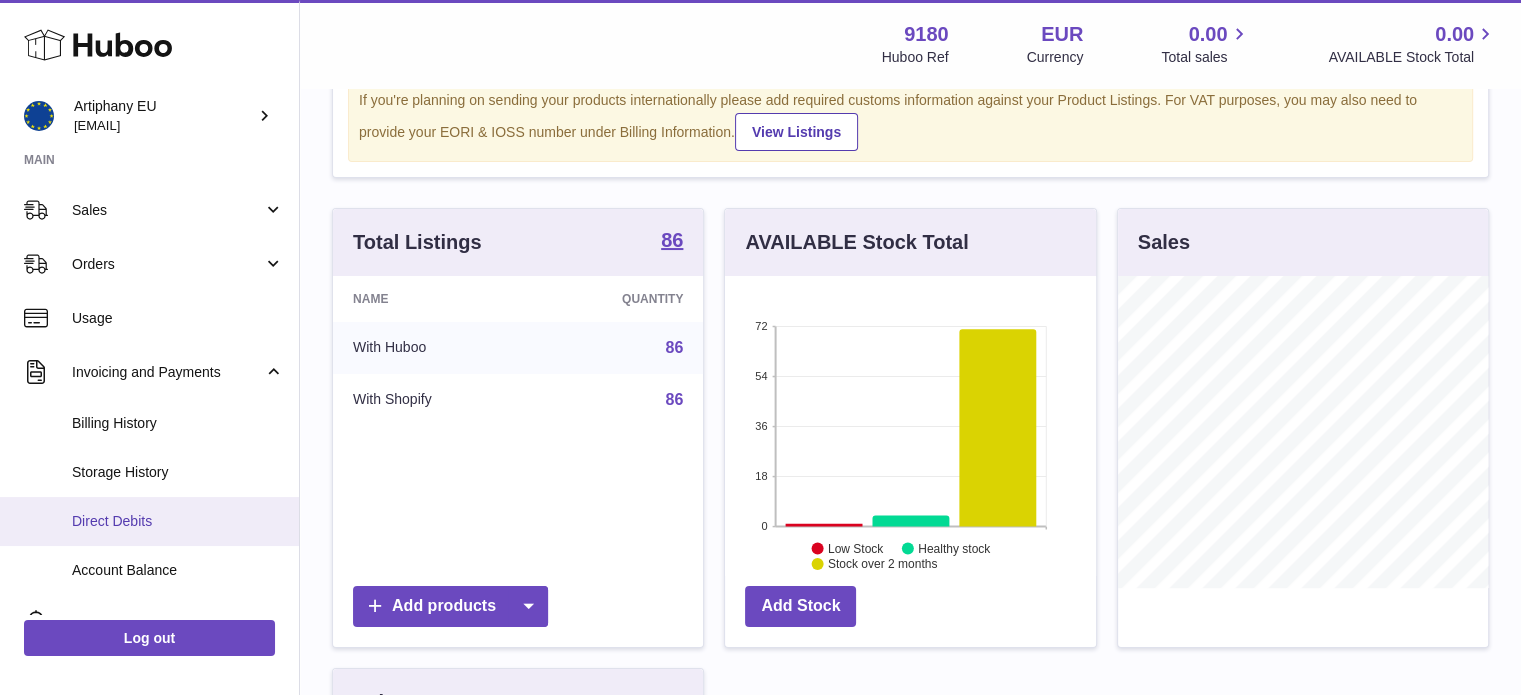 click on "Direct Debits" at bounding box center (178, 521) 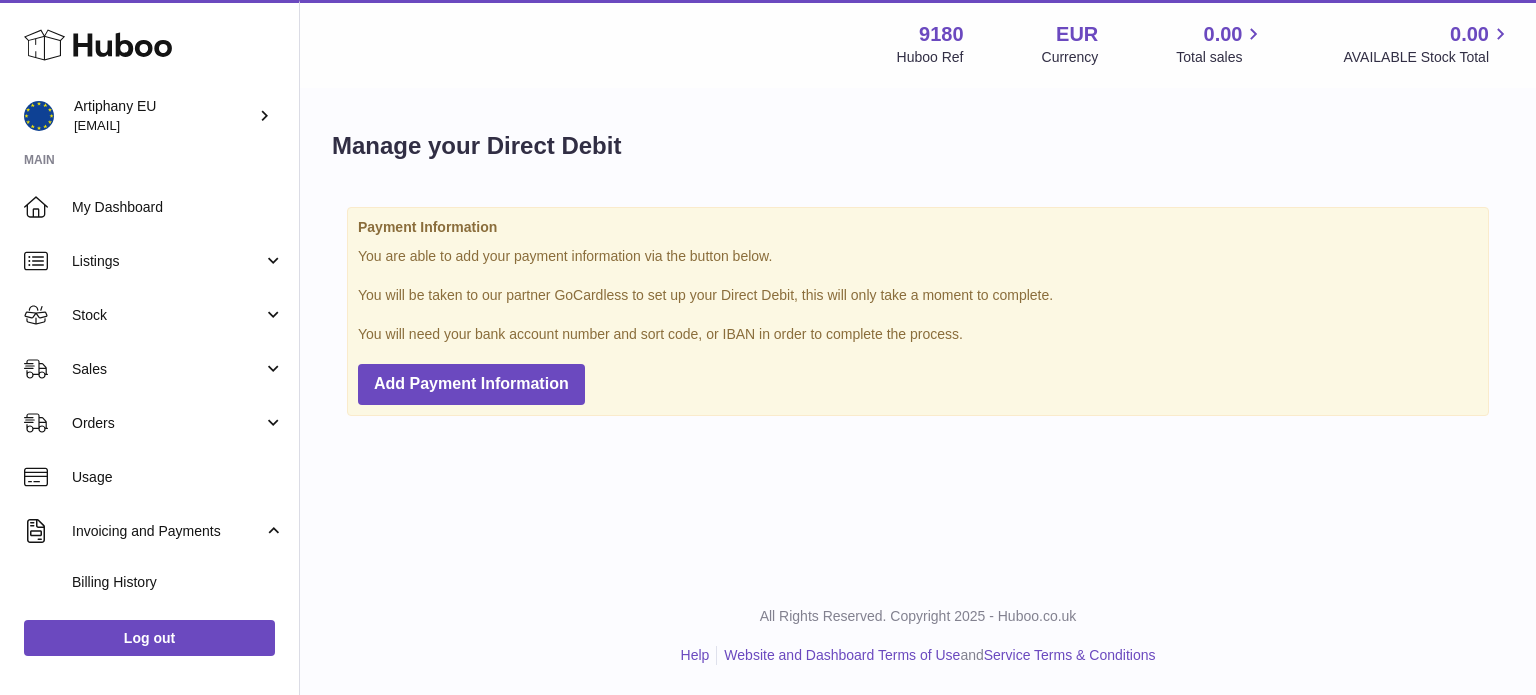scroll, scrollTop: 0, scrollLeft: 0, axis: both 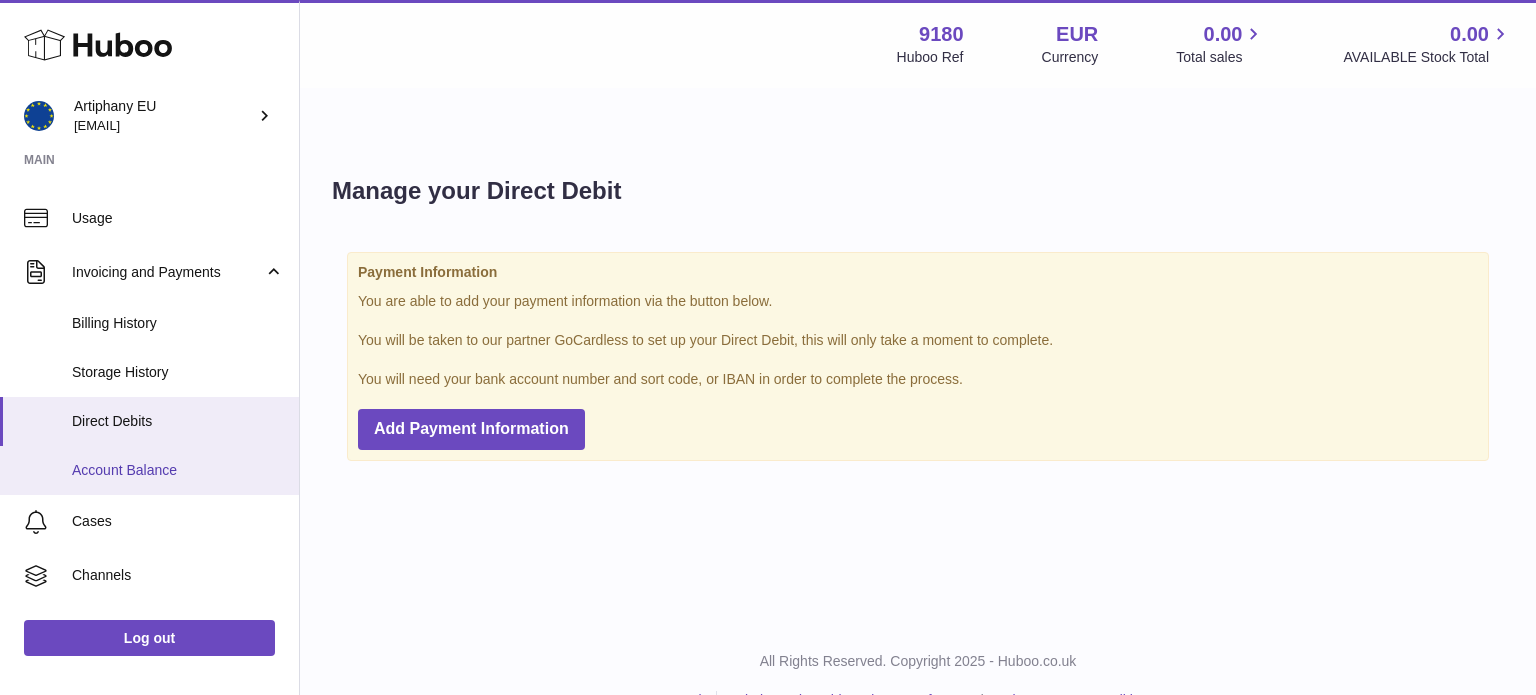 click on "Account Balance" at bounding box center (178, 470) 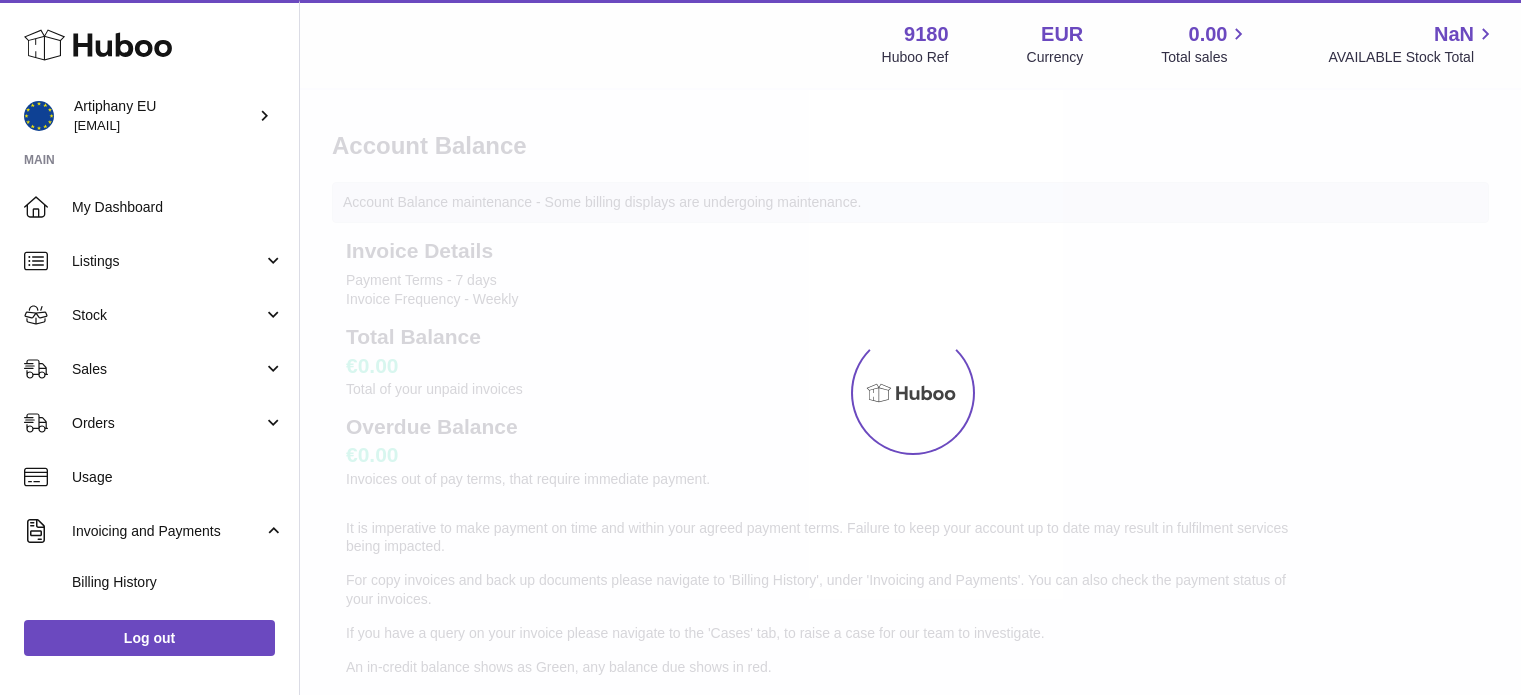 scroll, scrollTop: 0, scrollLeft: 0, axis: both 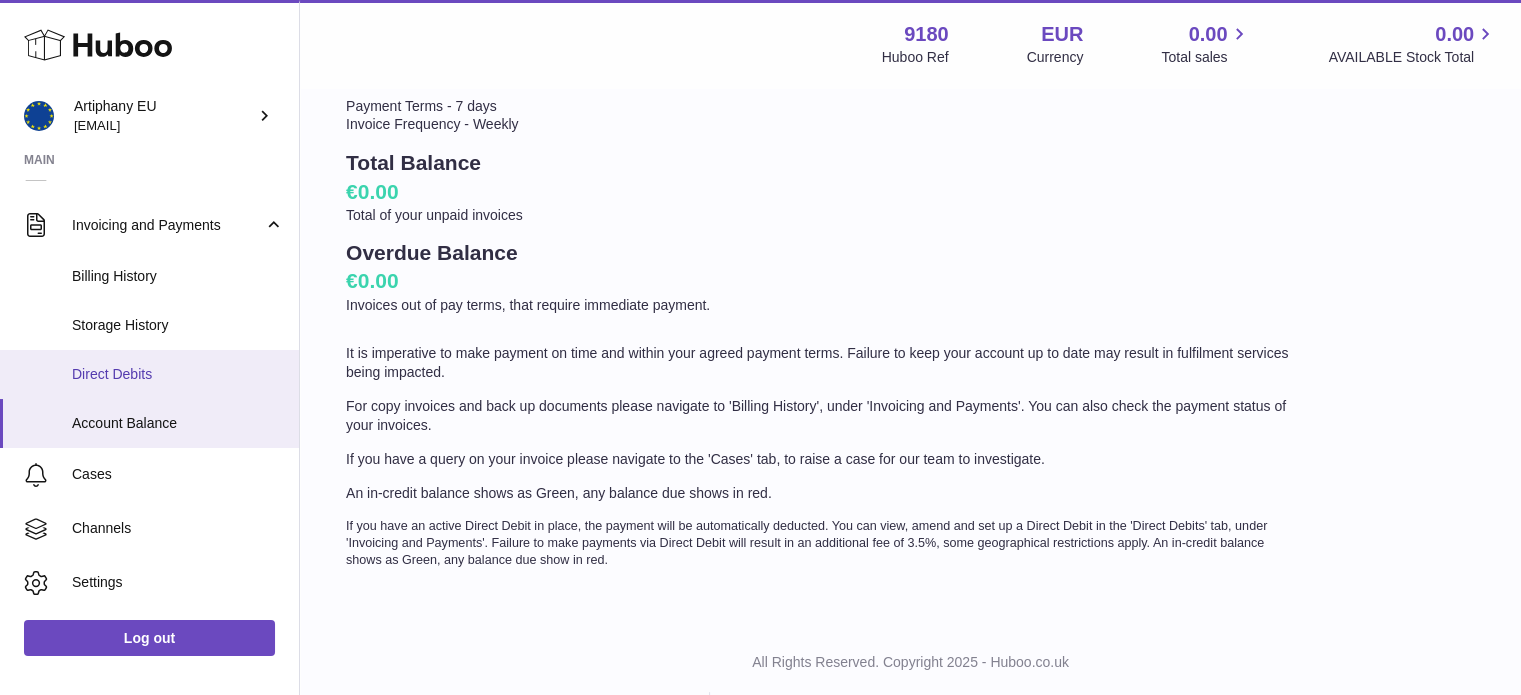 click on "Direct Debits" at bounding box center (178, 374) 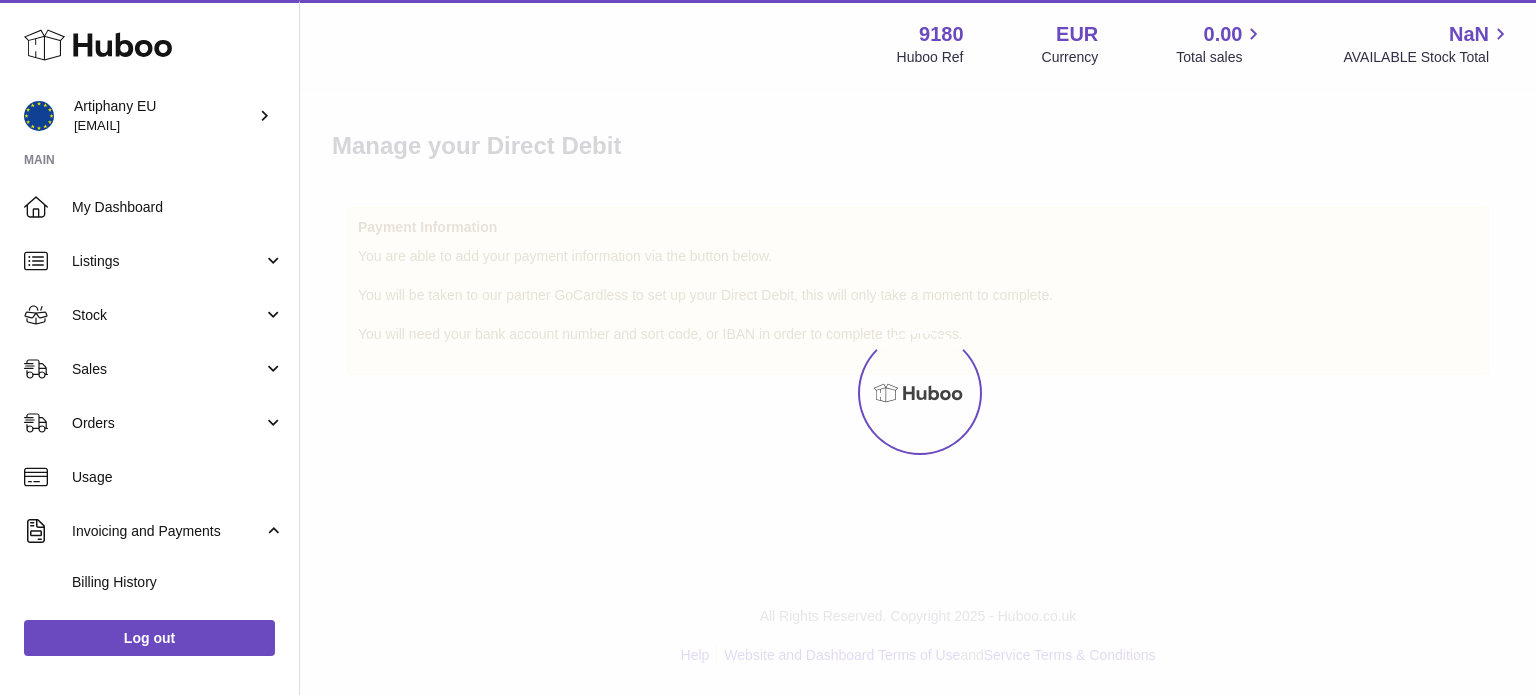 scroll, scrollTop: 0, scrollLeft: 0, axis: both 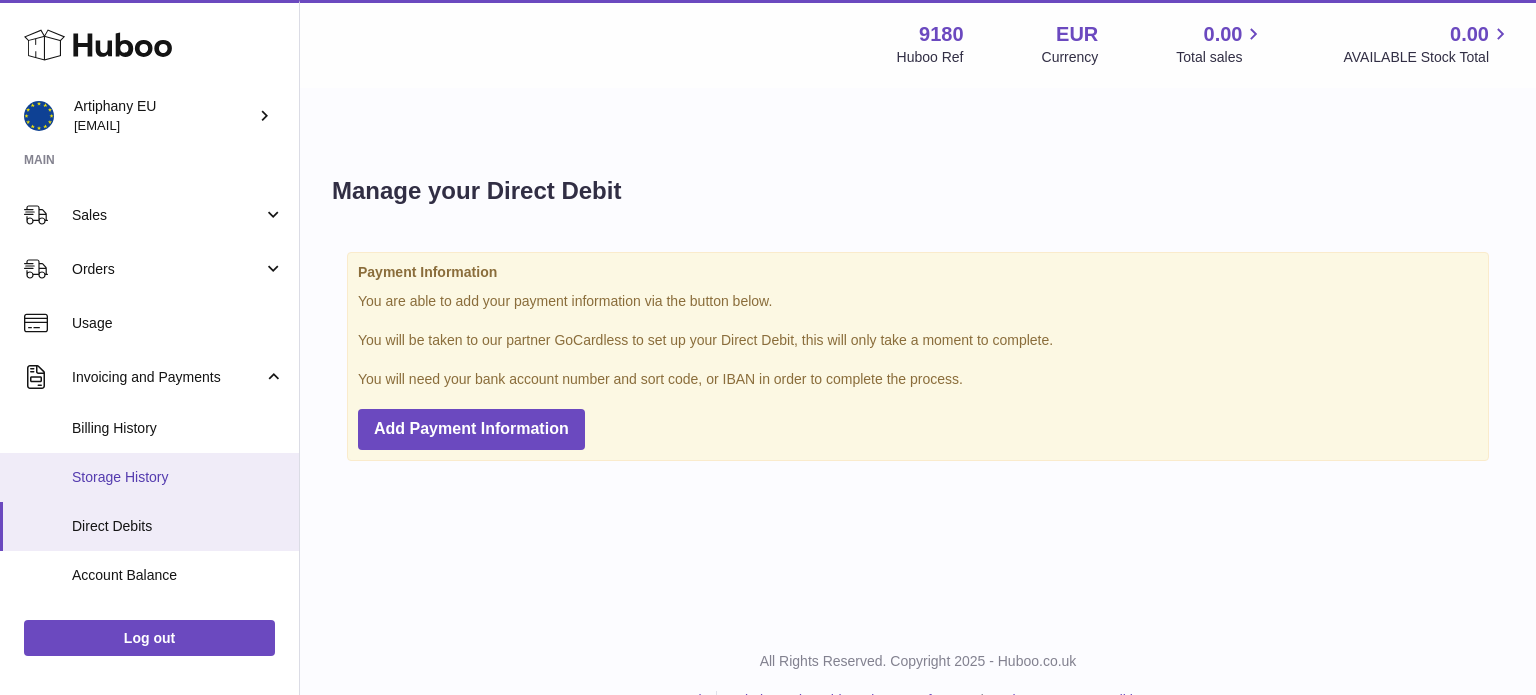 click on "Storage History" at bounding box center [178, 477] 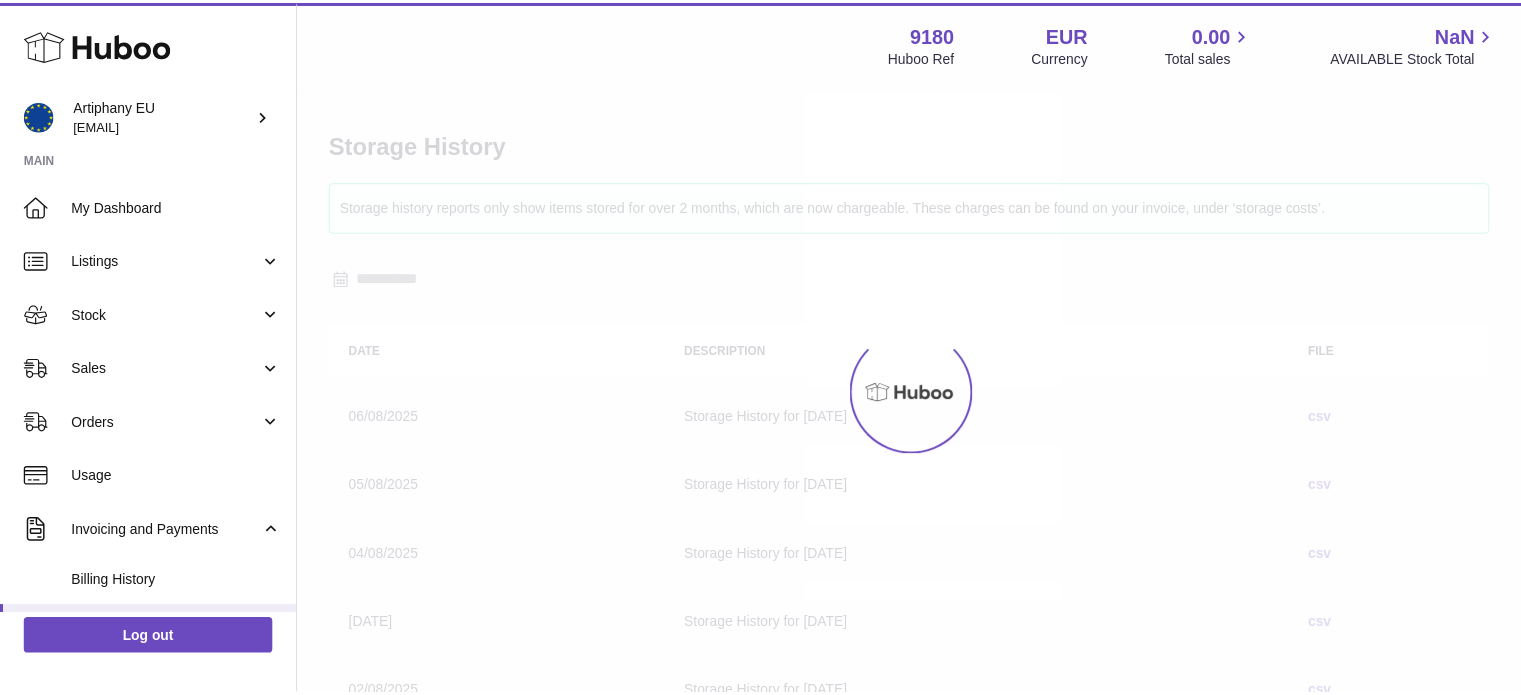 scroll, scrollTop: 0, scrollLeft: 0, axis: both 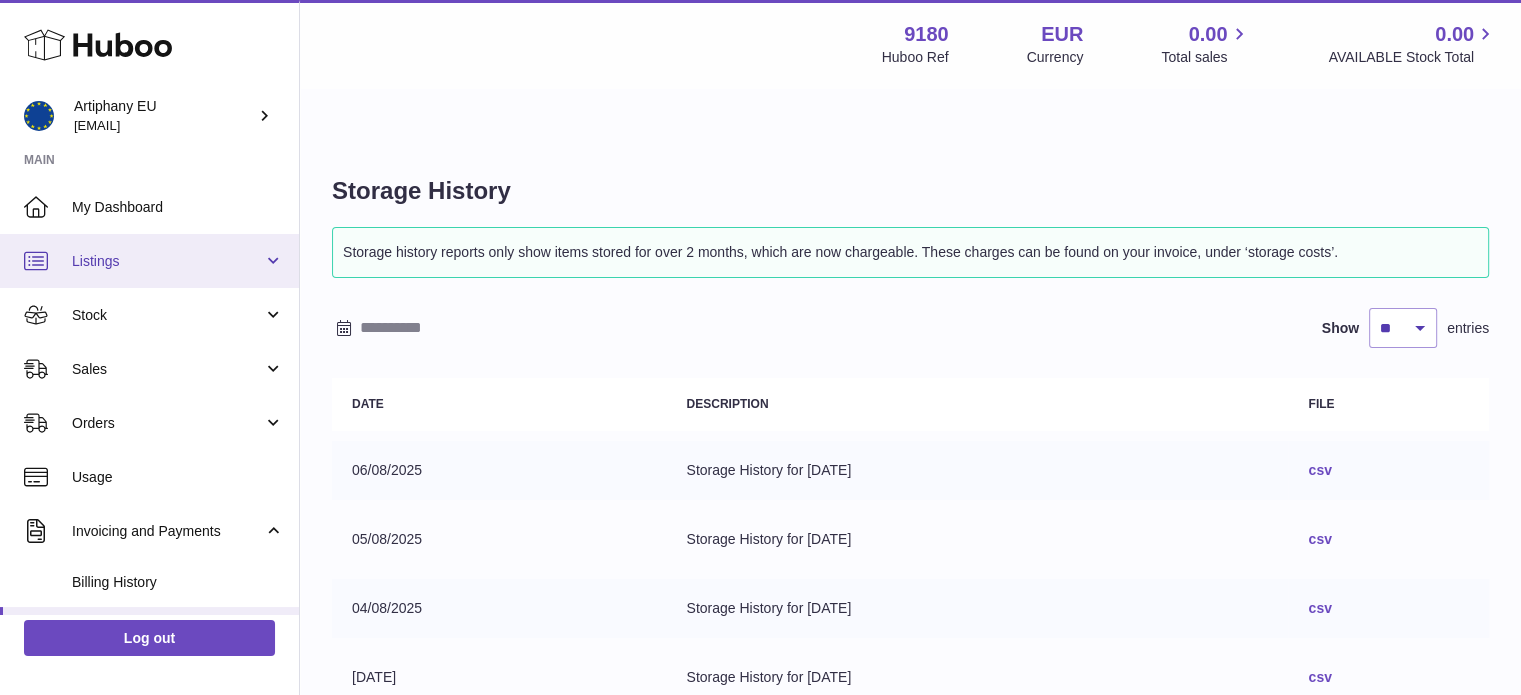 click on "Listings" at bounding box center [149, 261] 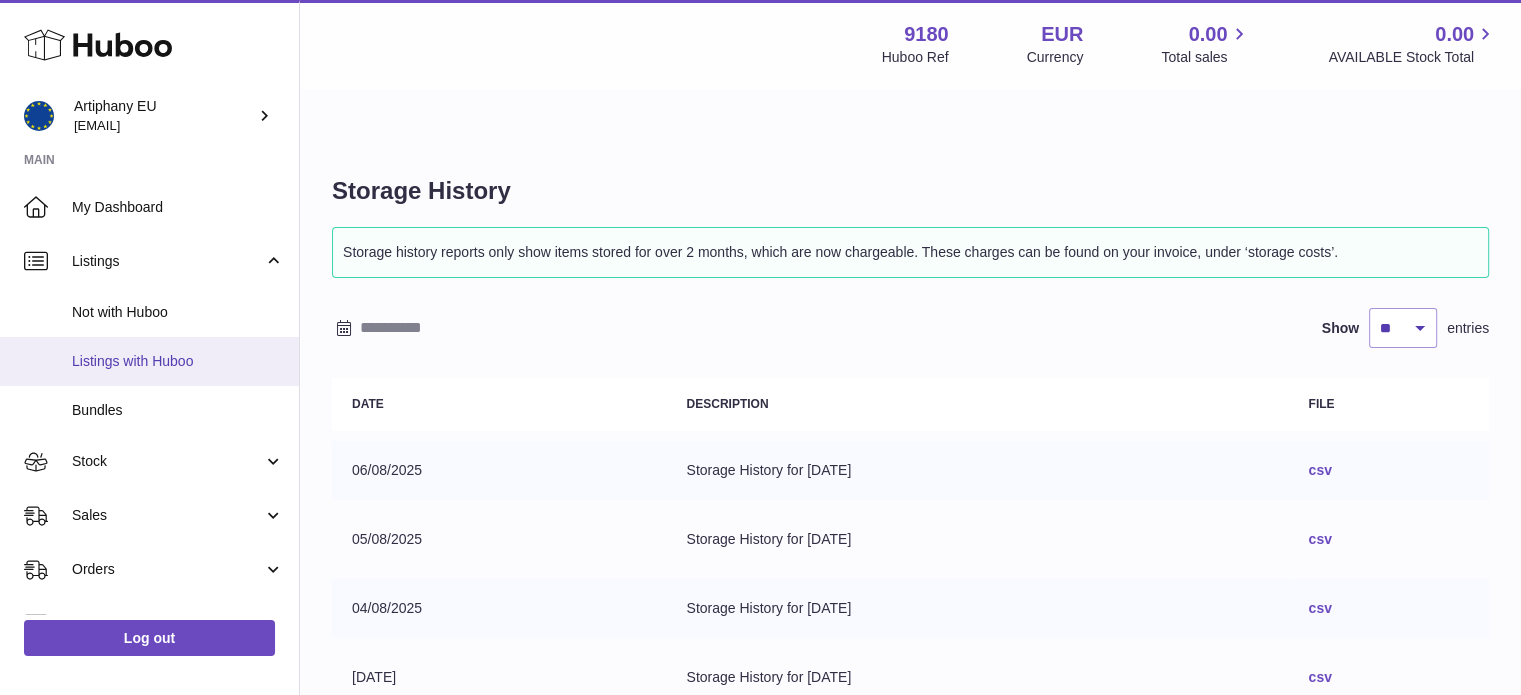 click on "Listings with Huboo" at bounding box center (178, 361) 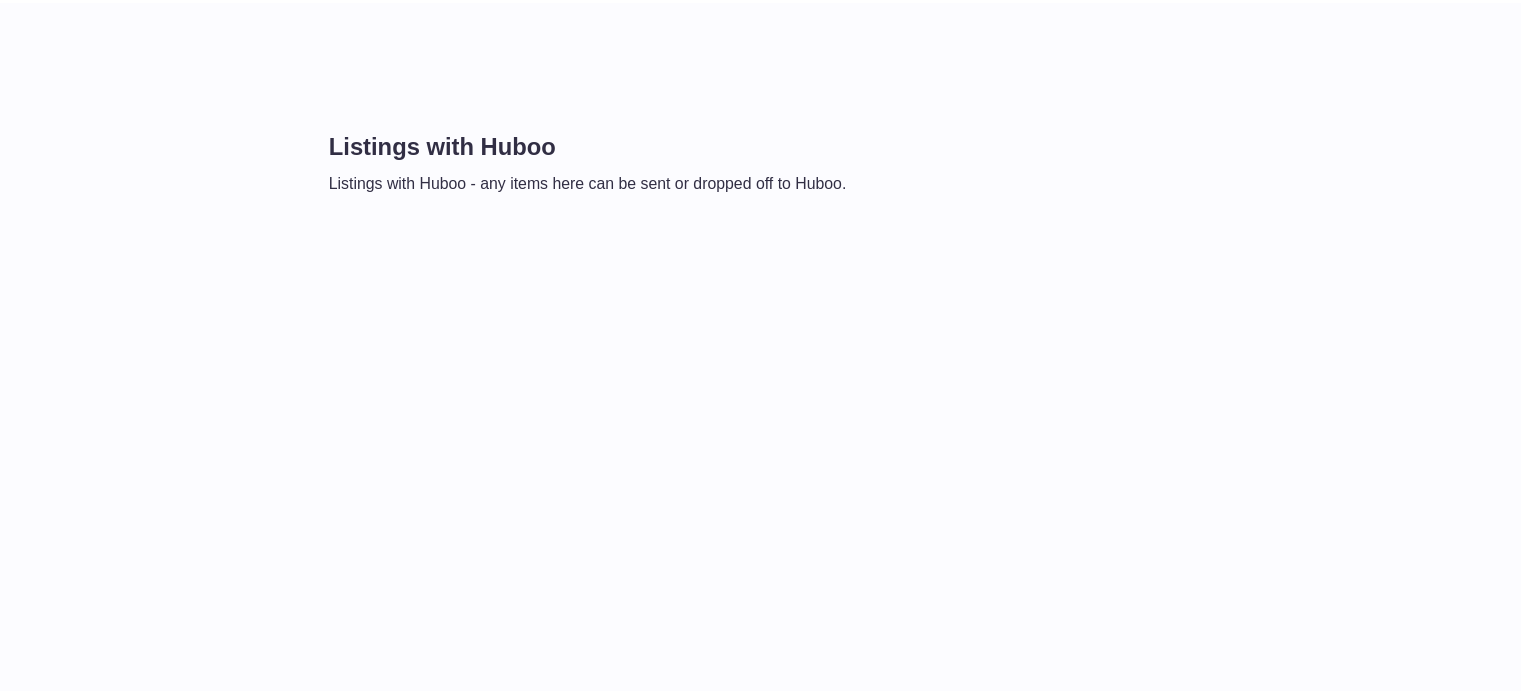 scroll, scrollTop: 0, scrollLeft: 0, axis: both 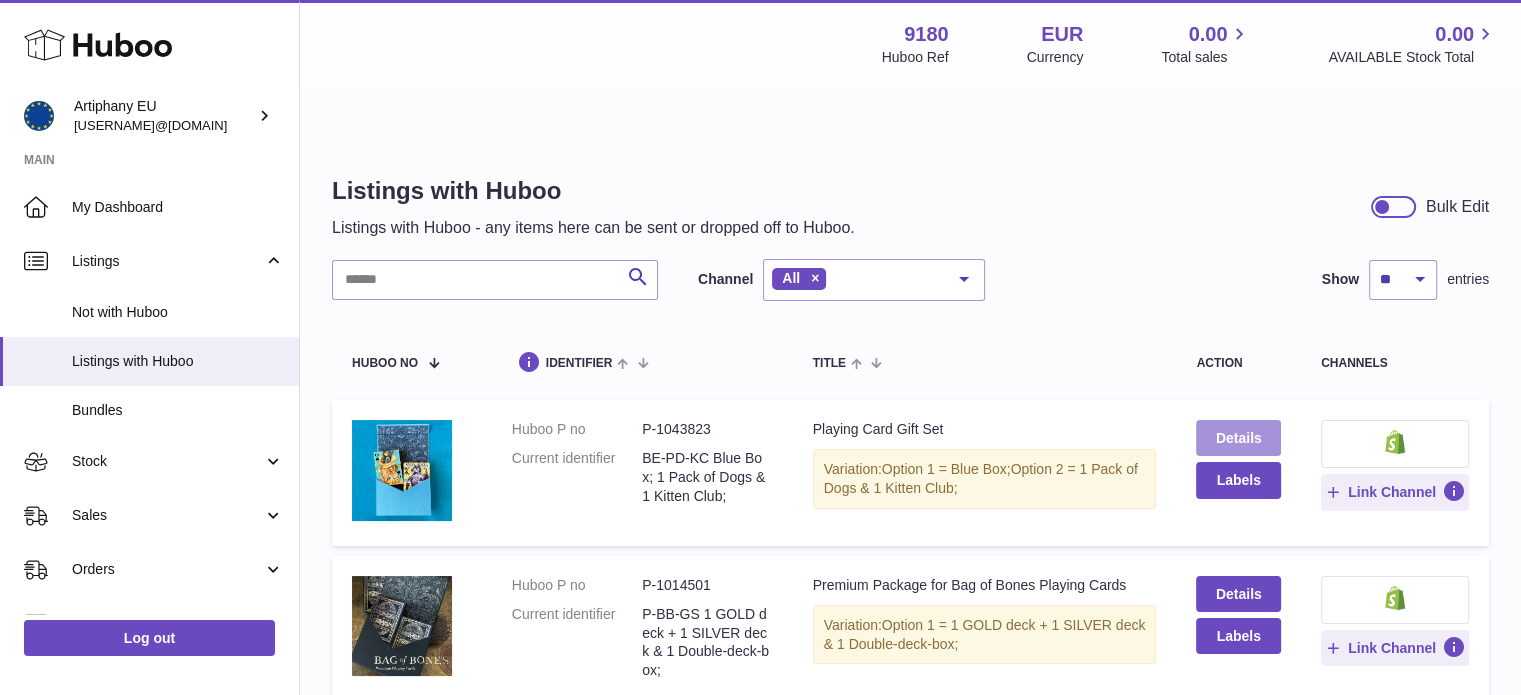 click on "Details" at bounding box center (1238, 438) 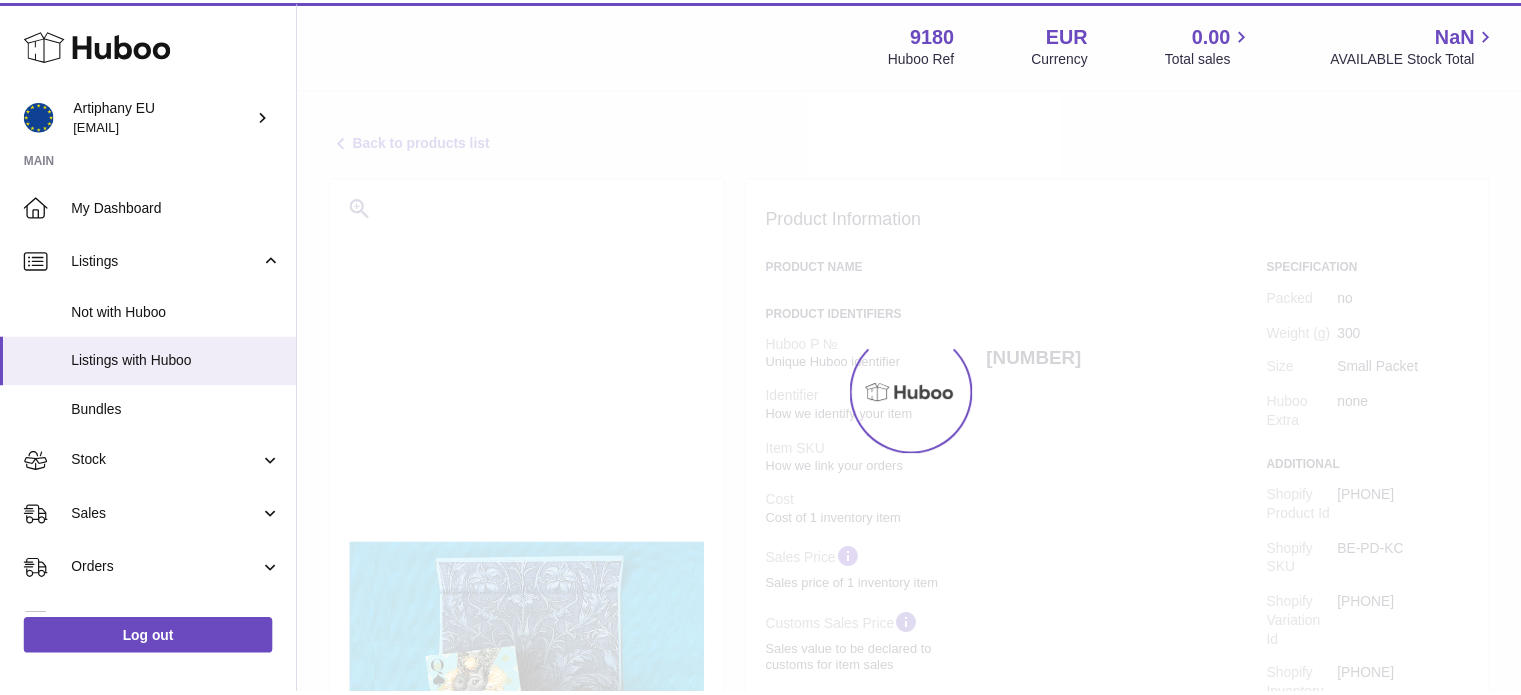 scroll, scrollTop: 0, scrollLeft: 0, axis: both 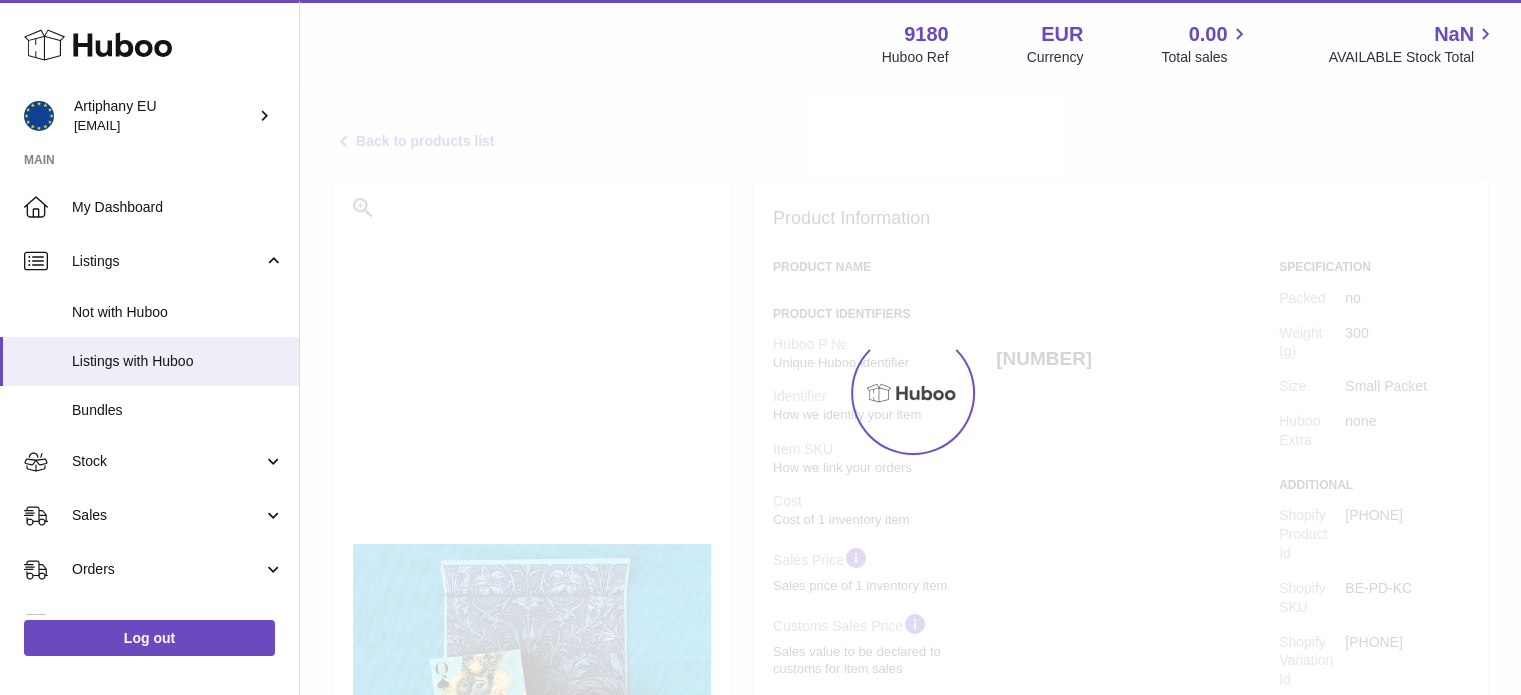 select on "**" 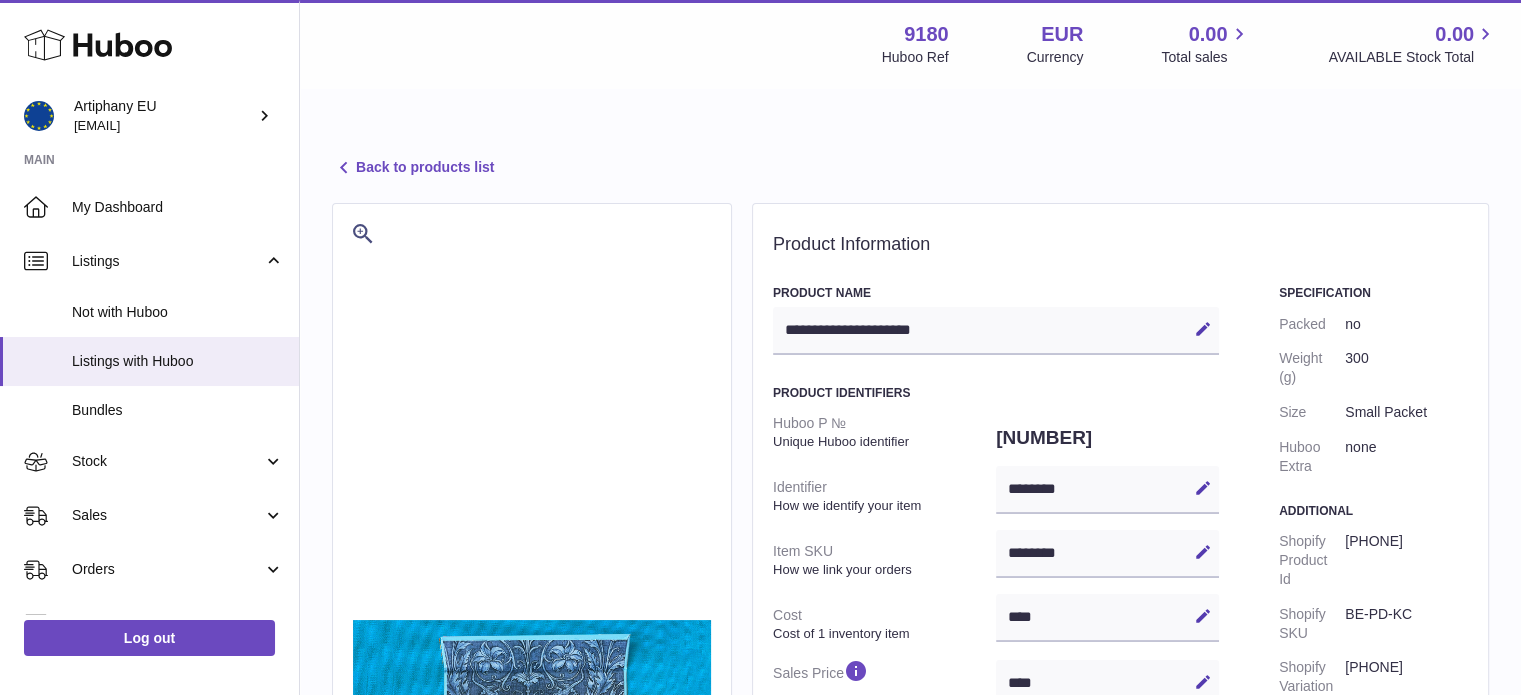 scroll, scrollTop: 0, scrollLeft: 0, axis: both 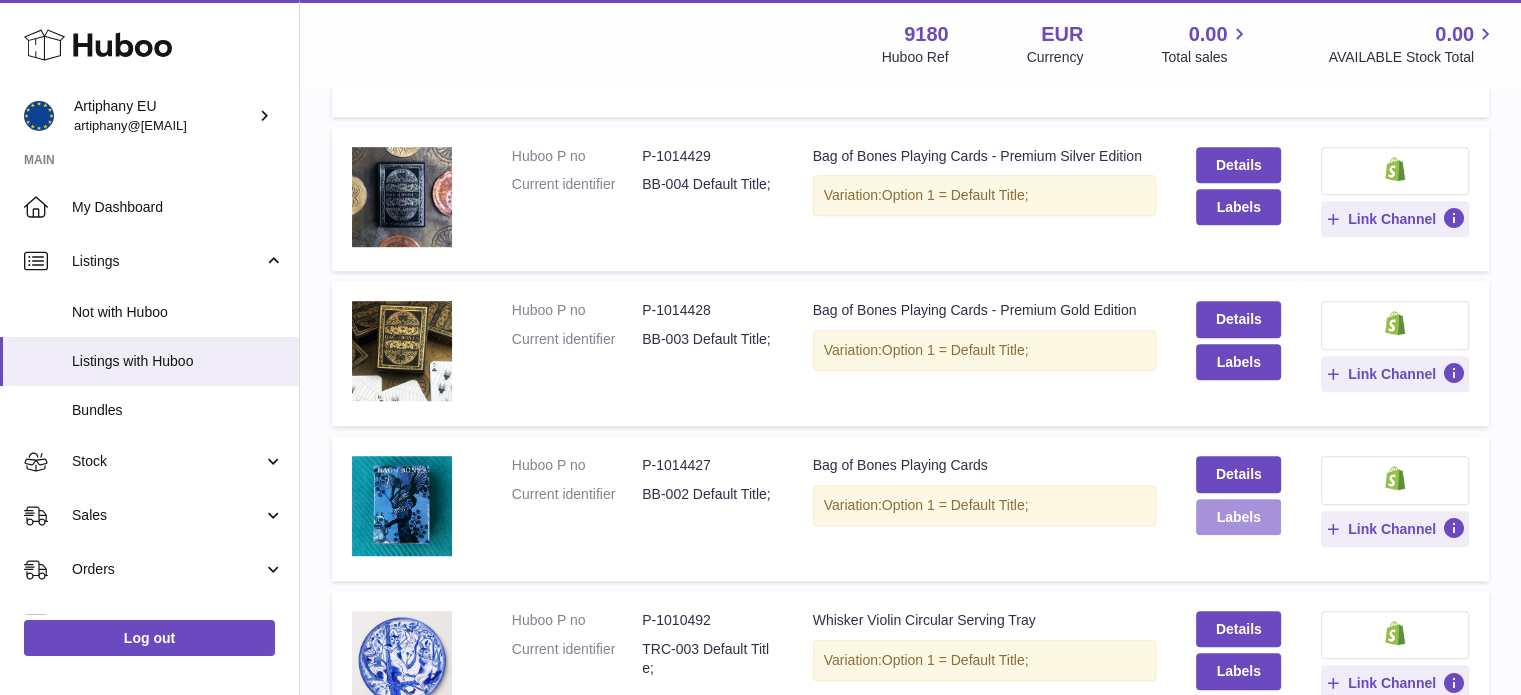 click on "Labels" at bounding box center [1238, 517] 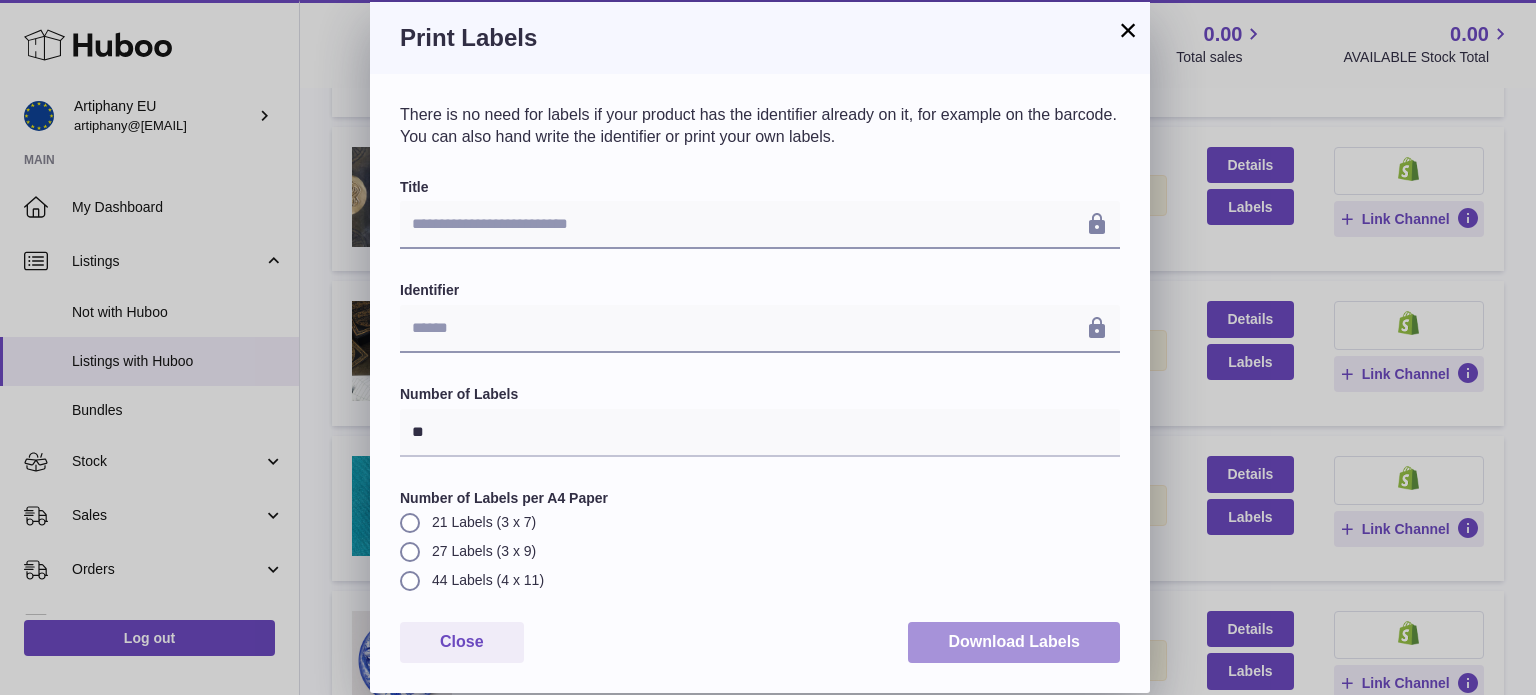 click on "Download Labels" at bounding box center [1014, 642] 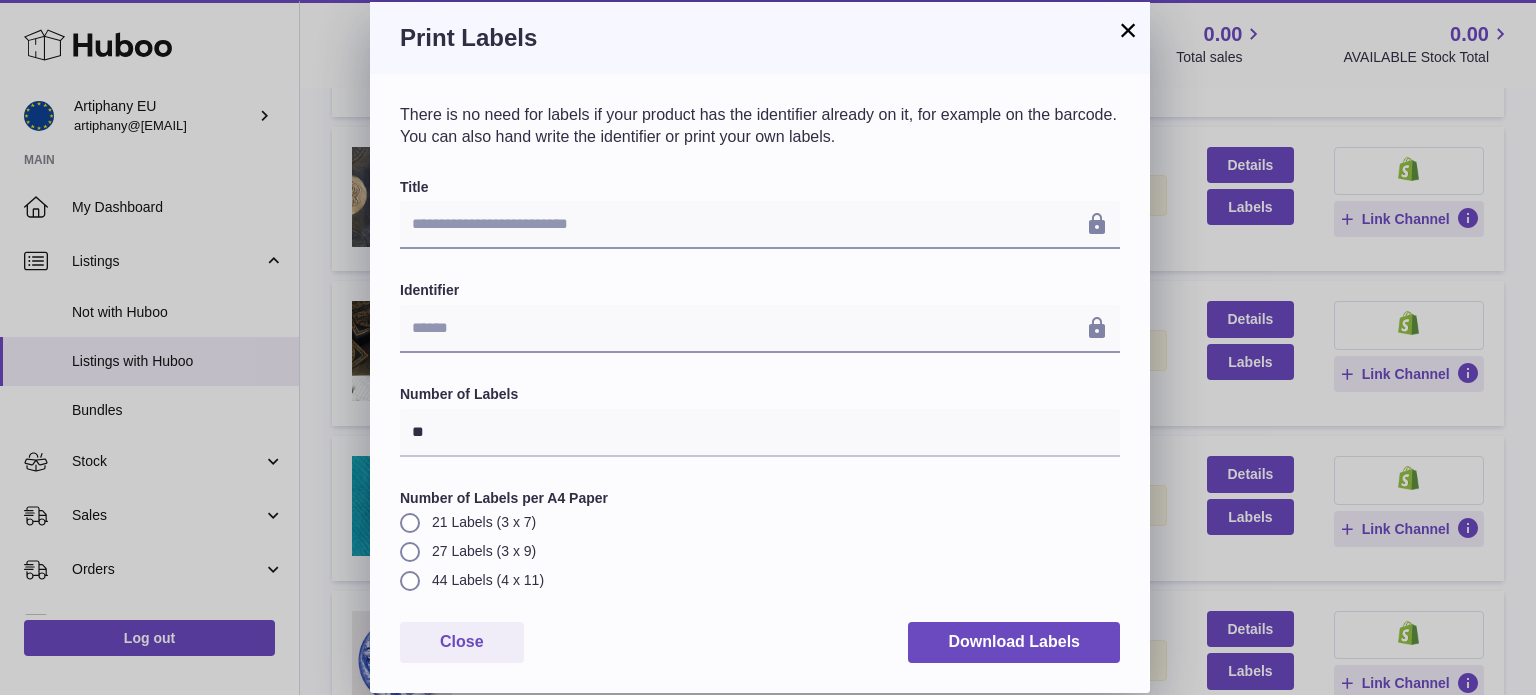 click on "×" at bounding box center (1128, 30) 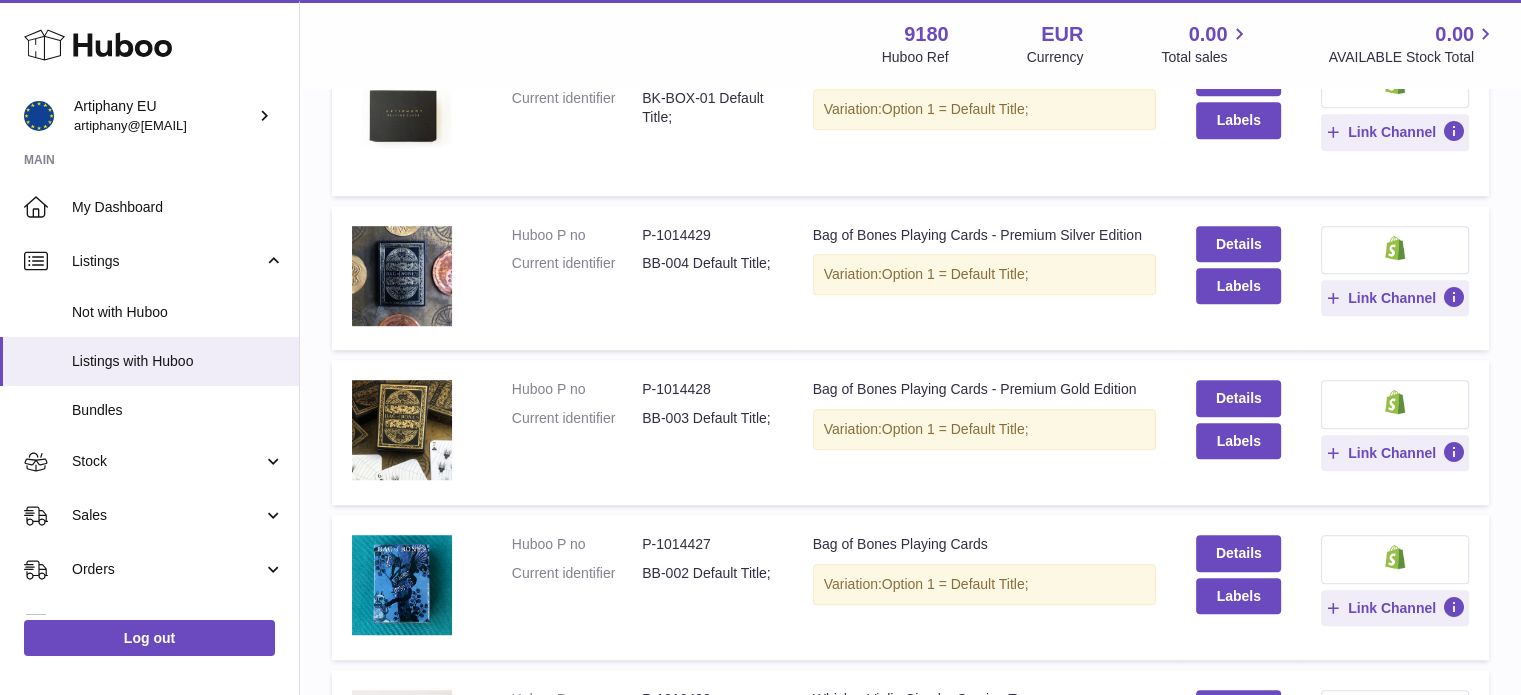 scroll, scrollTop: 1476, scrollLeft: 0, axis: vertical 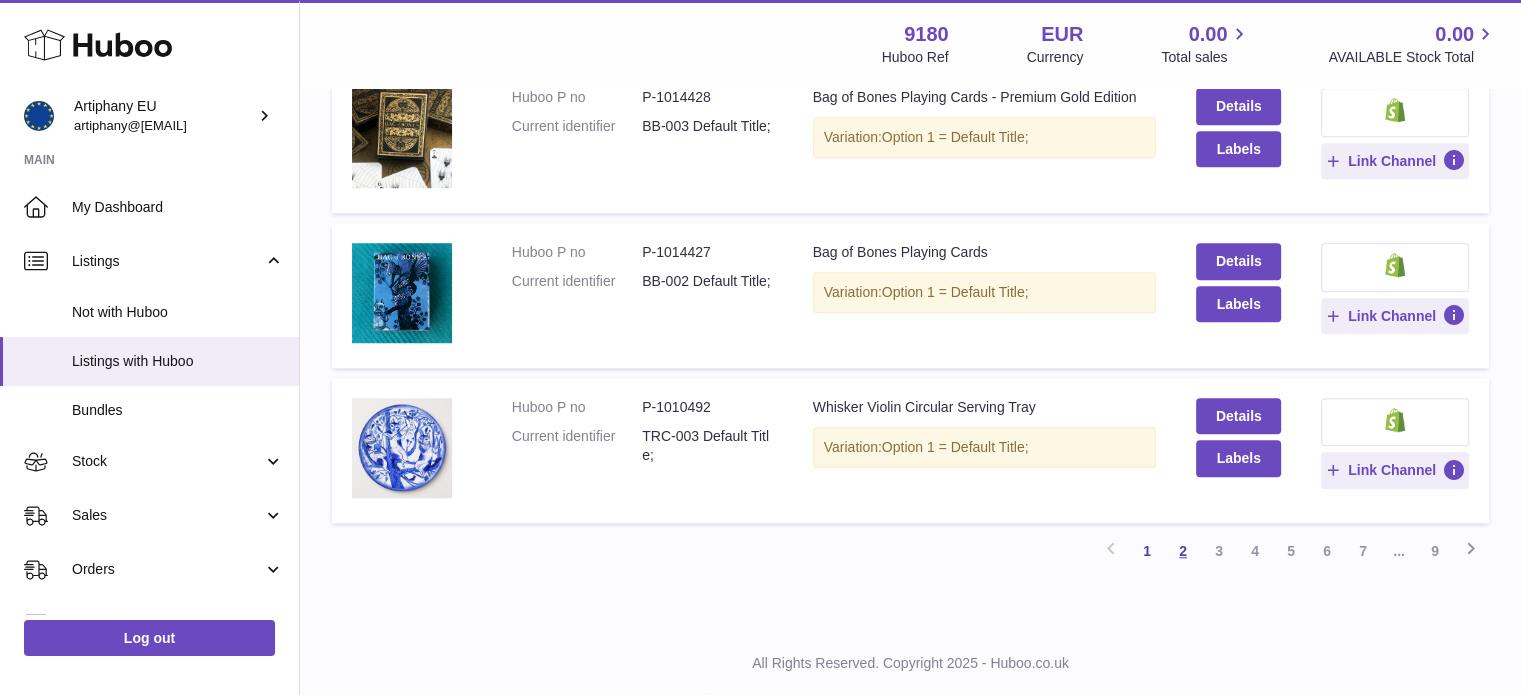click on "2" at bounding box center (1183, 551) 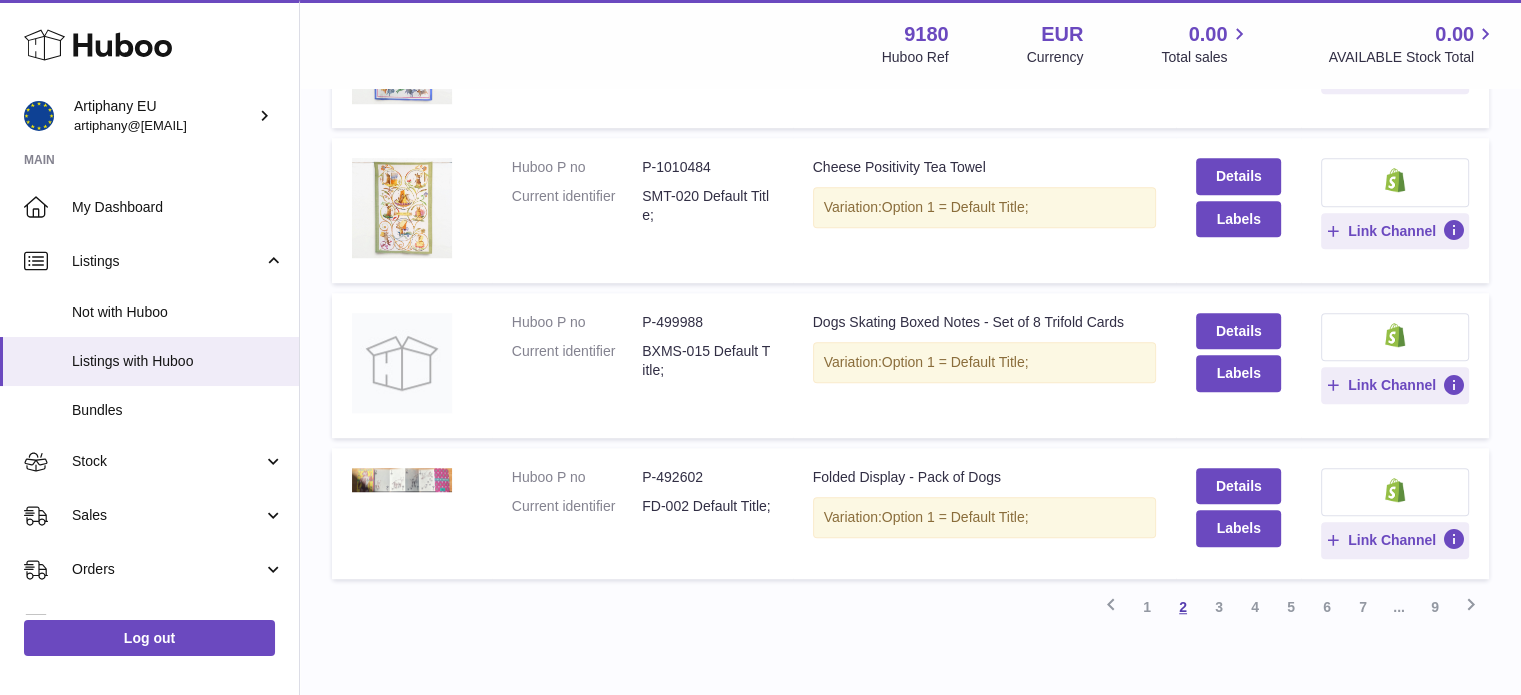 scroll, scrollTop: 1354, scrollLeft: 0, axis: vertical 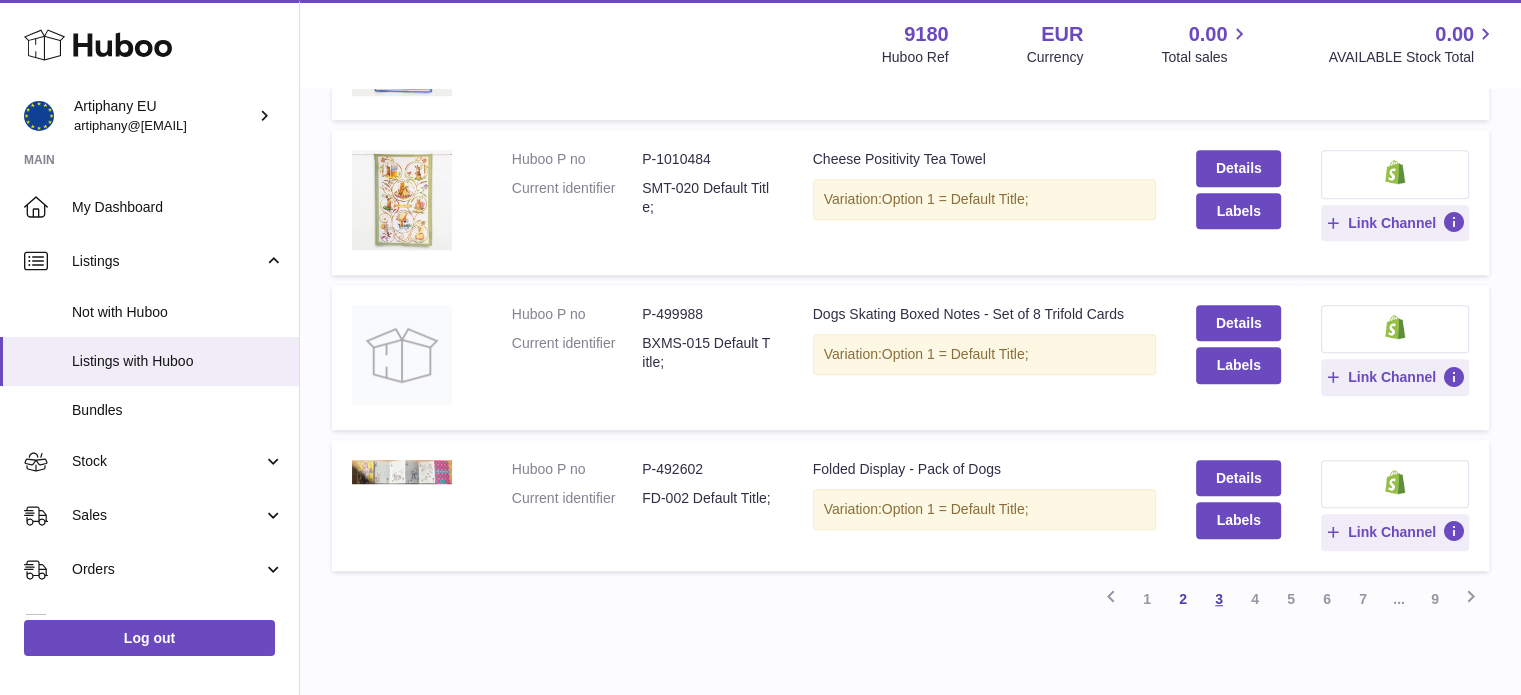 click on "3" at bounding box center (1219, 599) 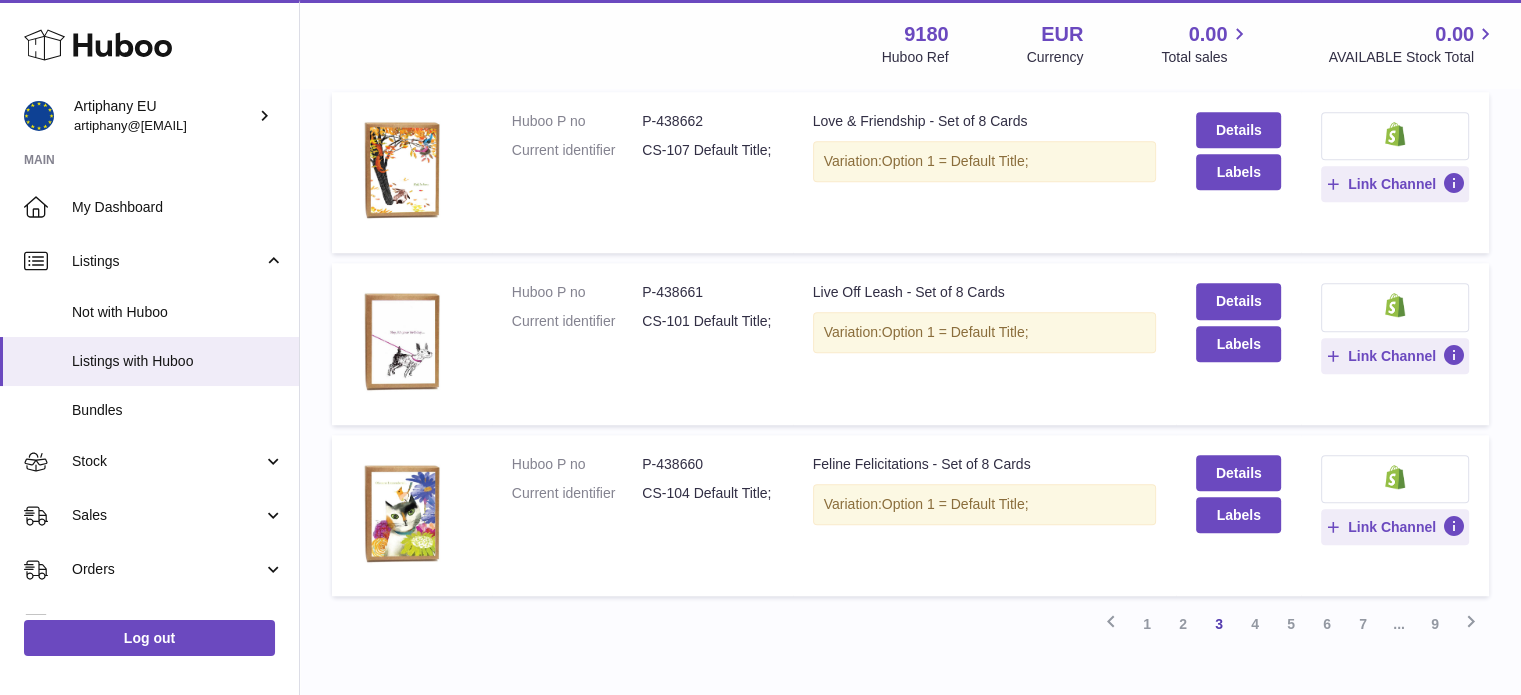scroll, scrollTop: 1475, scrollLeft: 0, axis: vertical 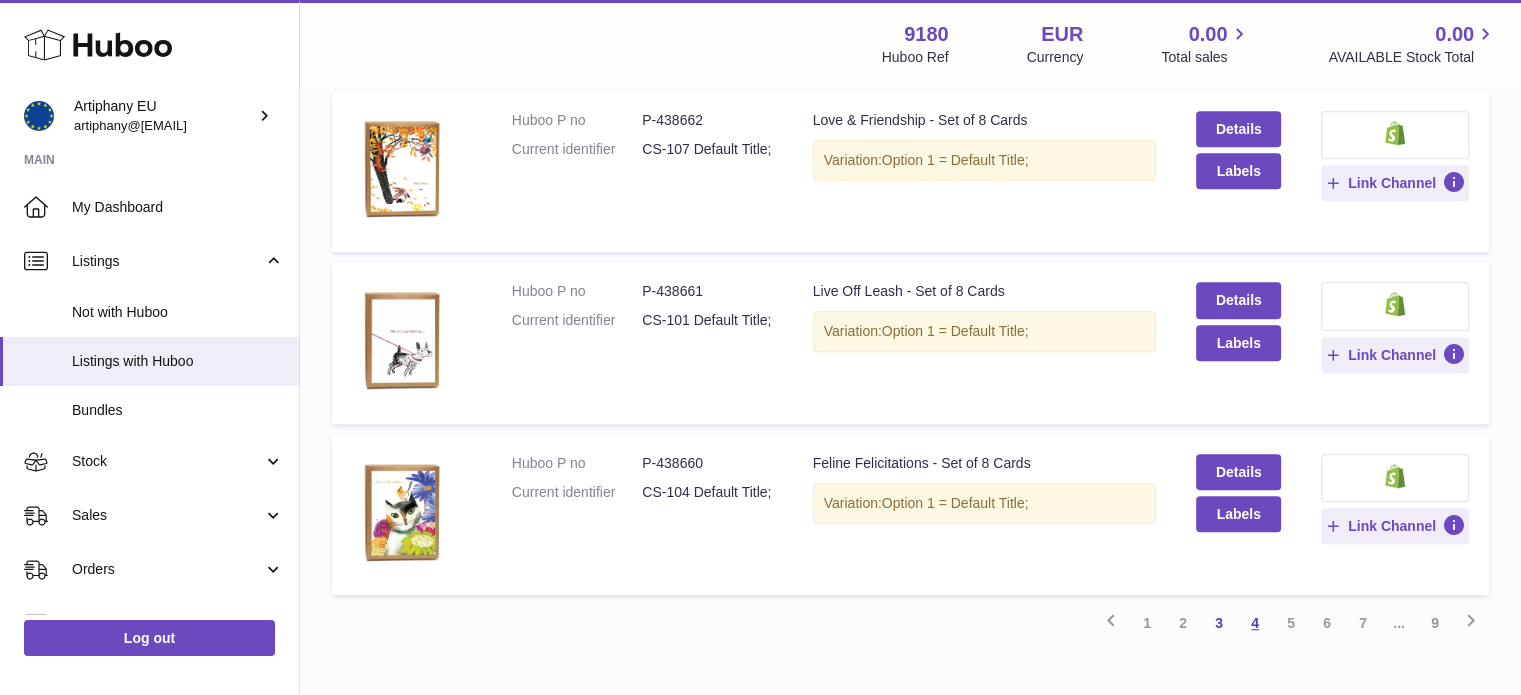click on "4" at bounding box center [1255, 623] 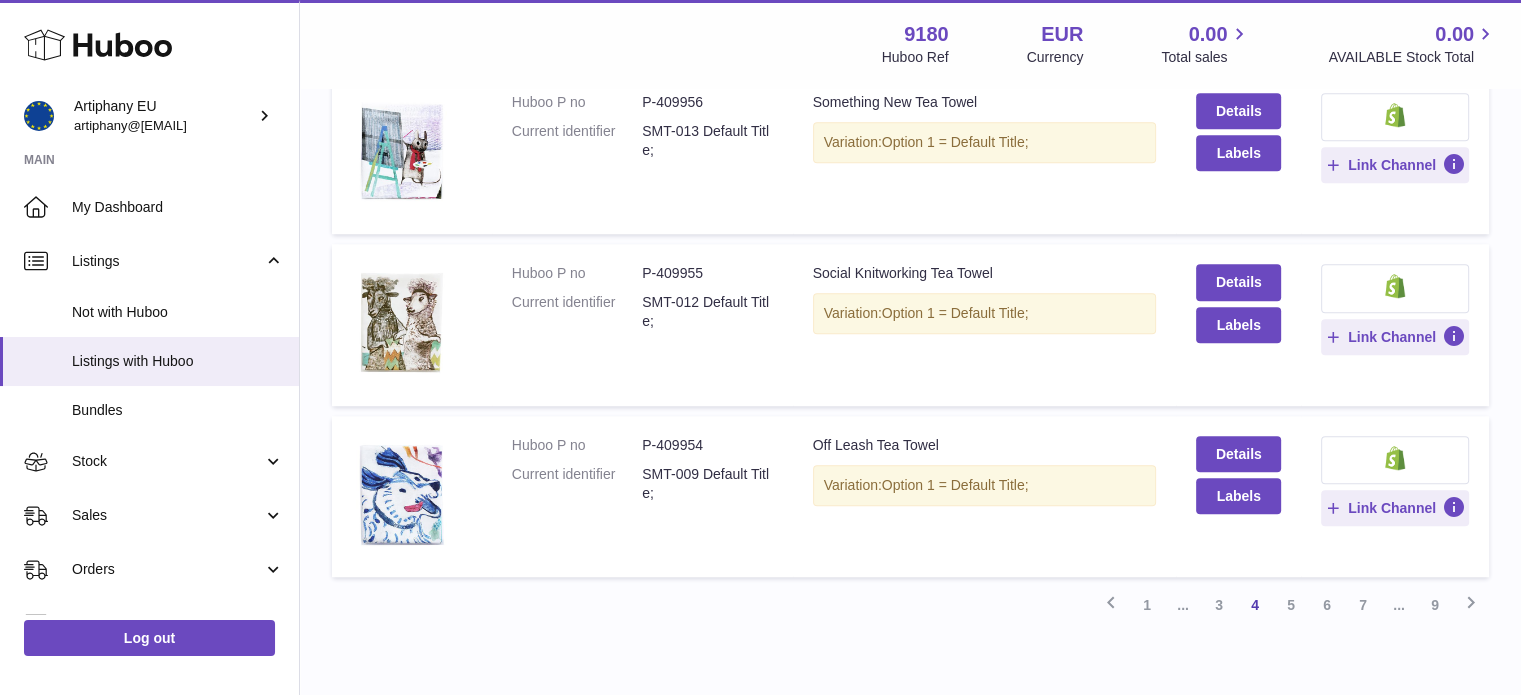 scroll, scrollTop: 1552, scrollLeft: 0, axis: vertical 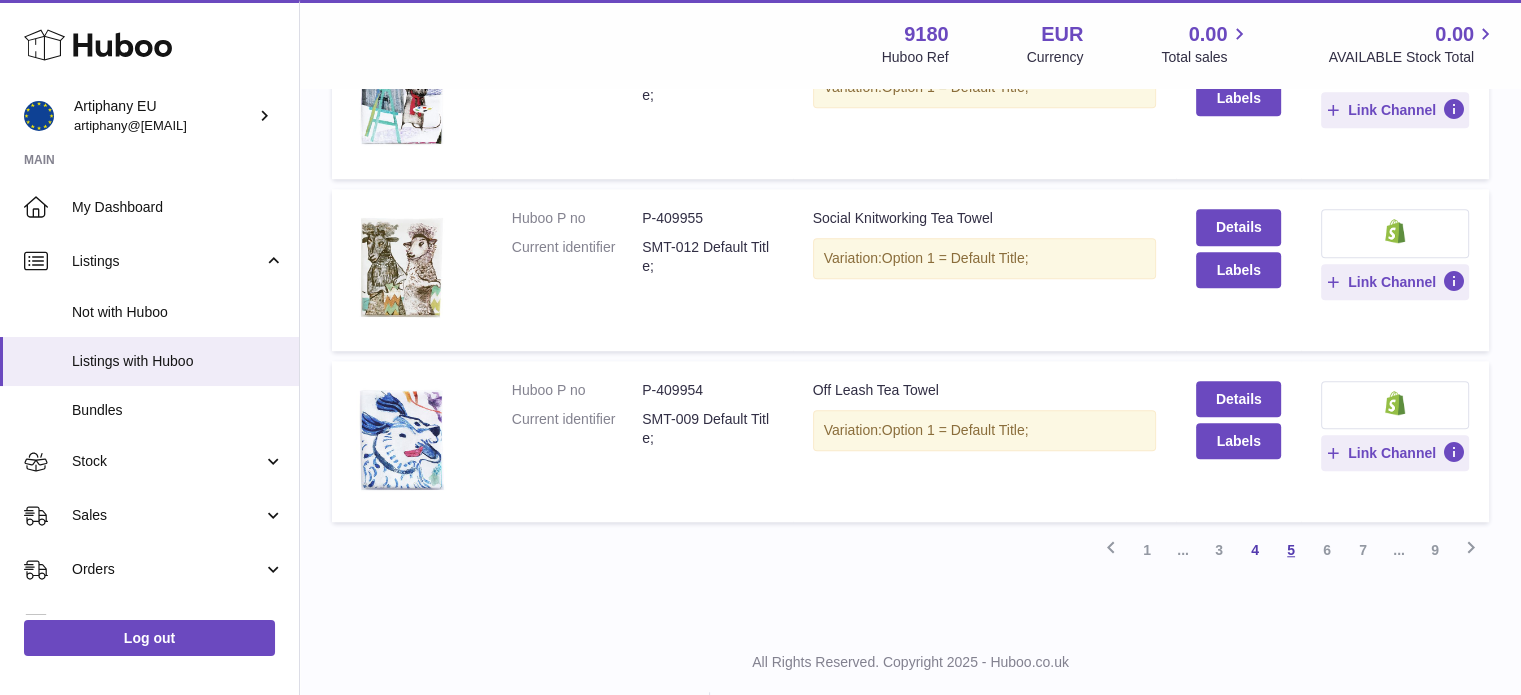 click on "5" at bounding box center (1291, 550) 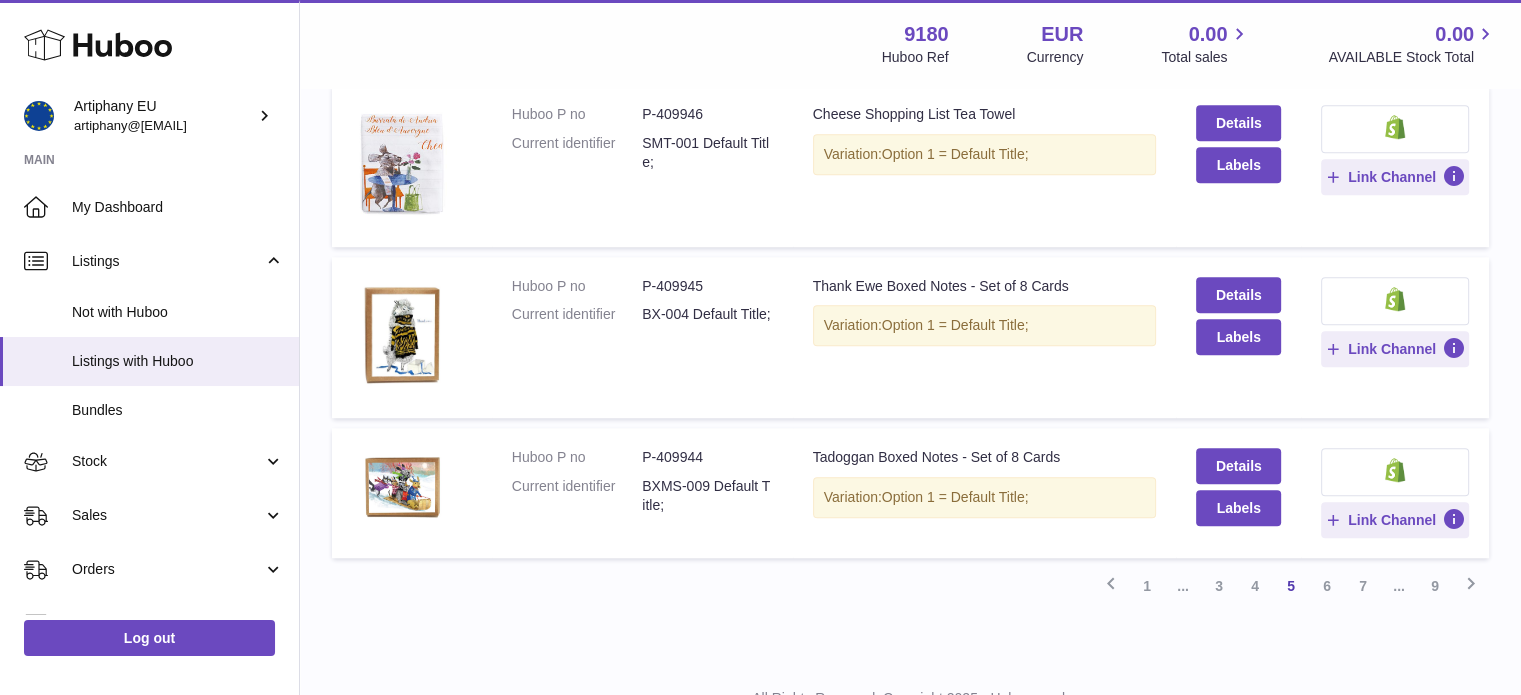 scroll, scrollTop: 1552, scrollLeft: 0, axis: vertical 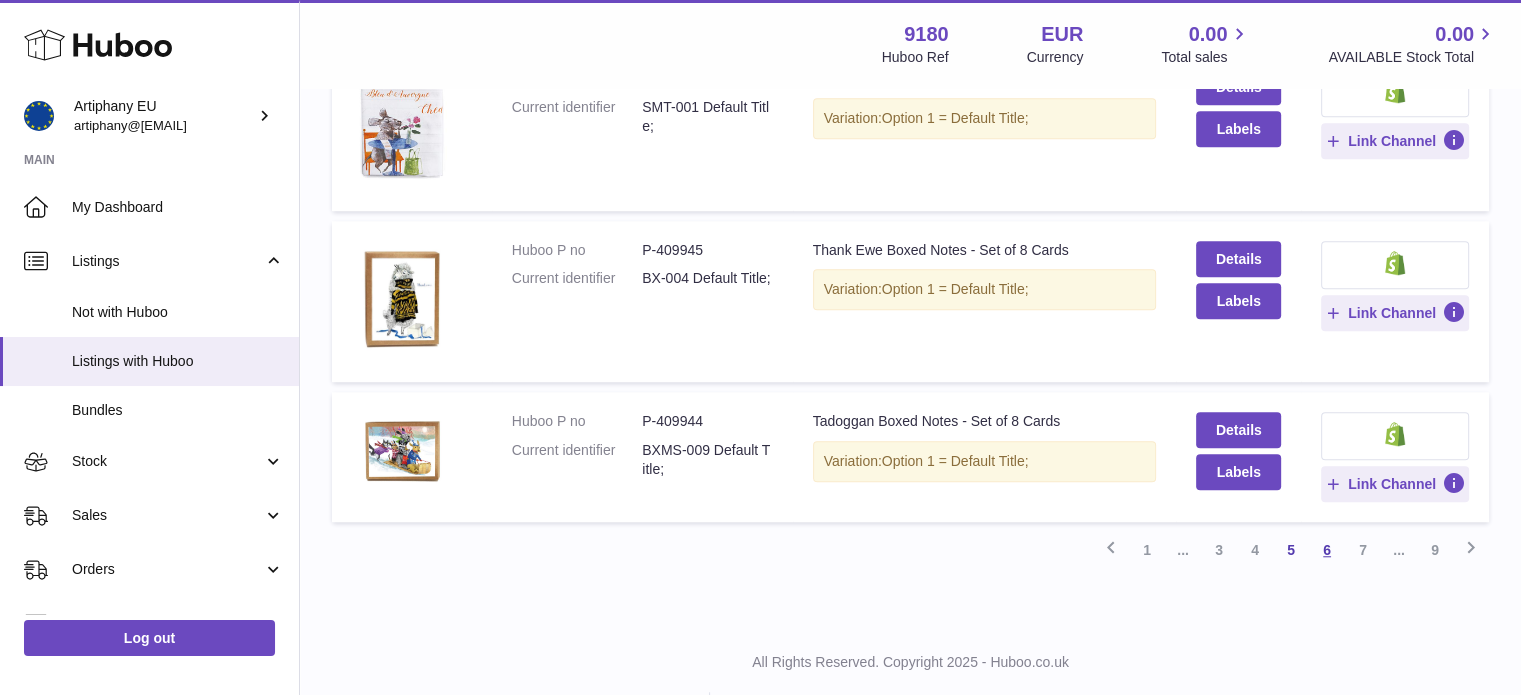 click on "6" at bounding box center (1327, 550) 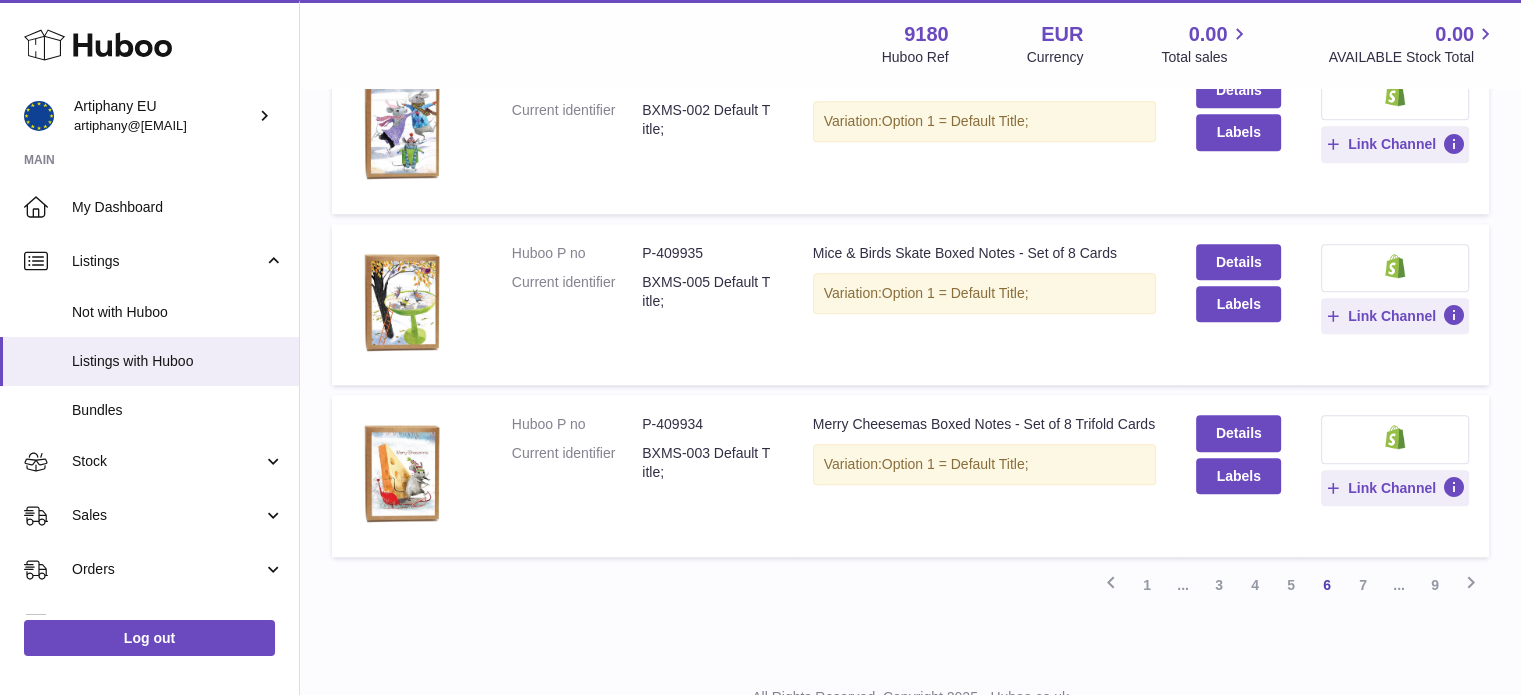 scroll, scrollTop: 1487, scrollLeft: 0, axis: vertical 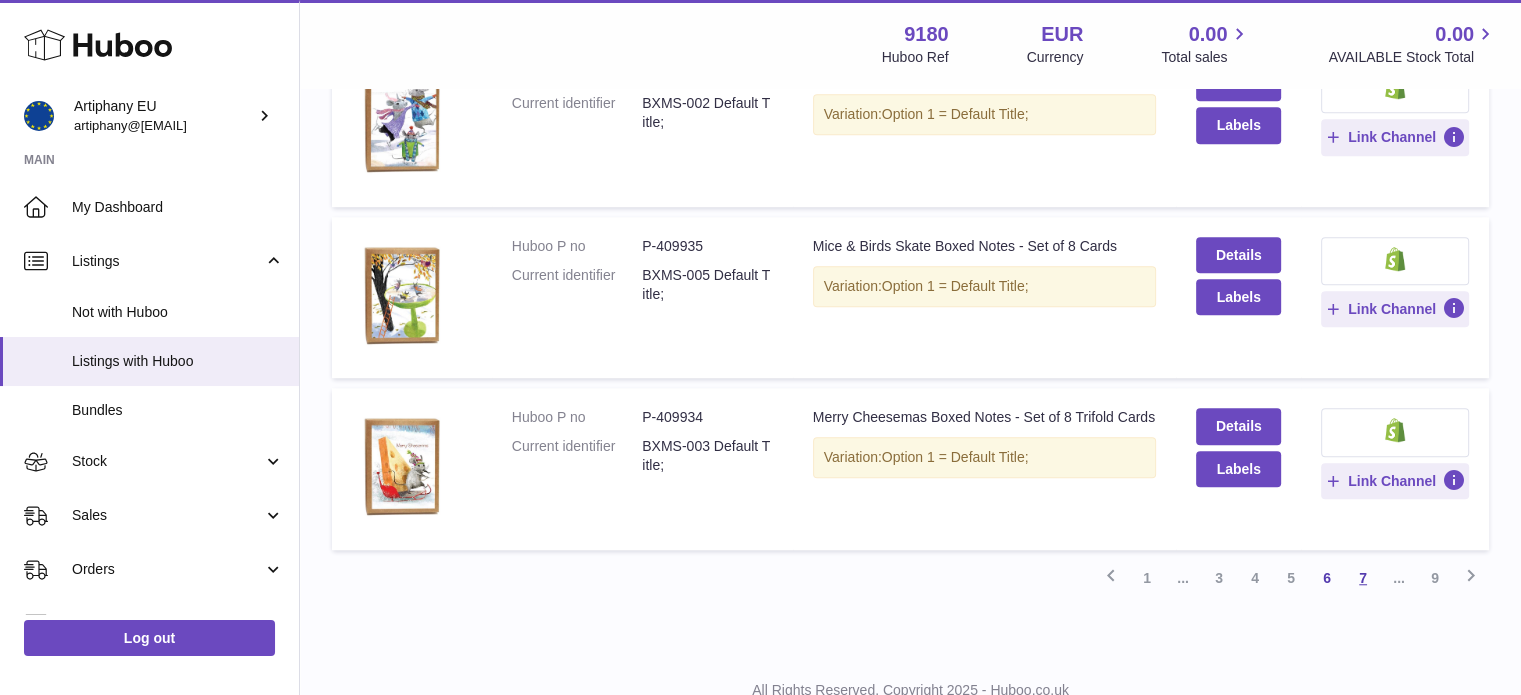 click on "7" at bounding box center (1363, 578) 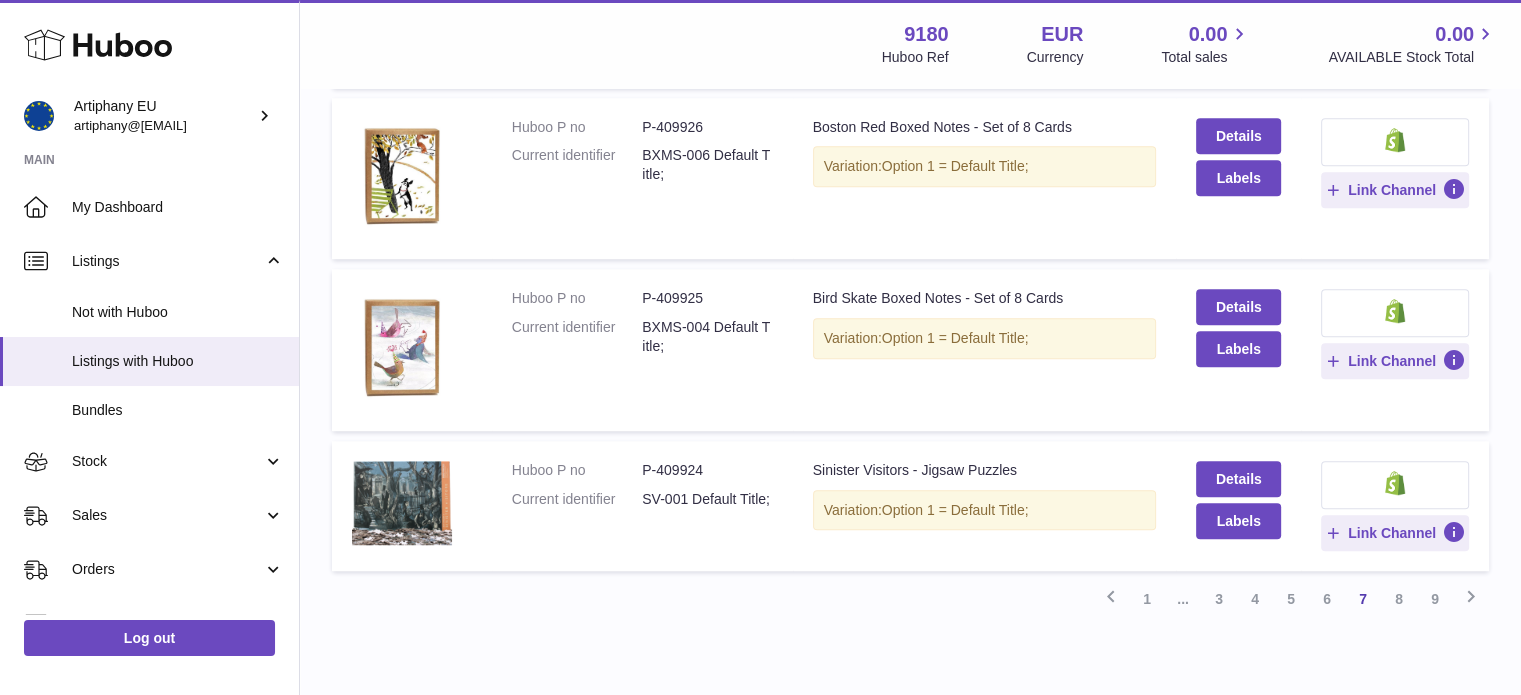 scroll, scrollTop: 1417, scrollLeft: 0, axis: vertical 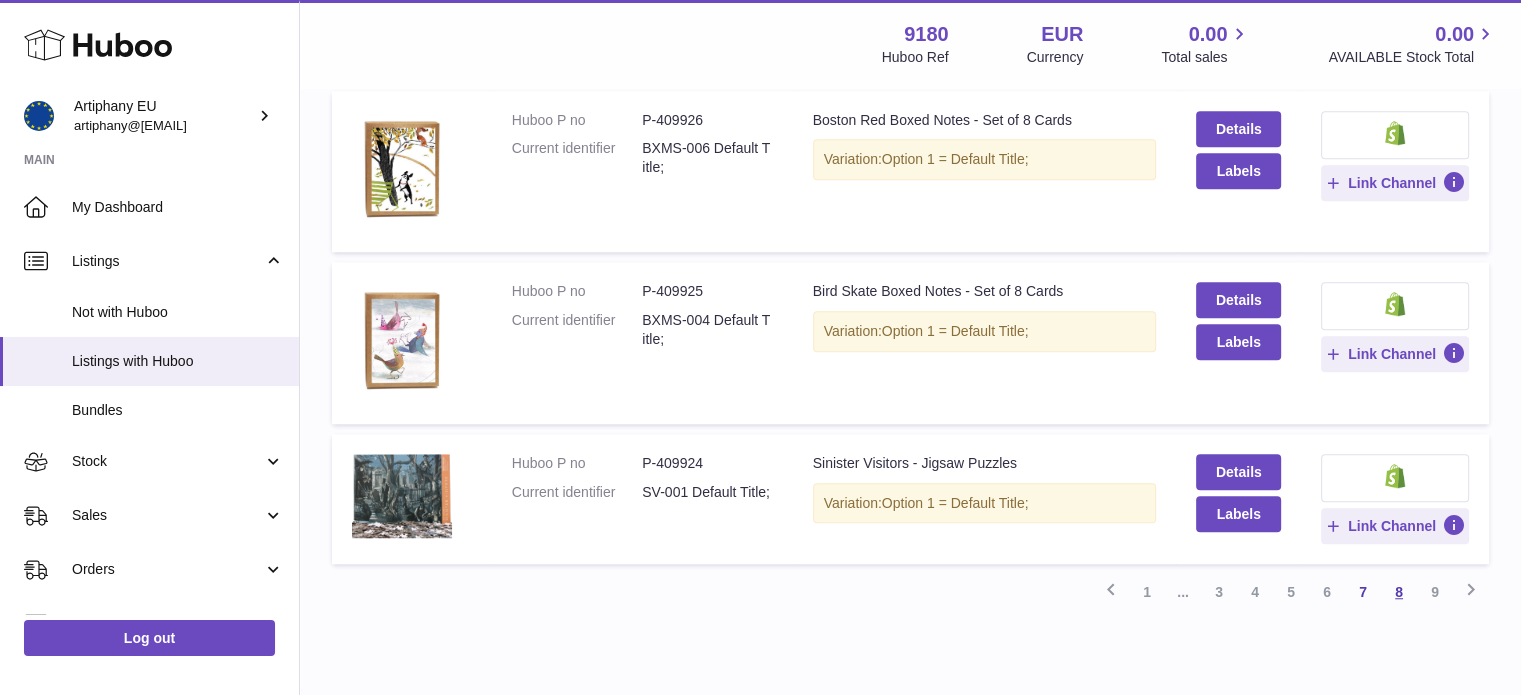 click on "8" at bounding box center (1399, 592) 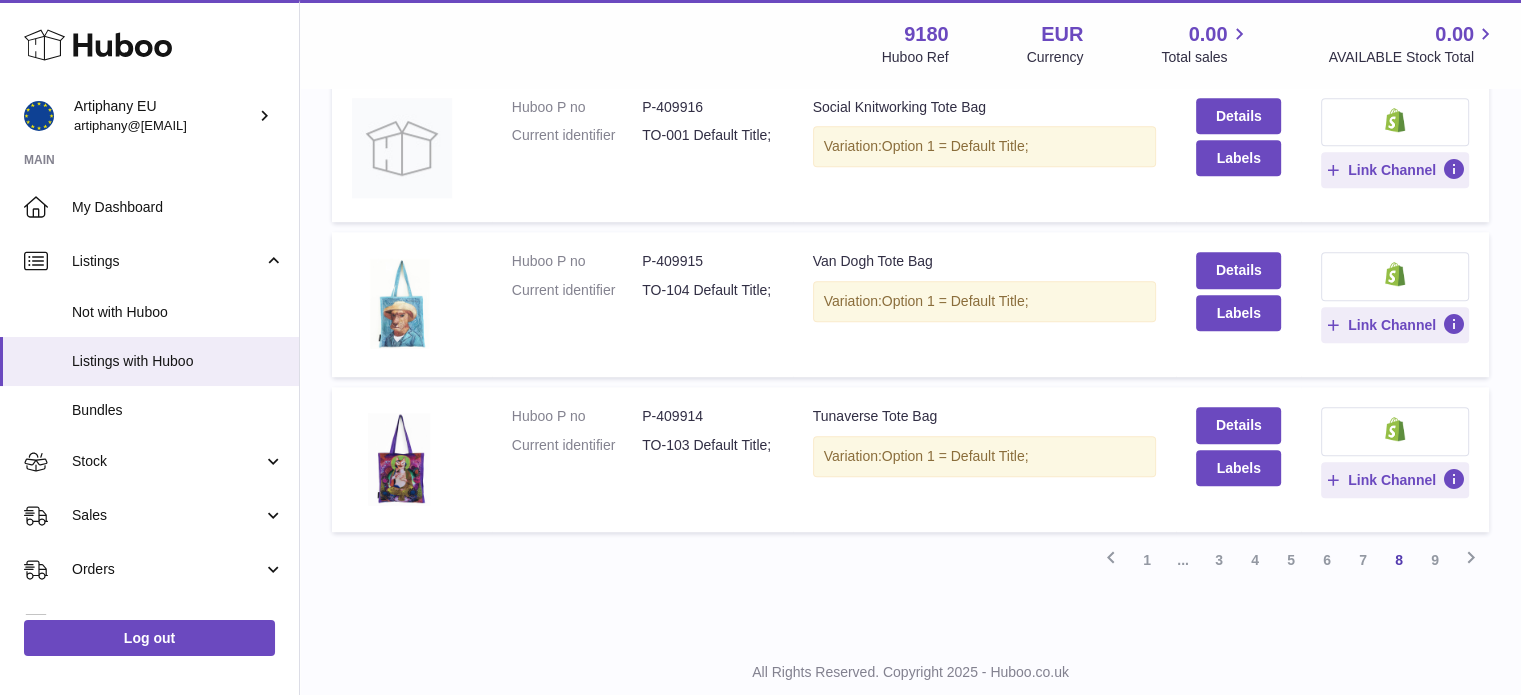 scroll, scrollTop: 1414, scrollLeft: 0, axis: vertical 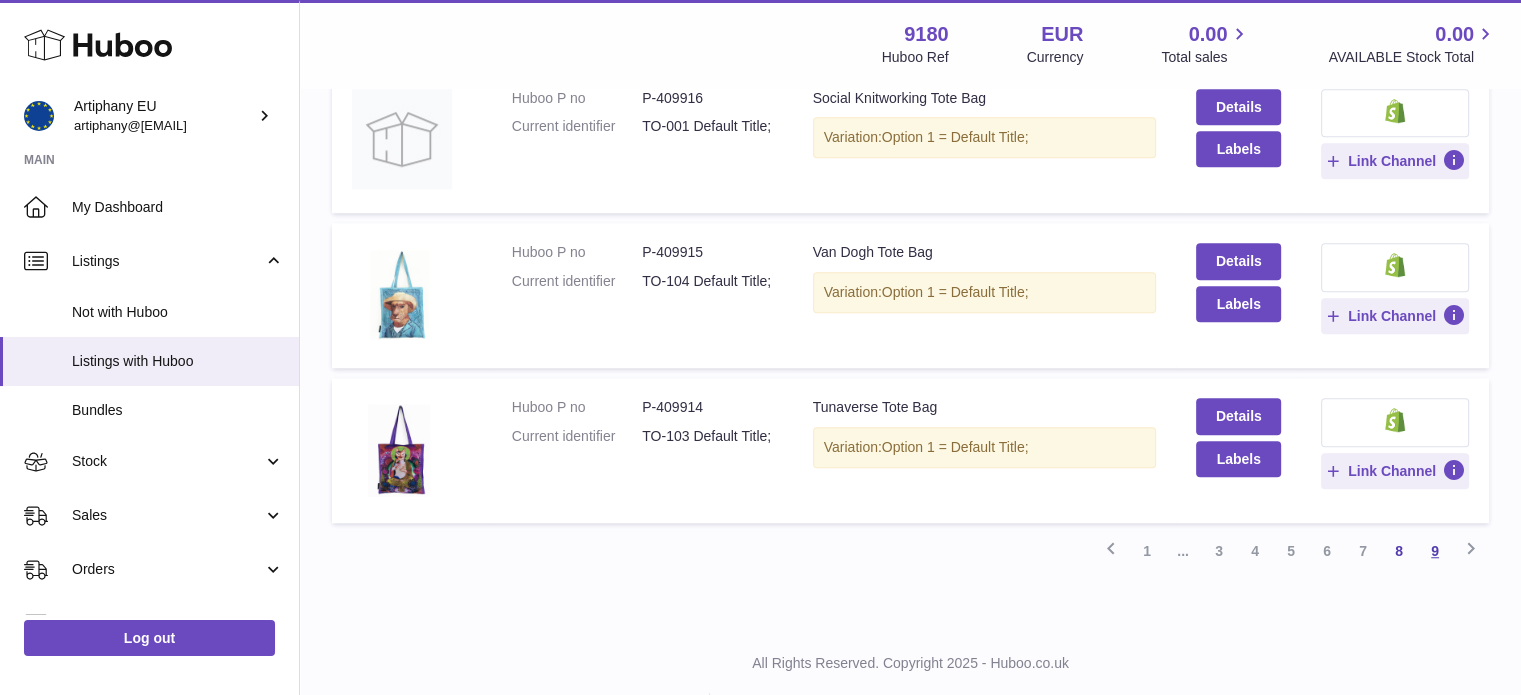 click on "9" at bounding box center [1435, 551] 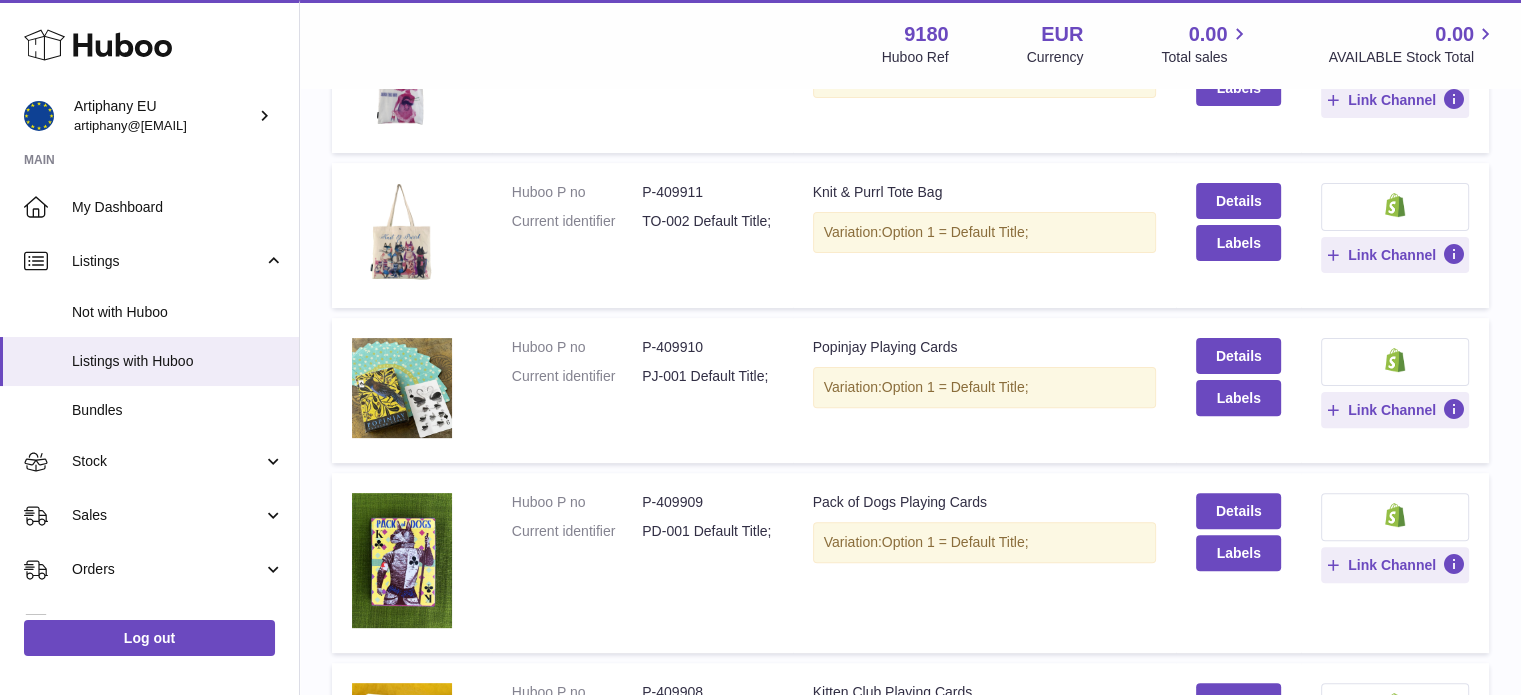 scroll, scrollTop: 560, scrollLeft: 0, axis: vertical 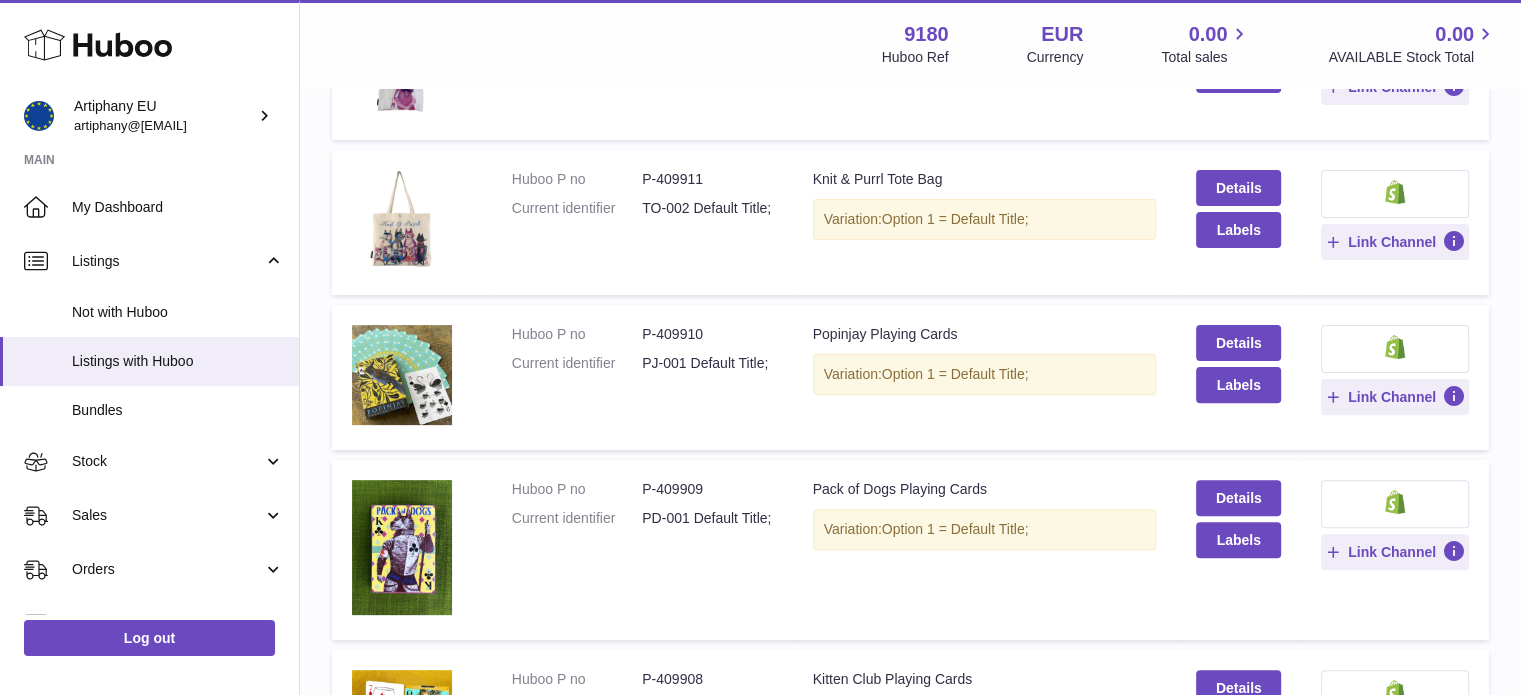 click on "Popinjay Playing Cards" at bounding box center (985, 334) 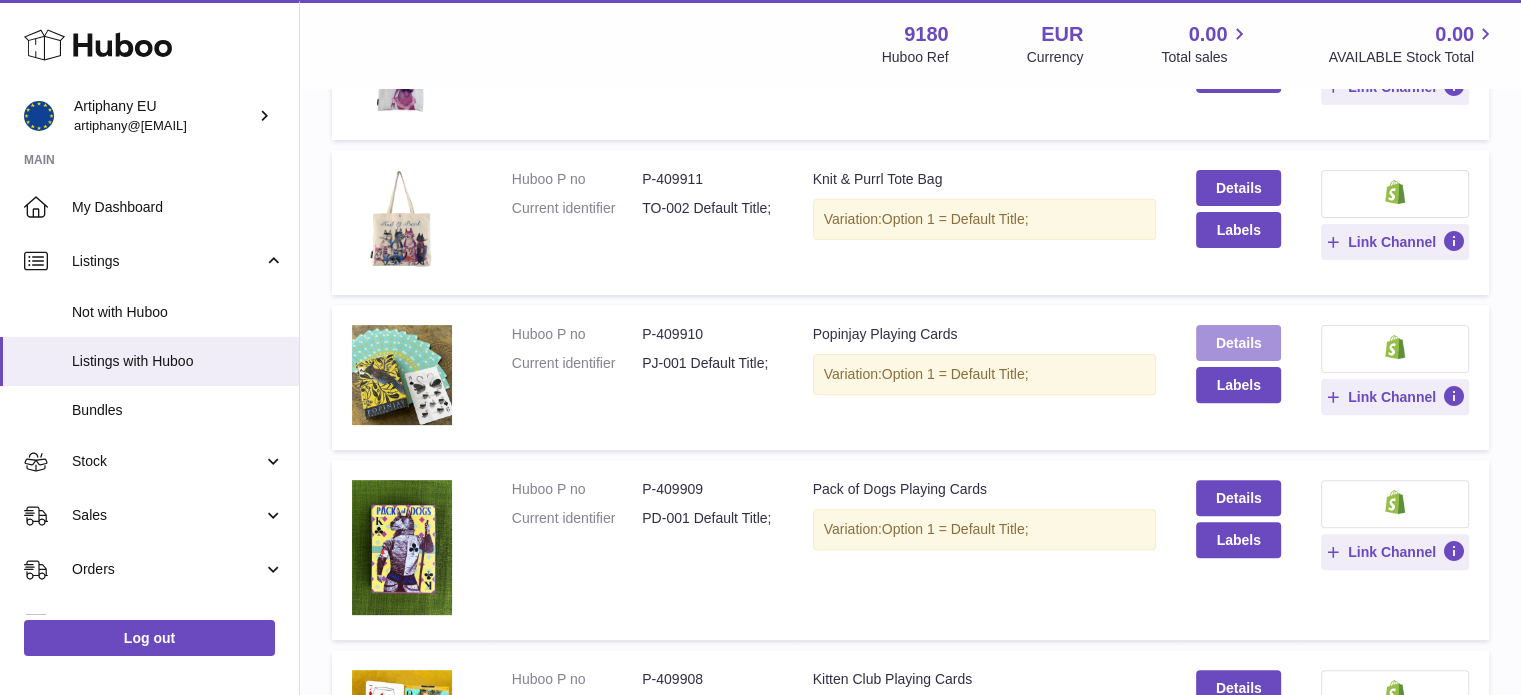 click on "Details" at bounding box center [1238, 343] 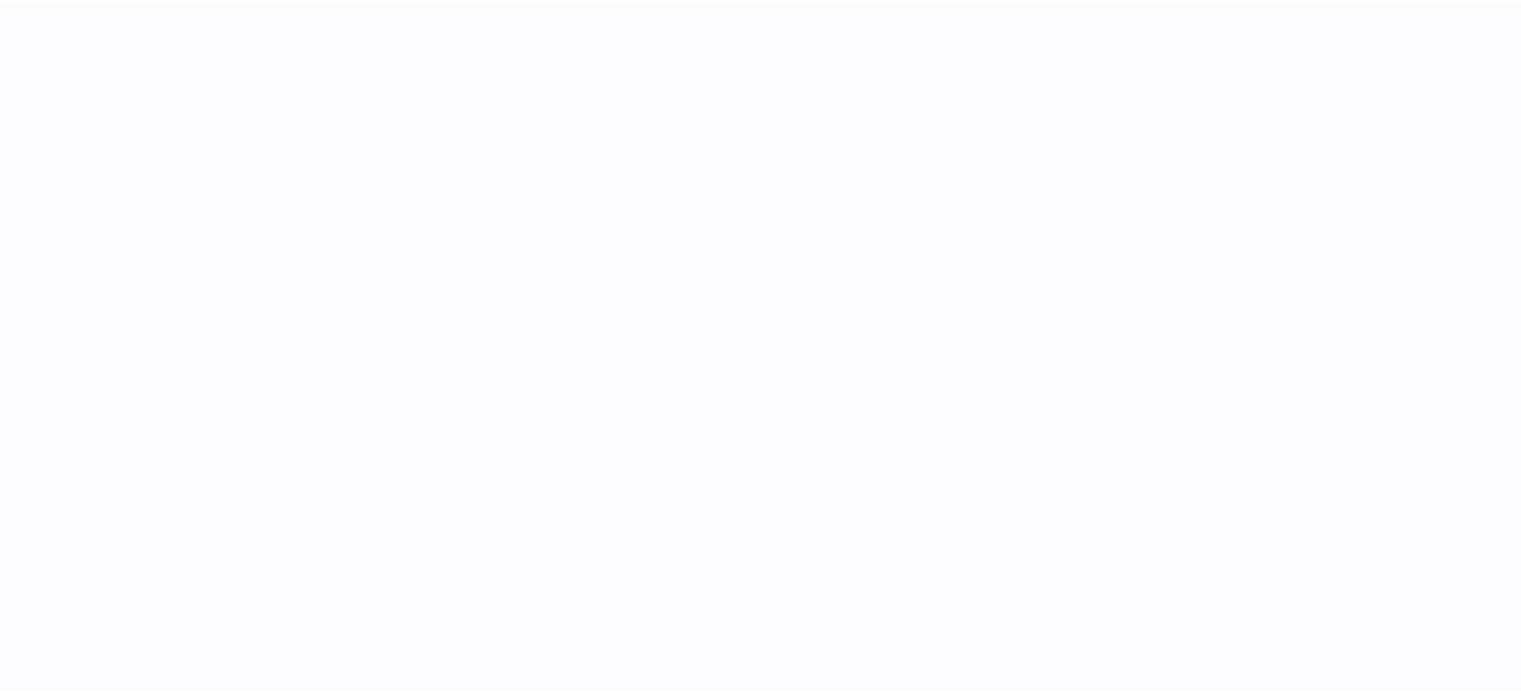 scroll, scrollTop: 0, scrollLeft: 0, axis: both 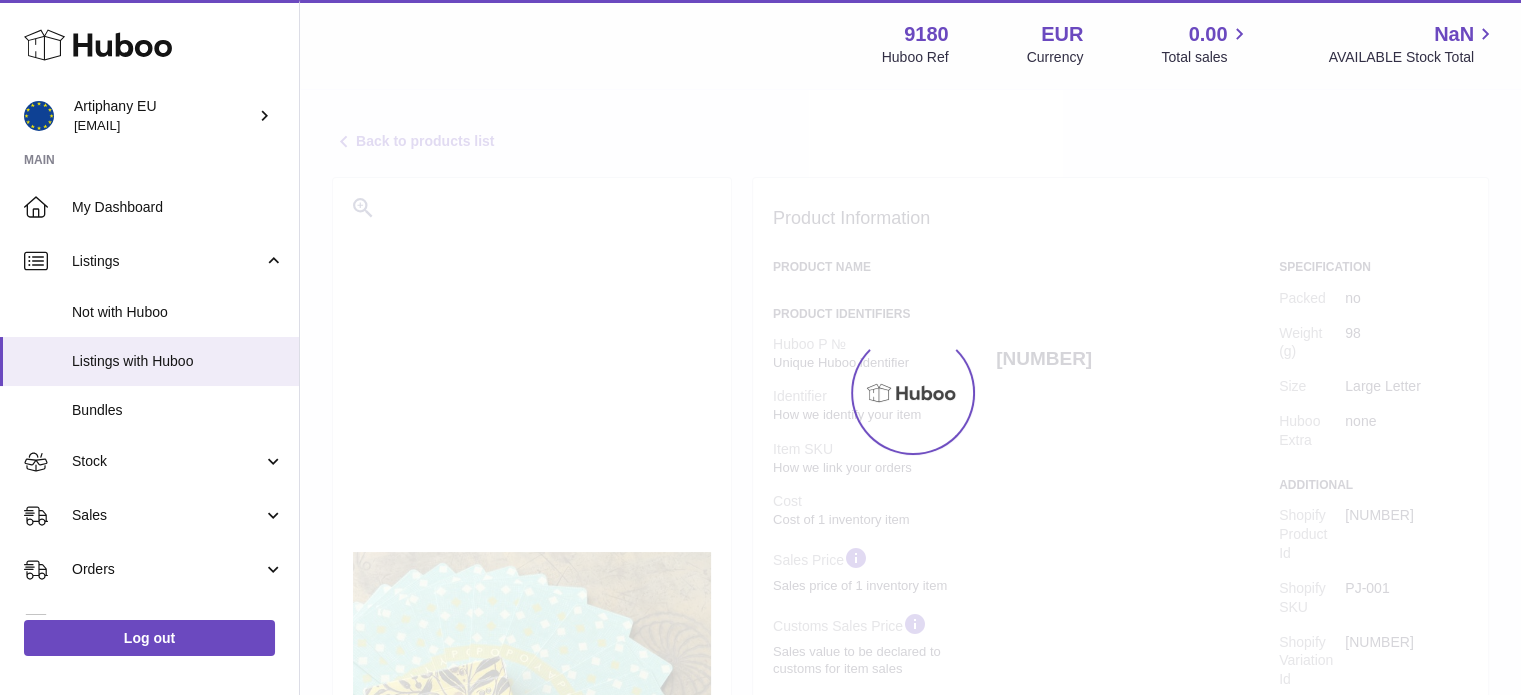 select on "***" 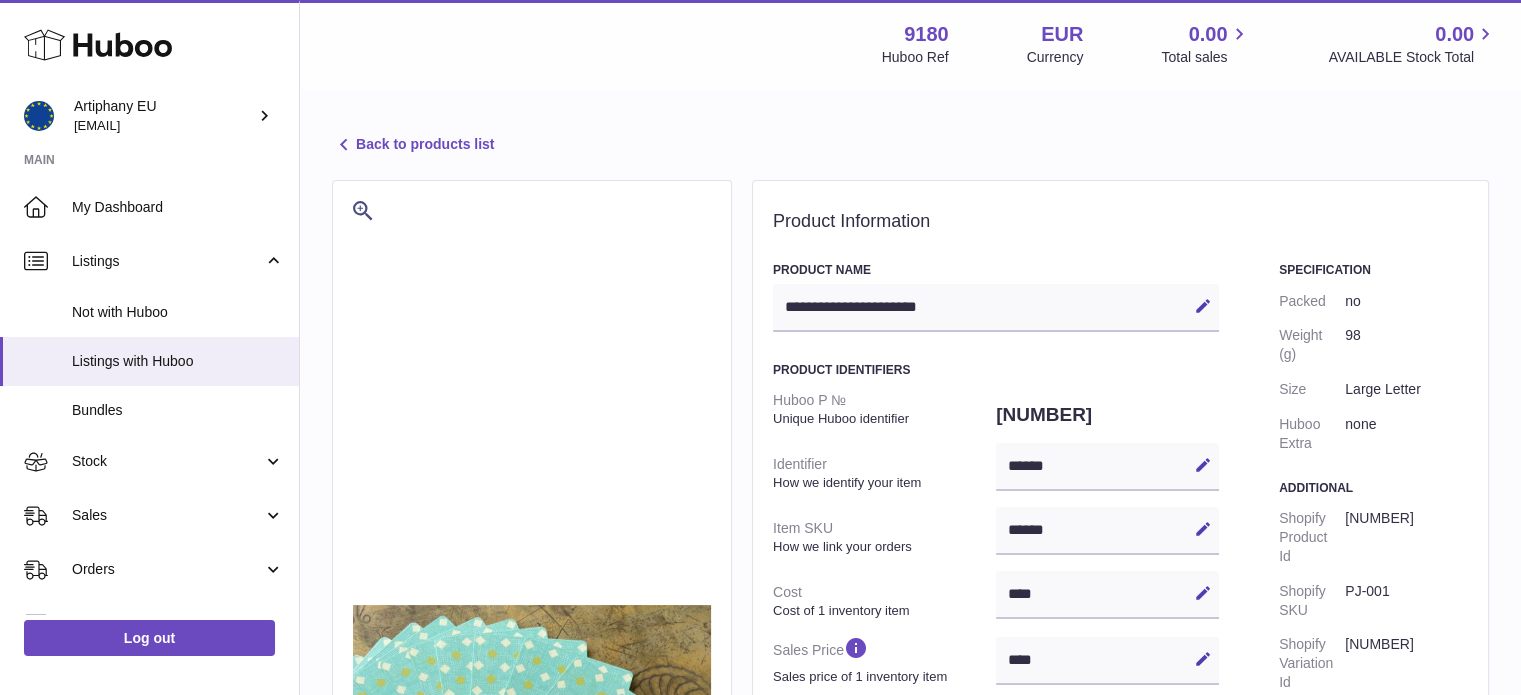 scroll, scrollTop: 0, scrollLeft: 0, axis: both 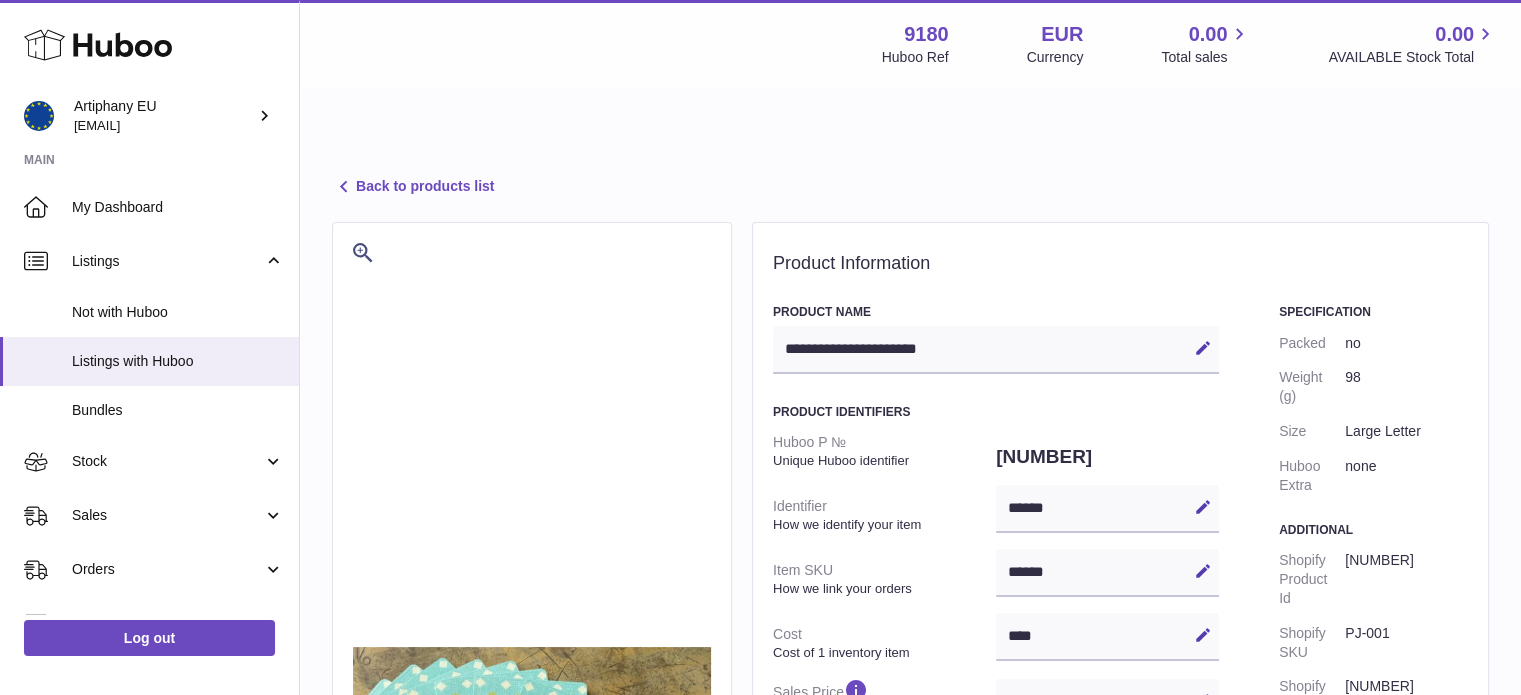 click on "Back to products list" at bounding box center [413, 187] 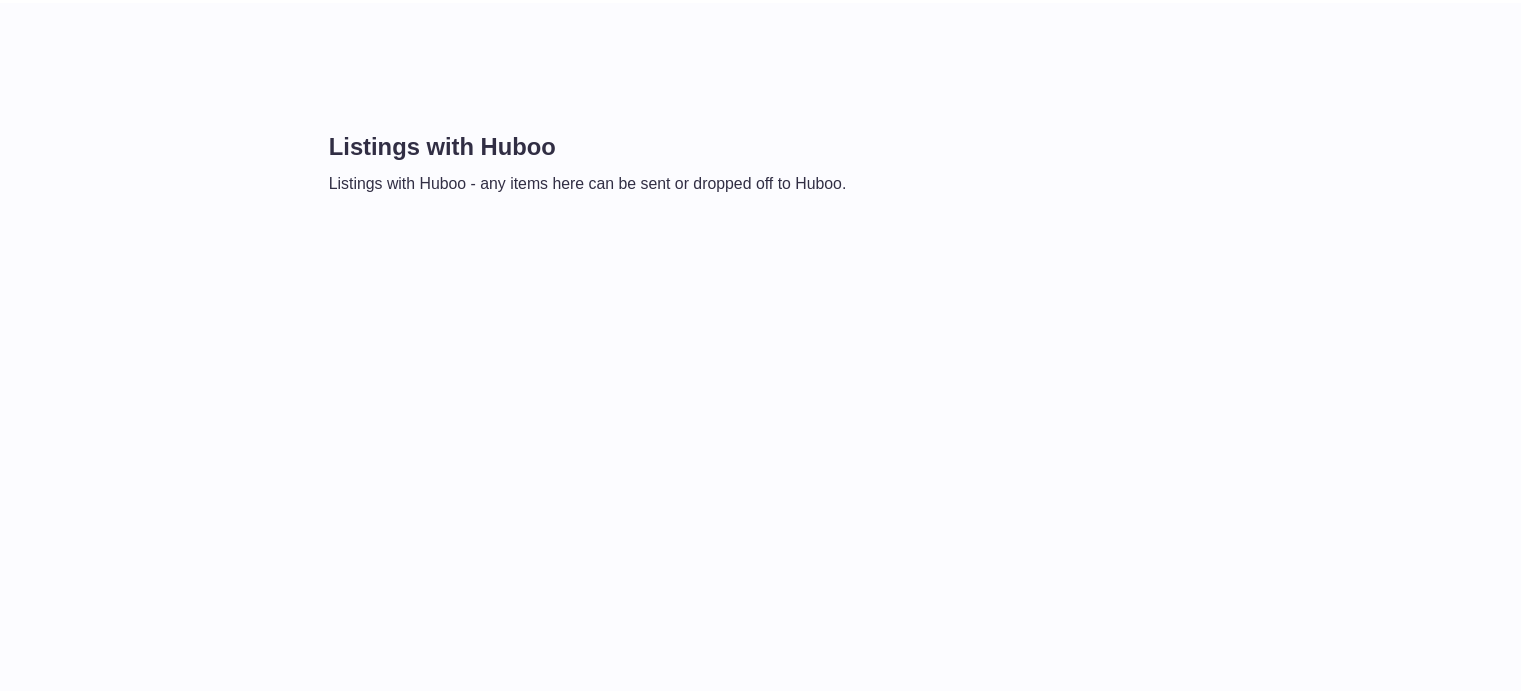 scroll, scrollTop: 0, scrollLeft: 0, axis: both 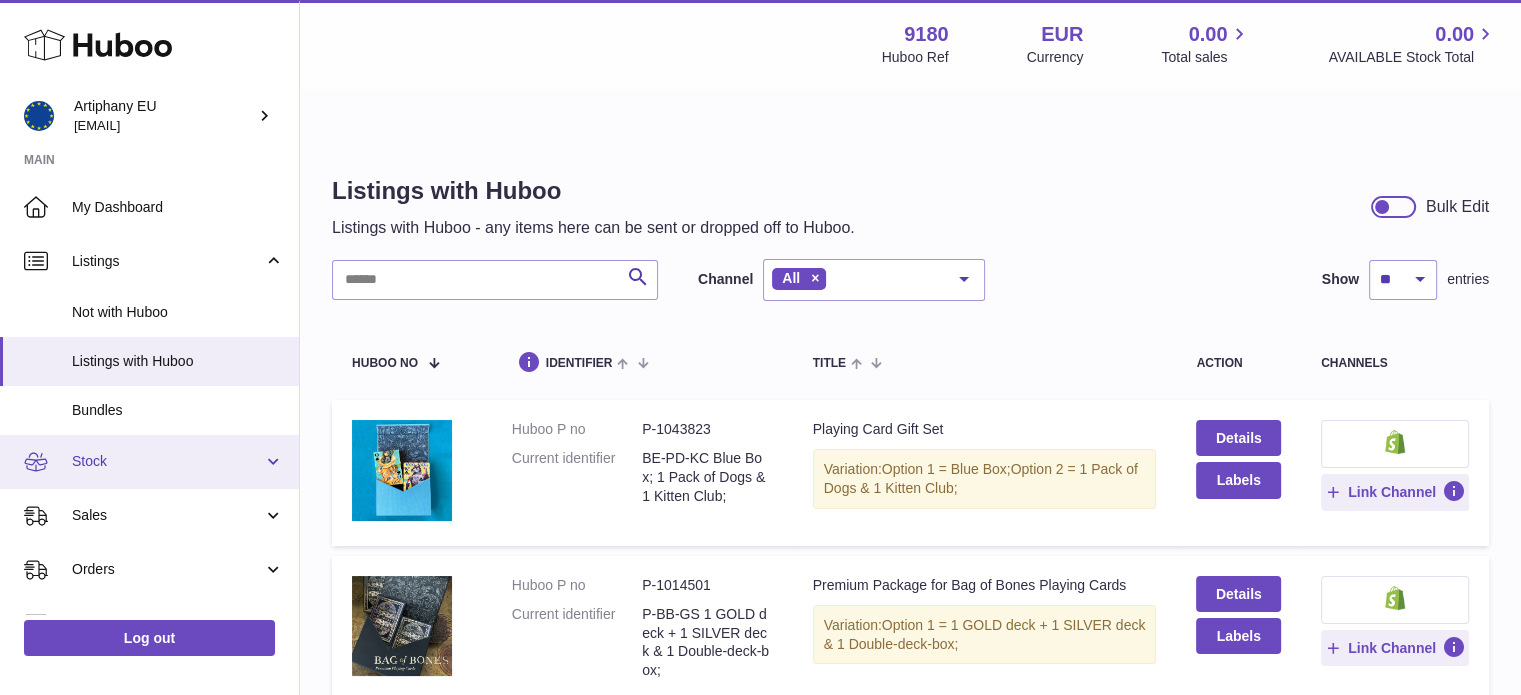 click on "Stock" at bounding box center [167, 461] 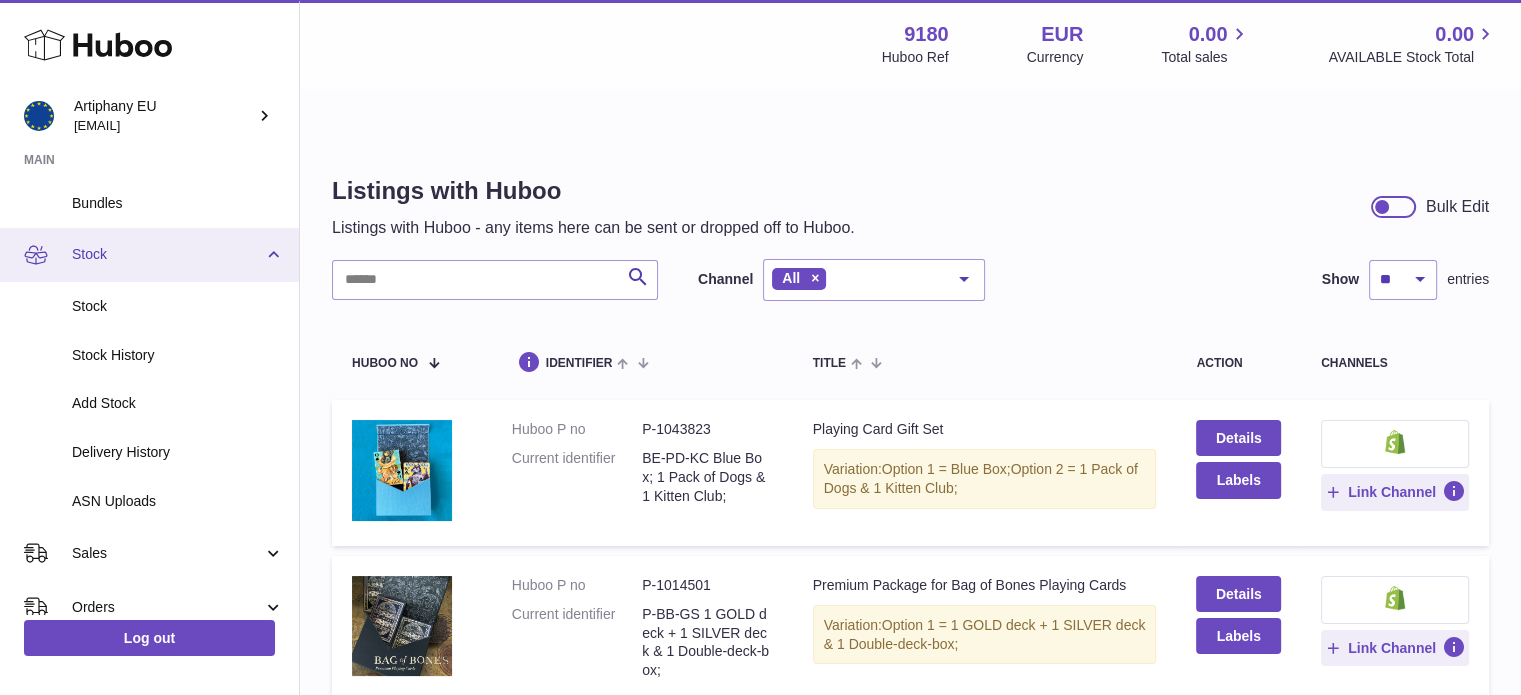 scroll, scrollTop: 211, scrollLeft: 0, axis: vertical 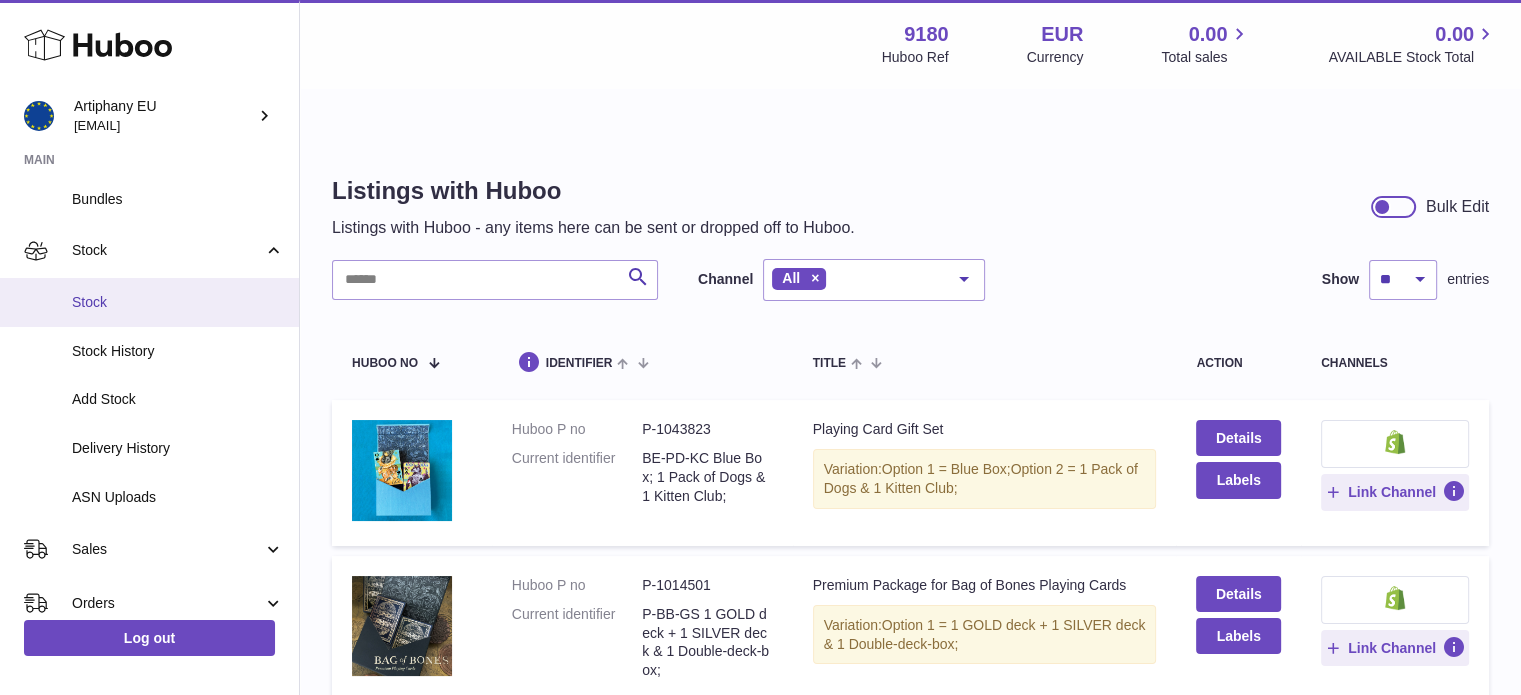 click on "Stock" at bounding box center (178, 302) 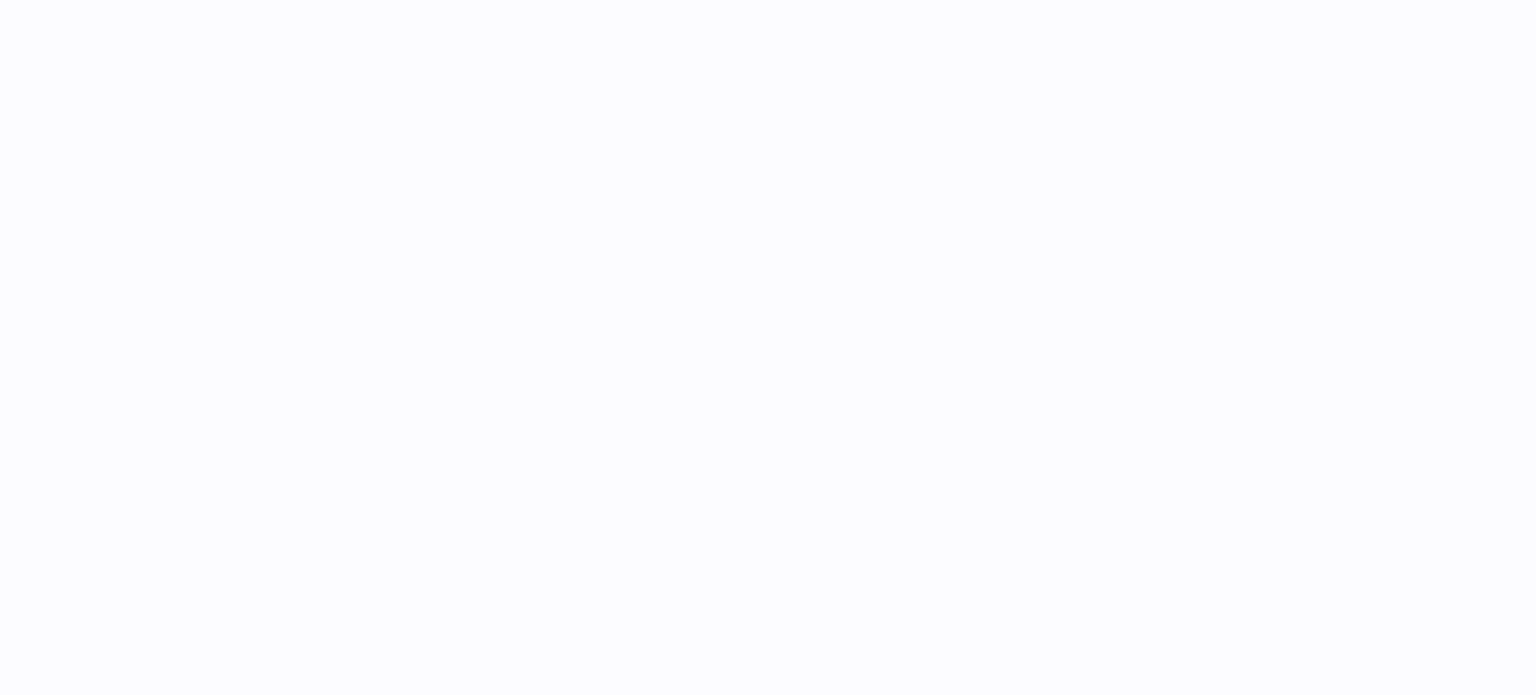 scroll, scrollTop: 0, scrollLeft: 0, axis: both 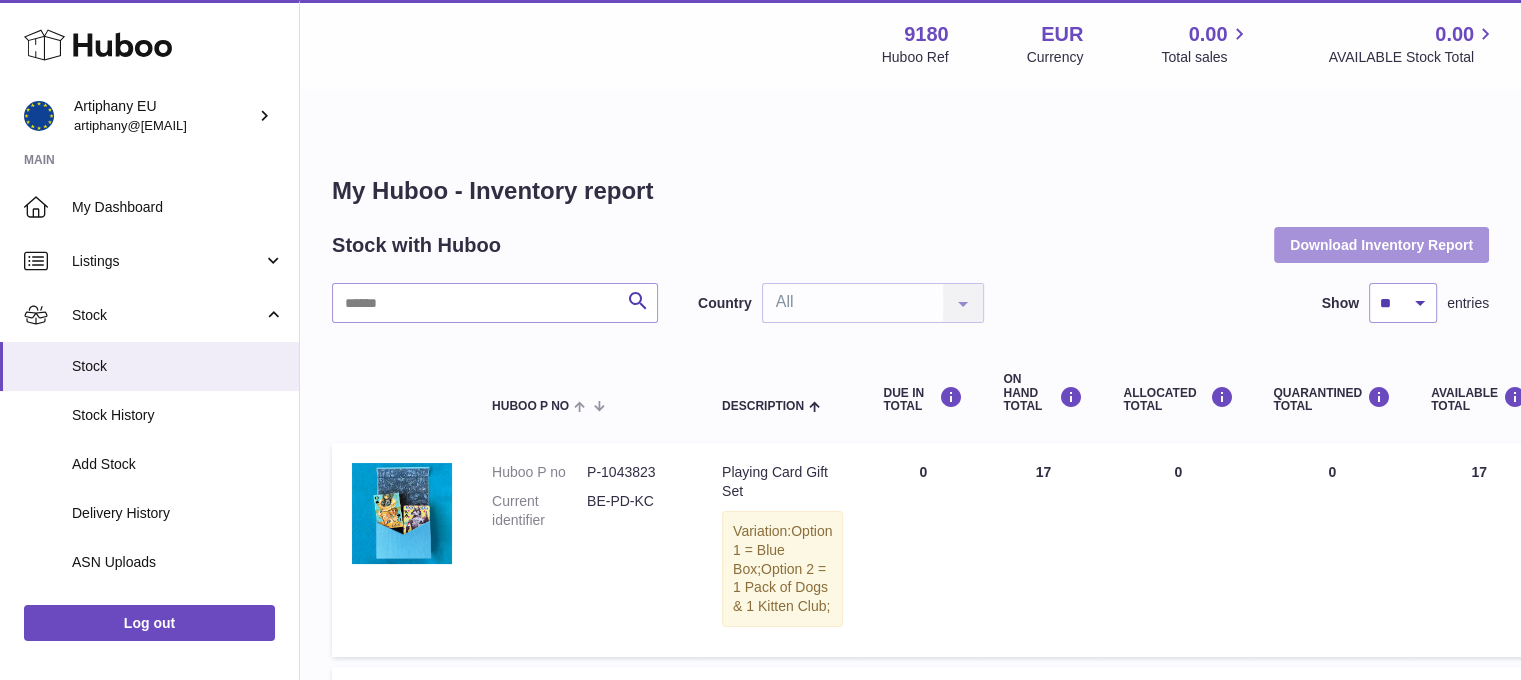click on "Download Inventory Report" at bounding box center (1381, 245) 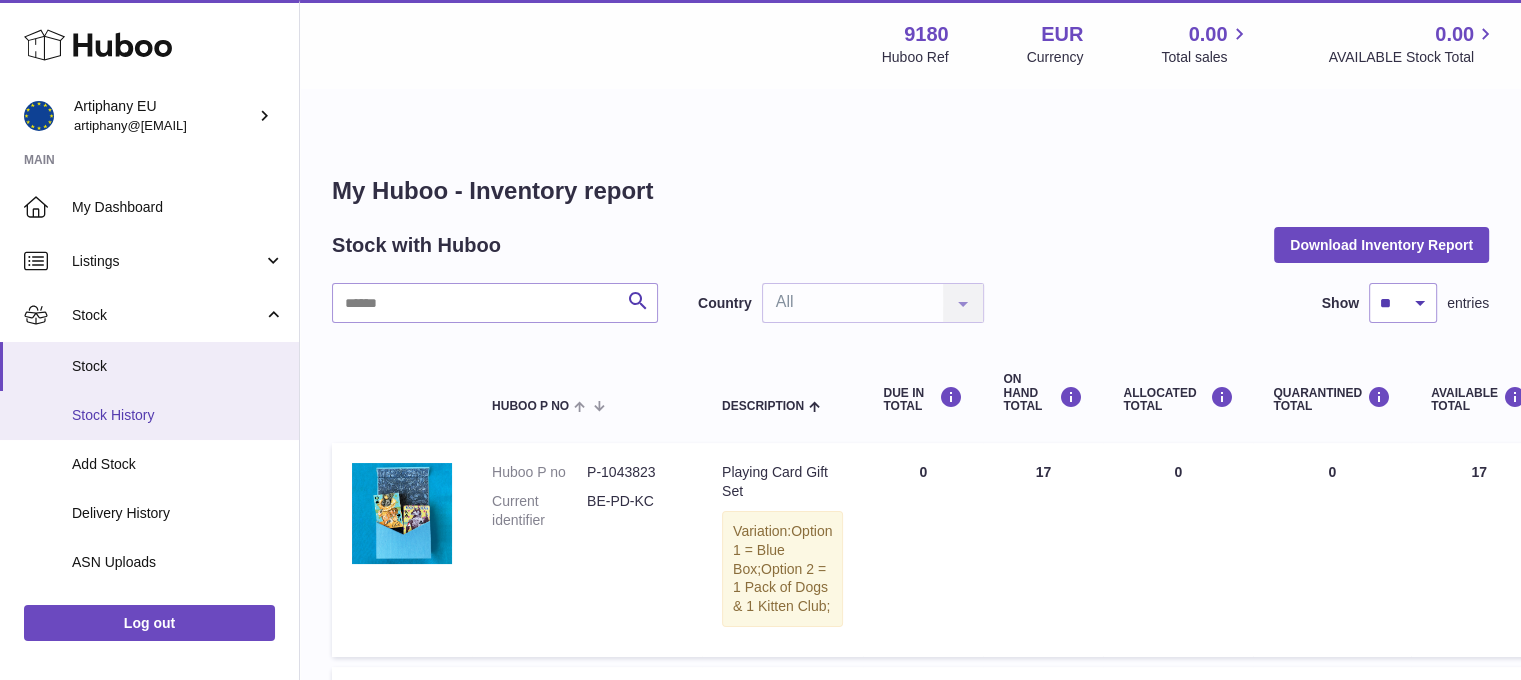 click on "Stock History" at bounding box center (149, 415) 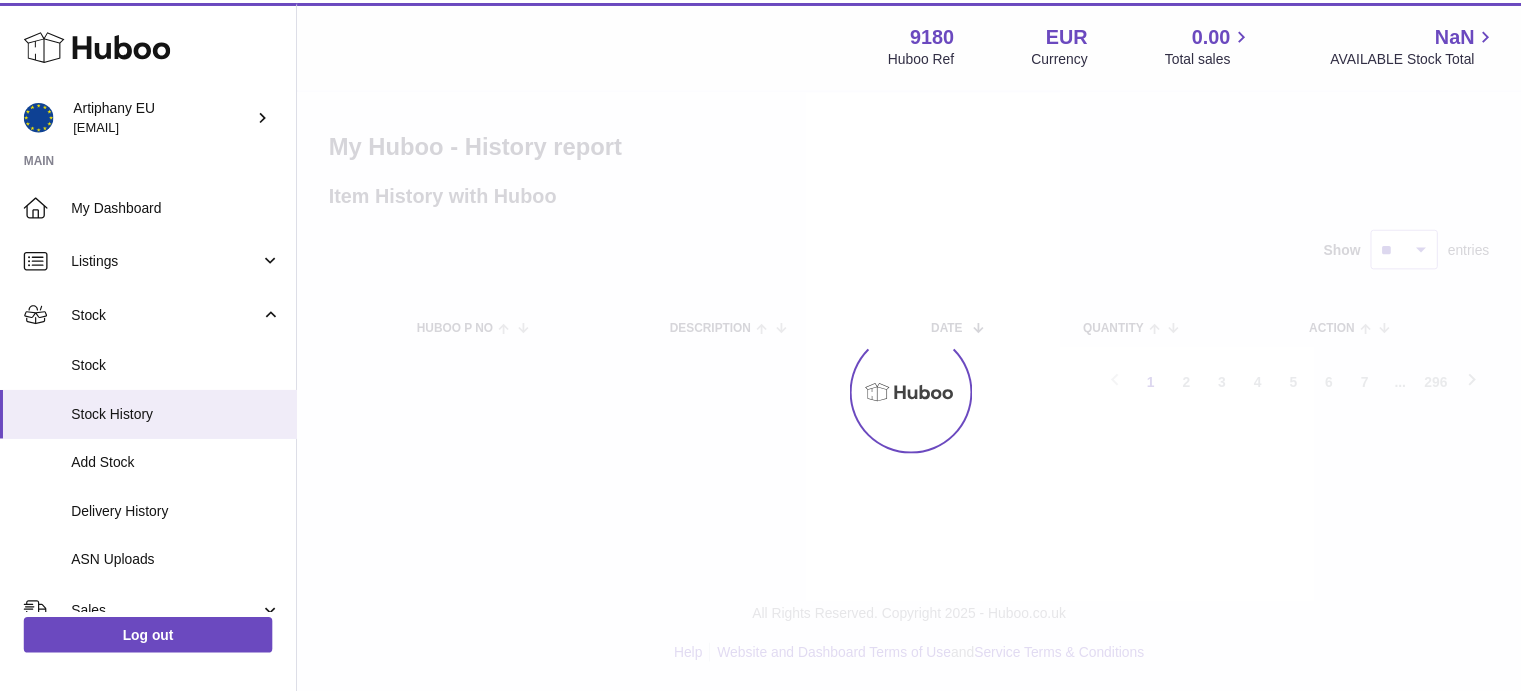 scroll, scrollTop: 0, scrollLeft: 0, axis: both 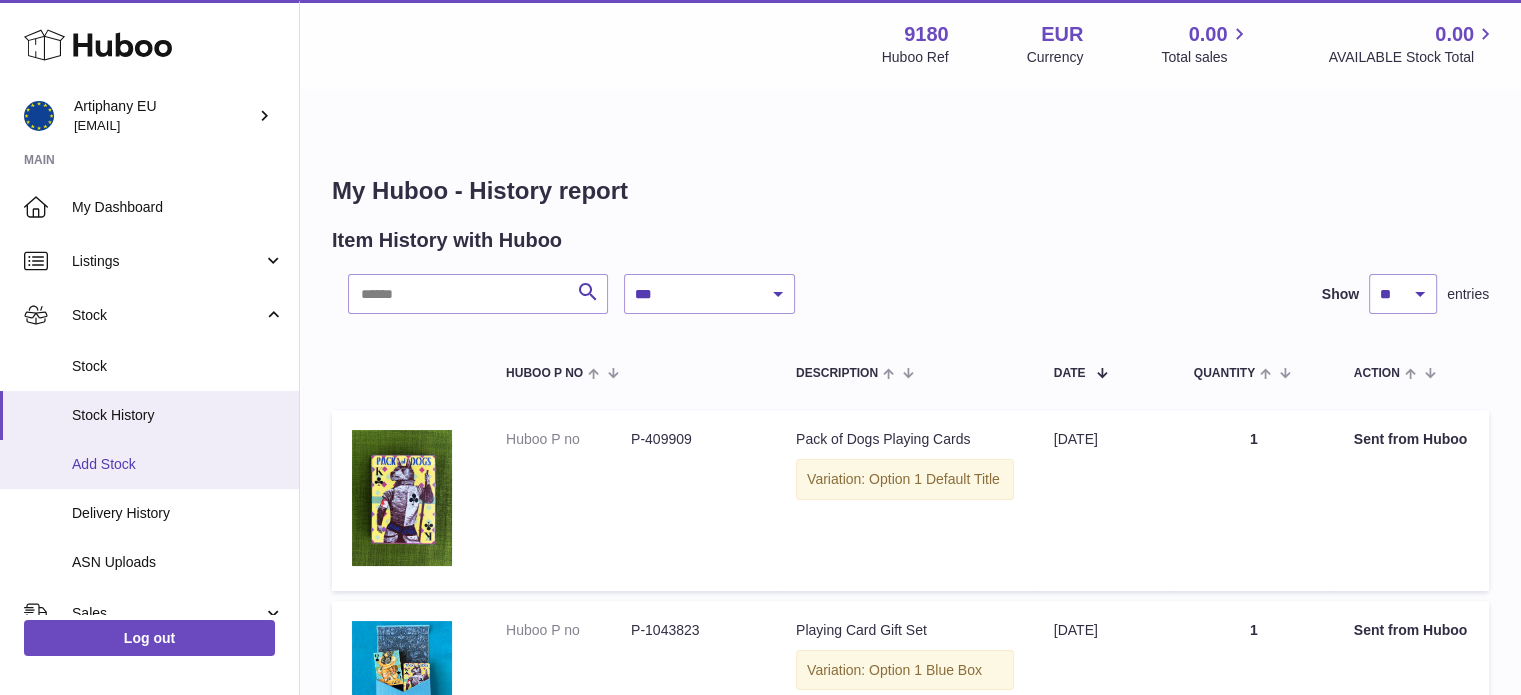 click on "Add Stock" at bounding box center (178, 464) 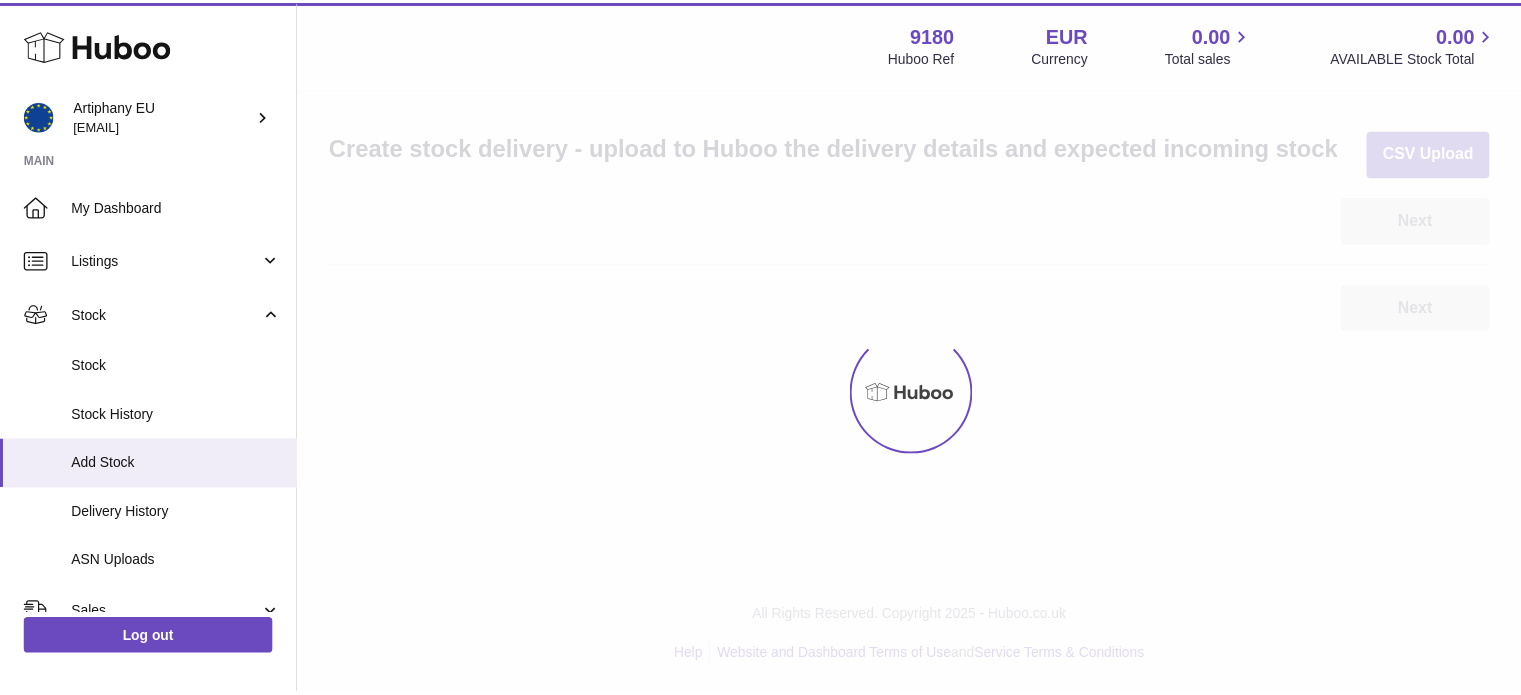 scroll, scrollTop: 0, scrollLeft: 0, axis: both 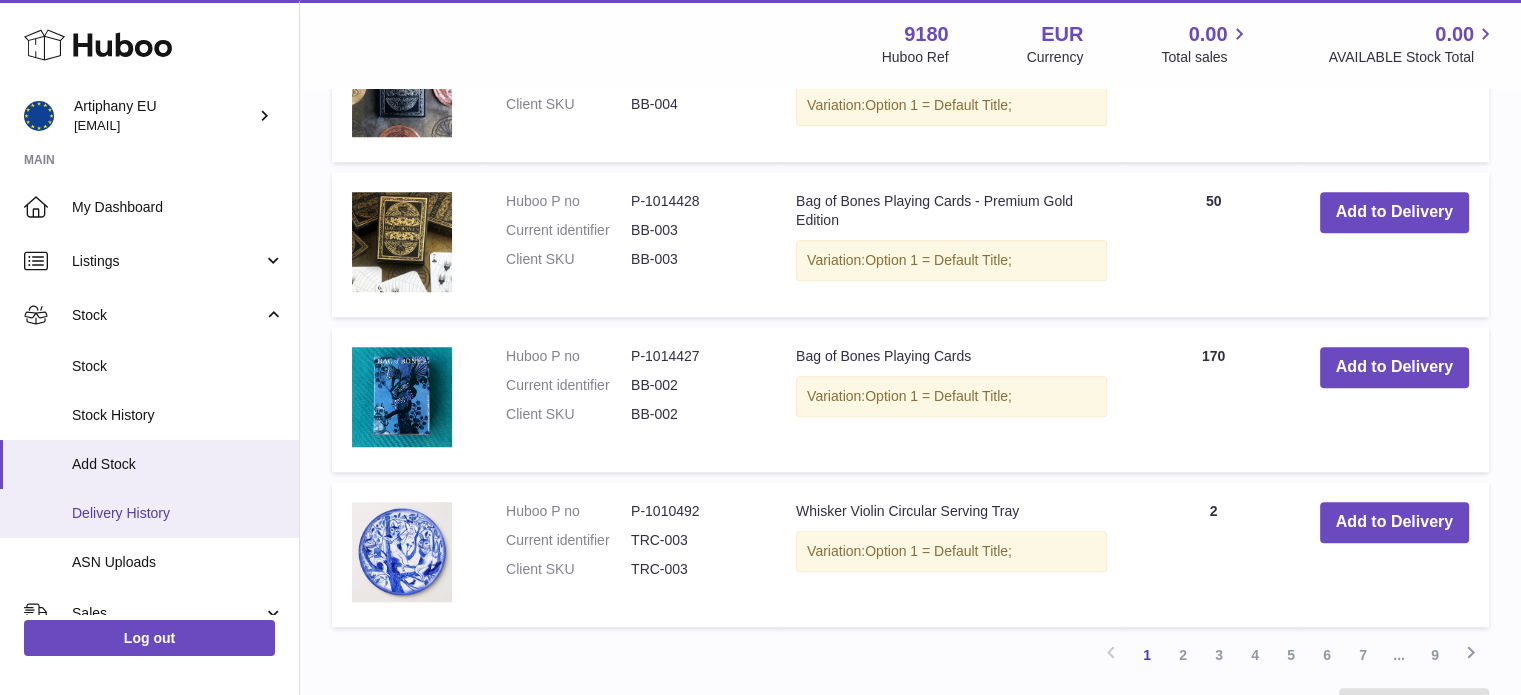 click on "Delivery History" at bounding box center (178, 513) 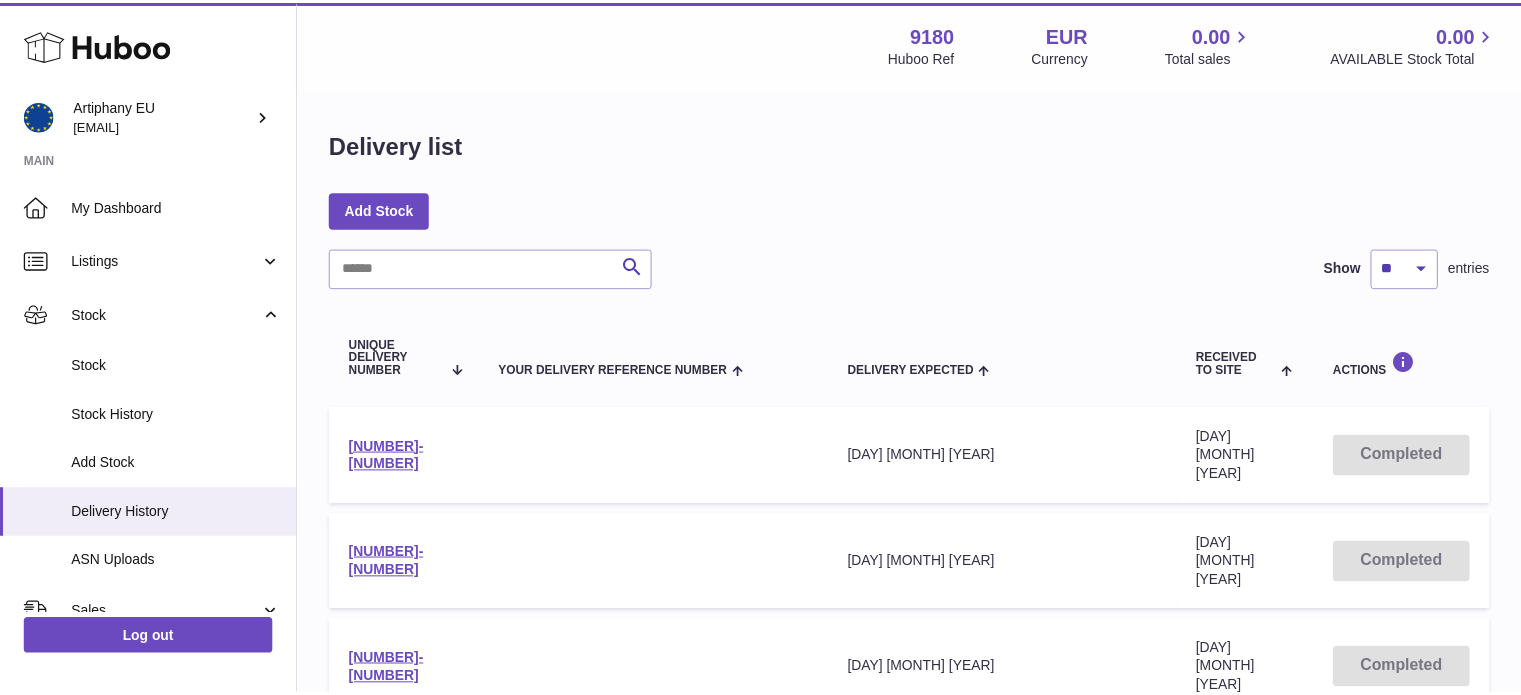 scroll, scrollTop: 0, scrollLeft: 0, axis: both 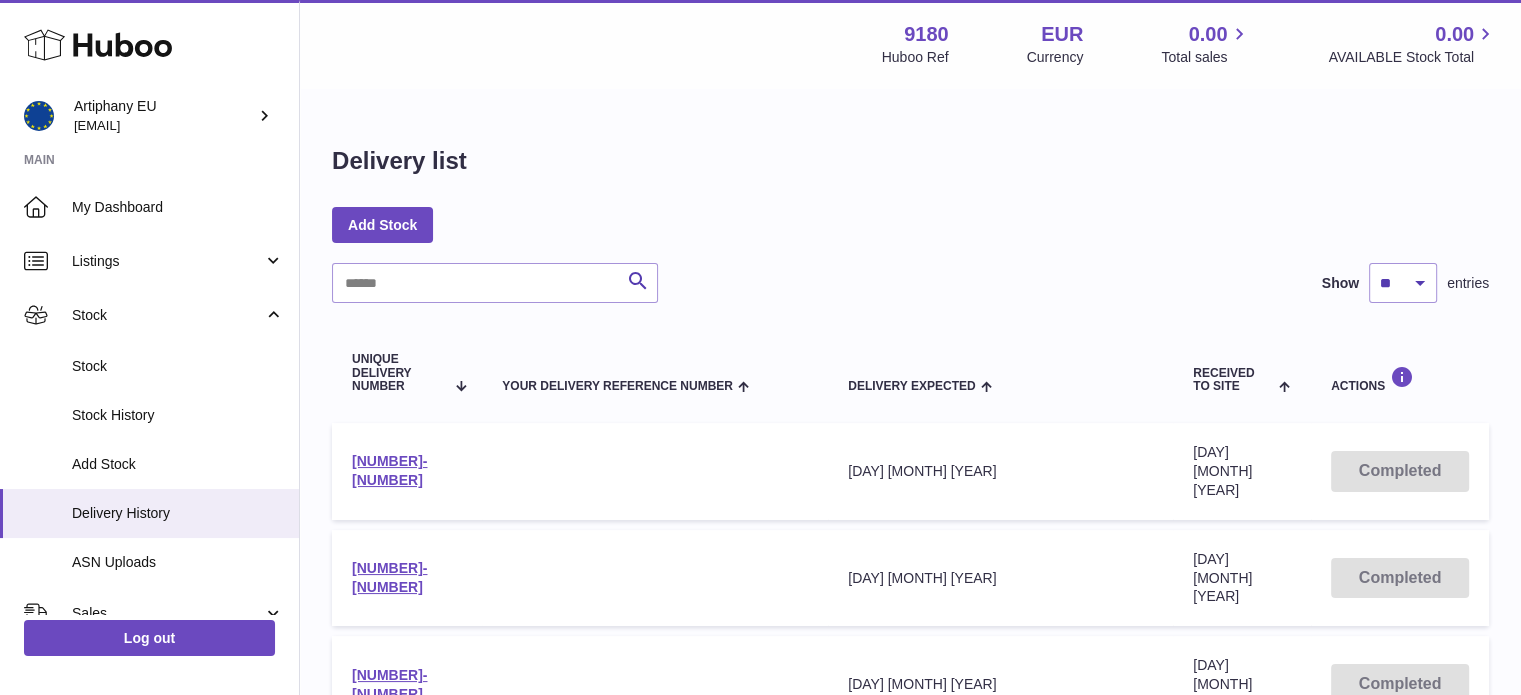 click on "Completed" at bounding box center (1400, 471) 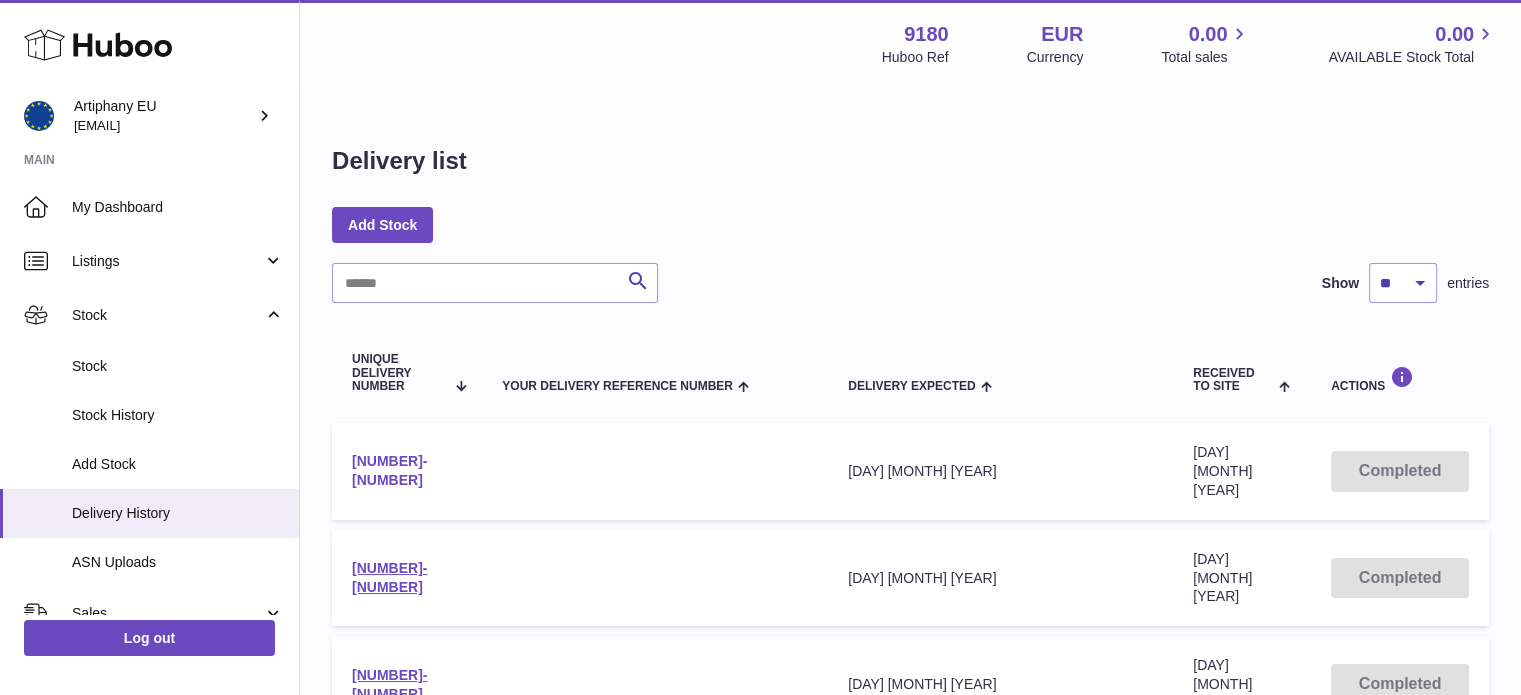 click on "[PHONE]" at bounding box center [389, 470] 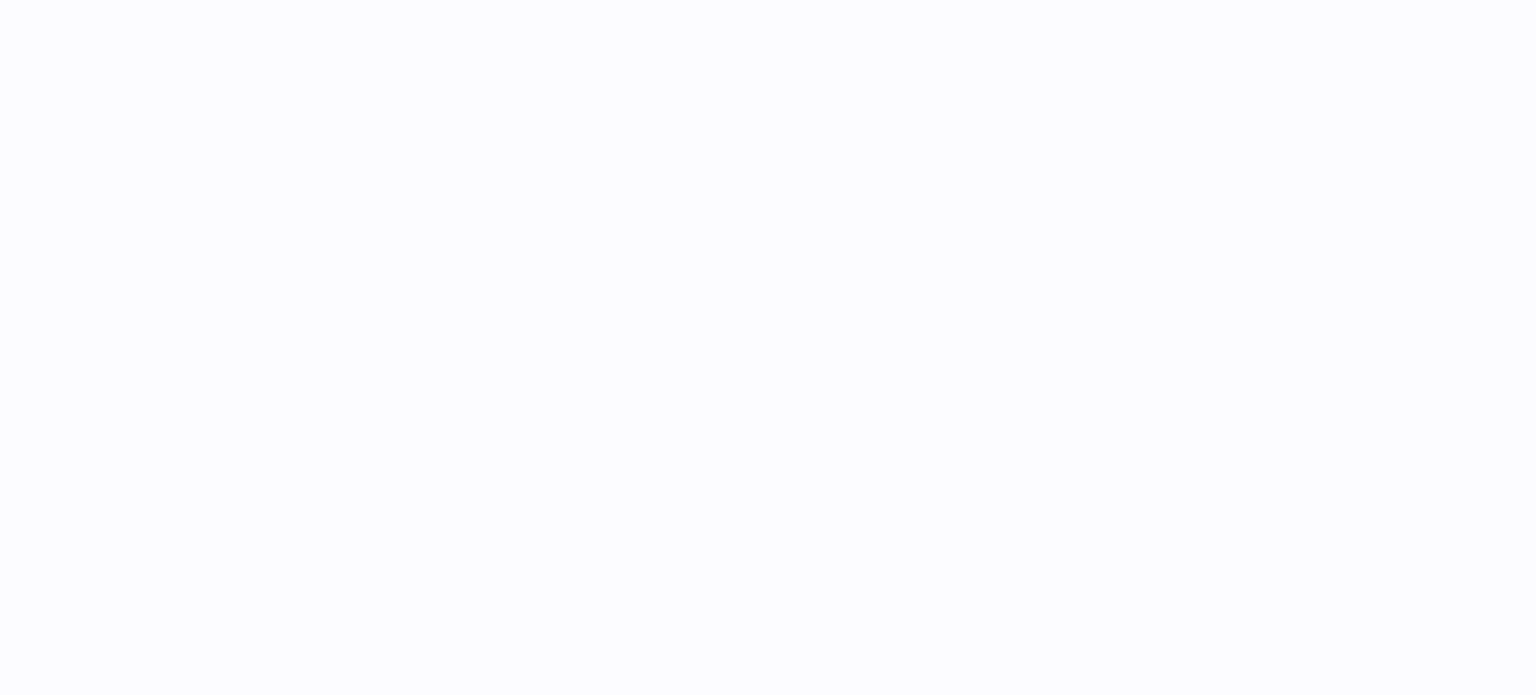 scroll, scrollTop: 0, scrollLeft: 0, axis: both 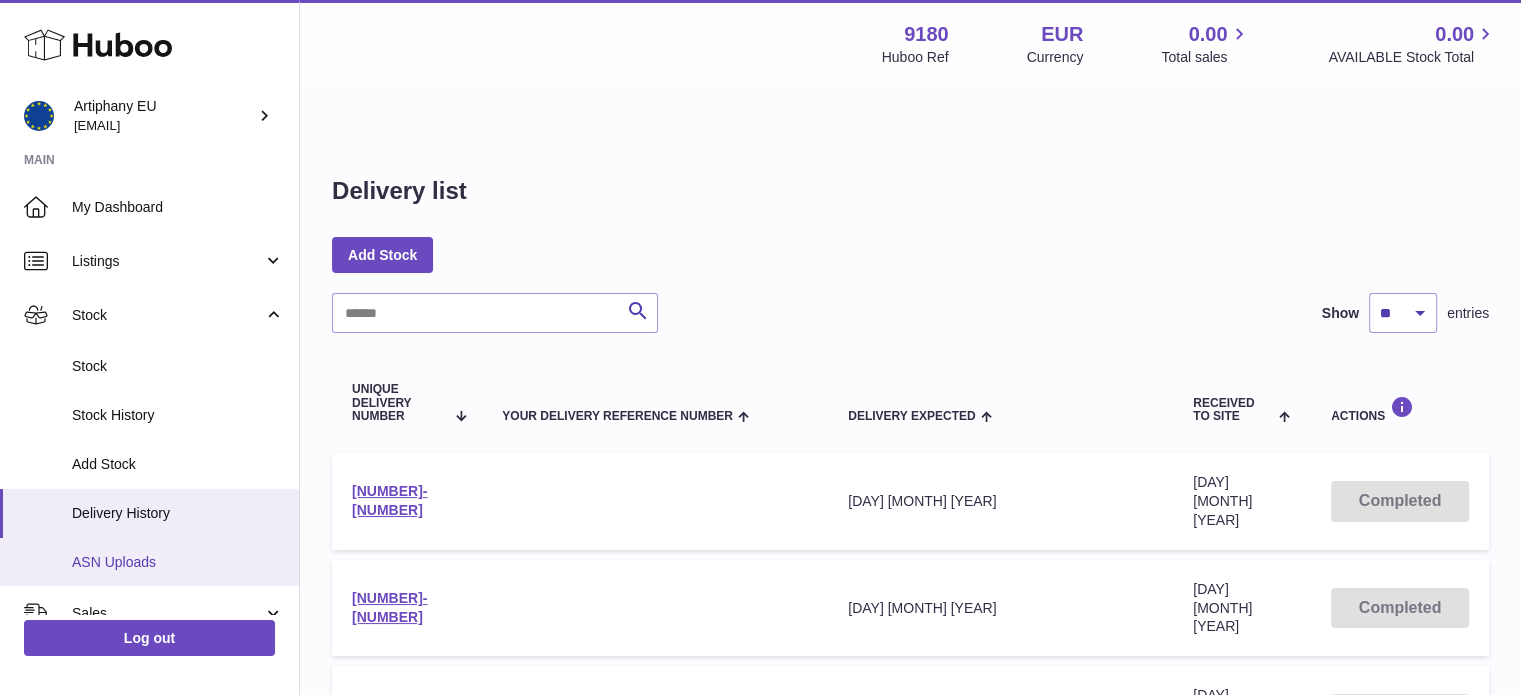 click on "ASN Uploads" at bounding box center [178, 562] 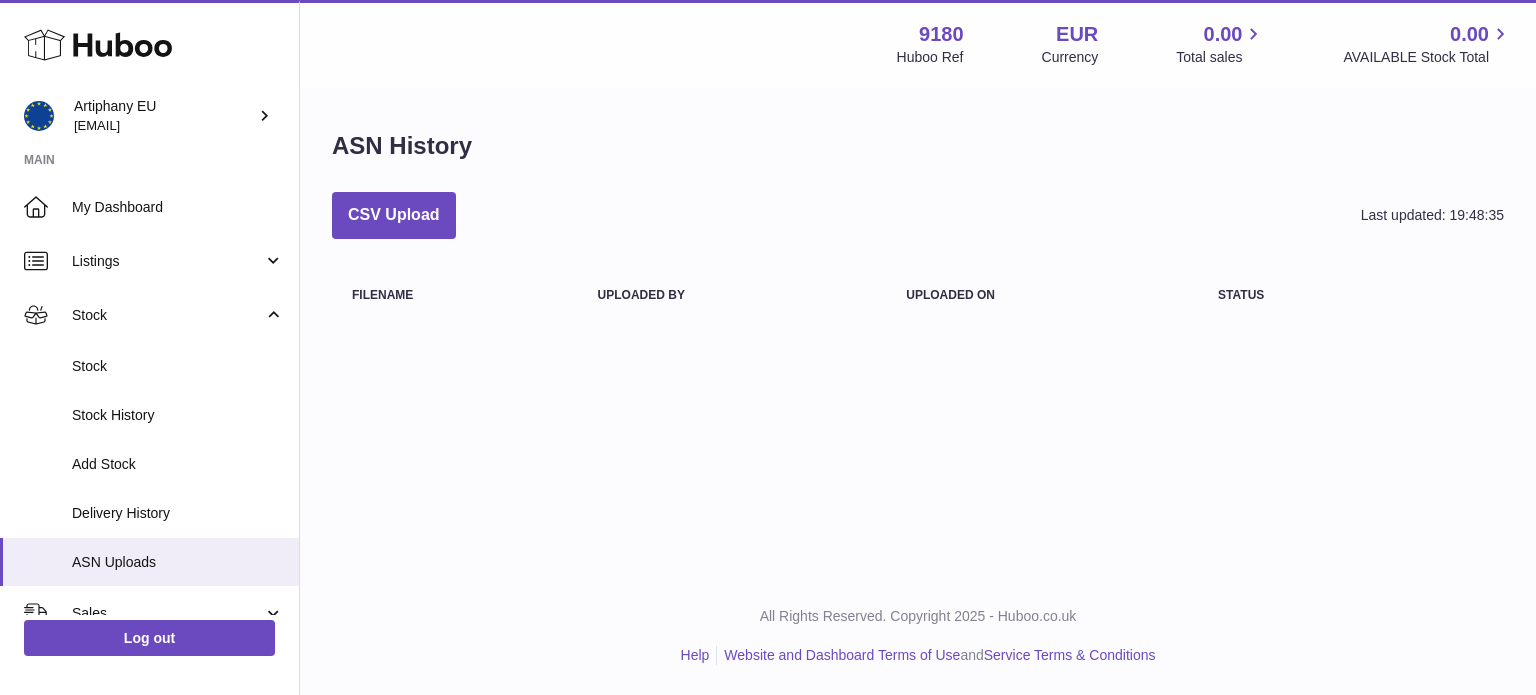 scroll, scrollTop: 0, scrollLeft: 0, axis: both 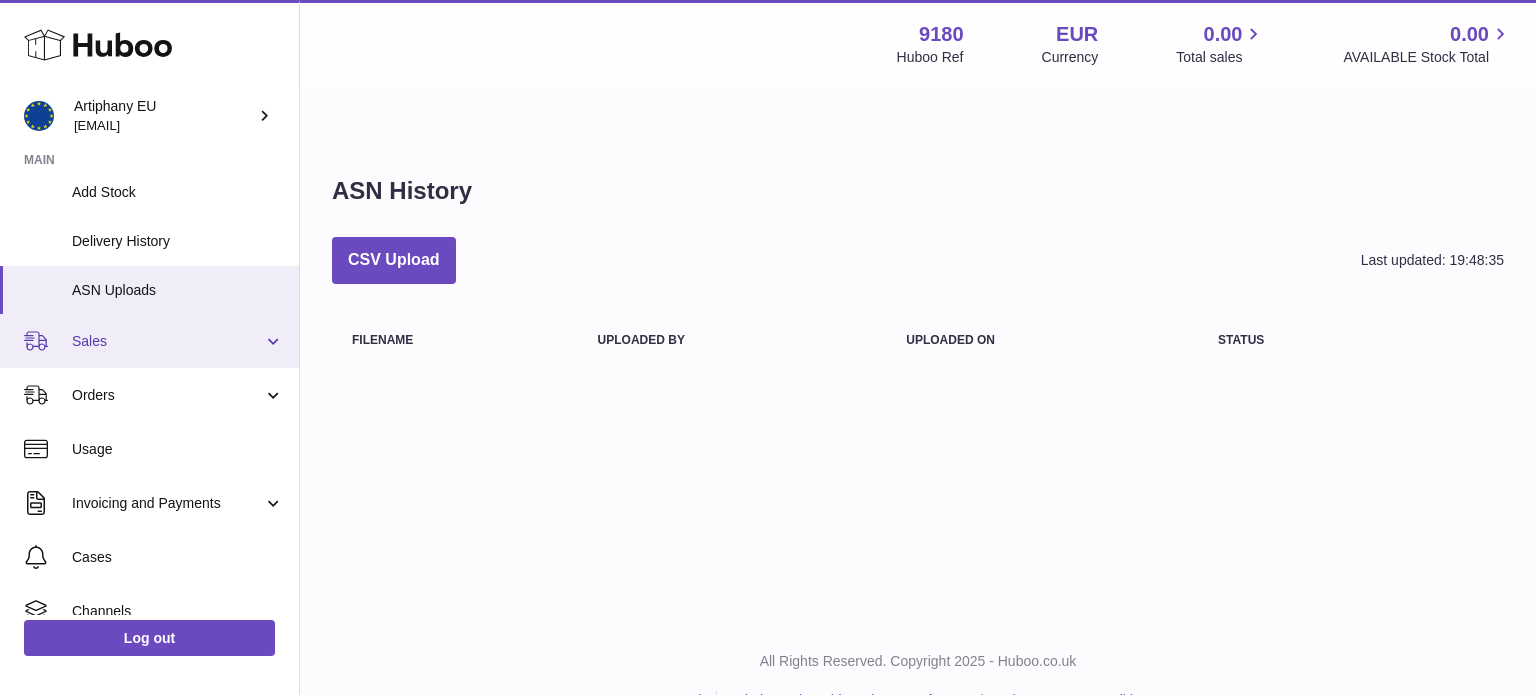 click on "Sales" at bounding box center [149, 341] 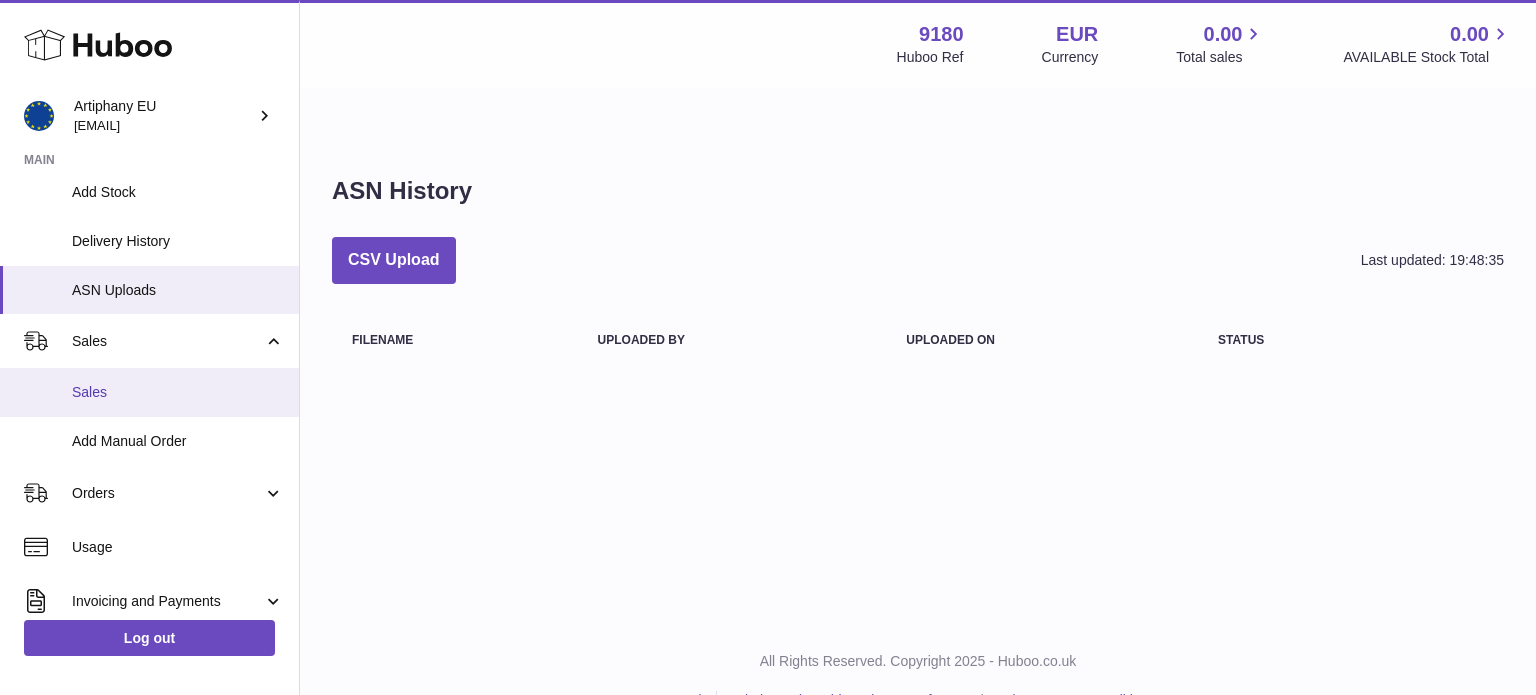 click on "Sales" at bounding box center [178, 392] 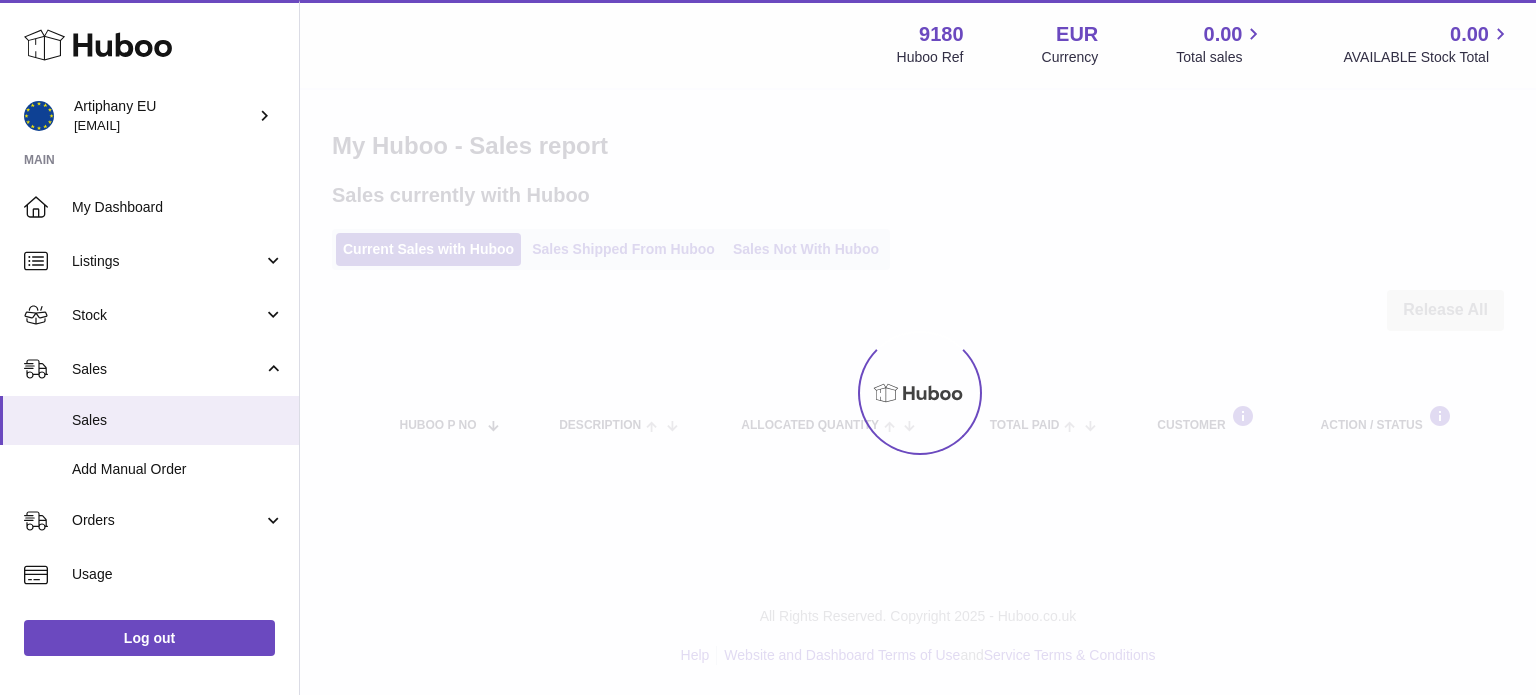 scroll, scrollTop: 0, scrollLeft: 0, axis: both 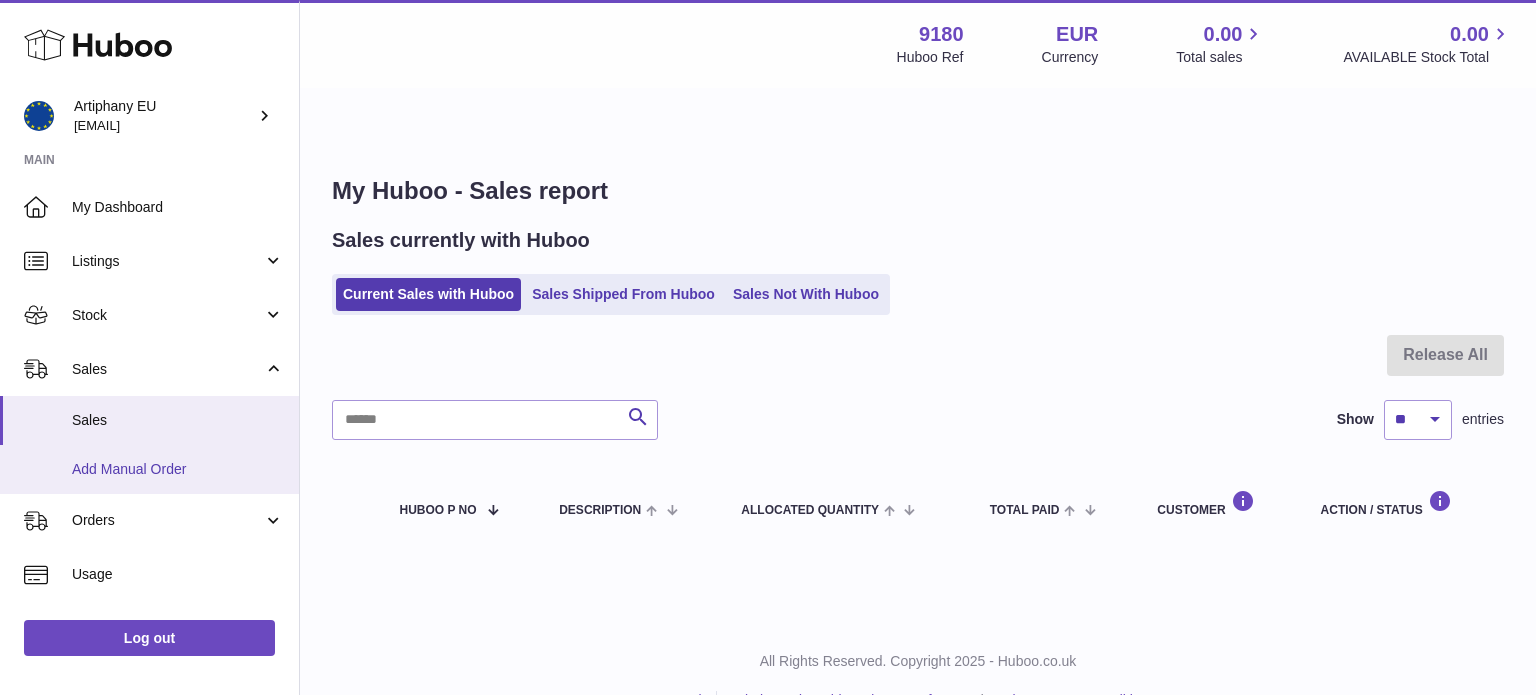 click on "Add Manual Order" at bounding box center [178, 469] 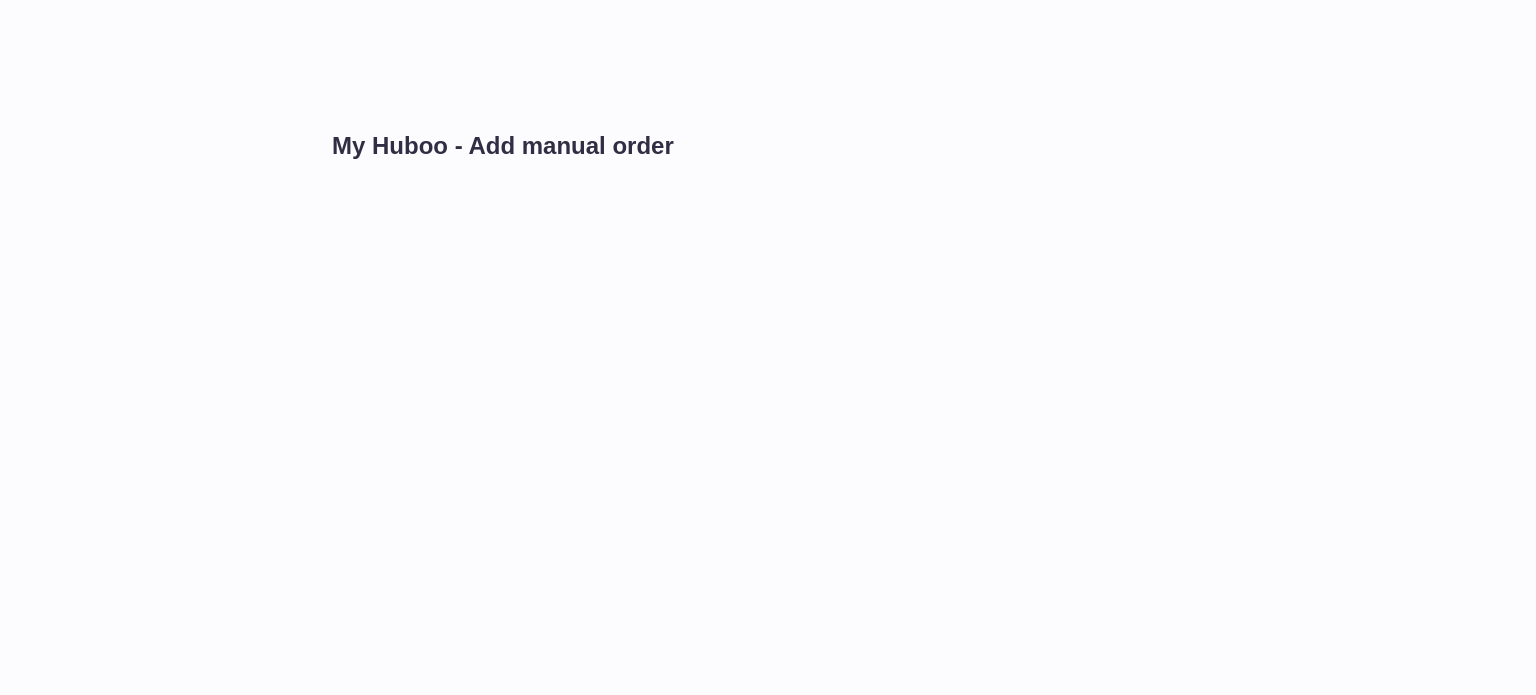 scroll, scrollTop: 0, scrollLeft: 0, axis: both 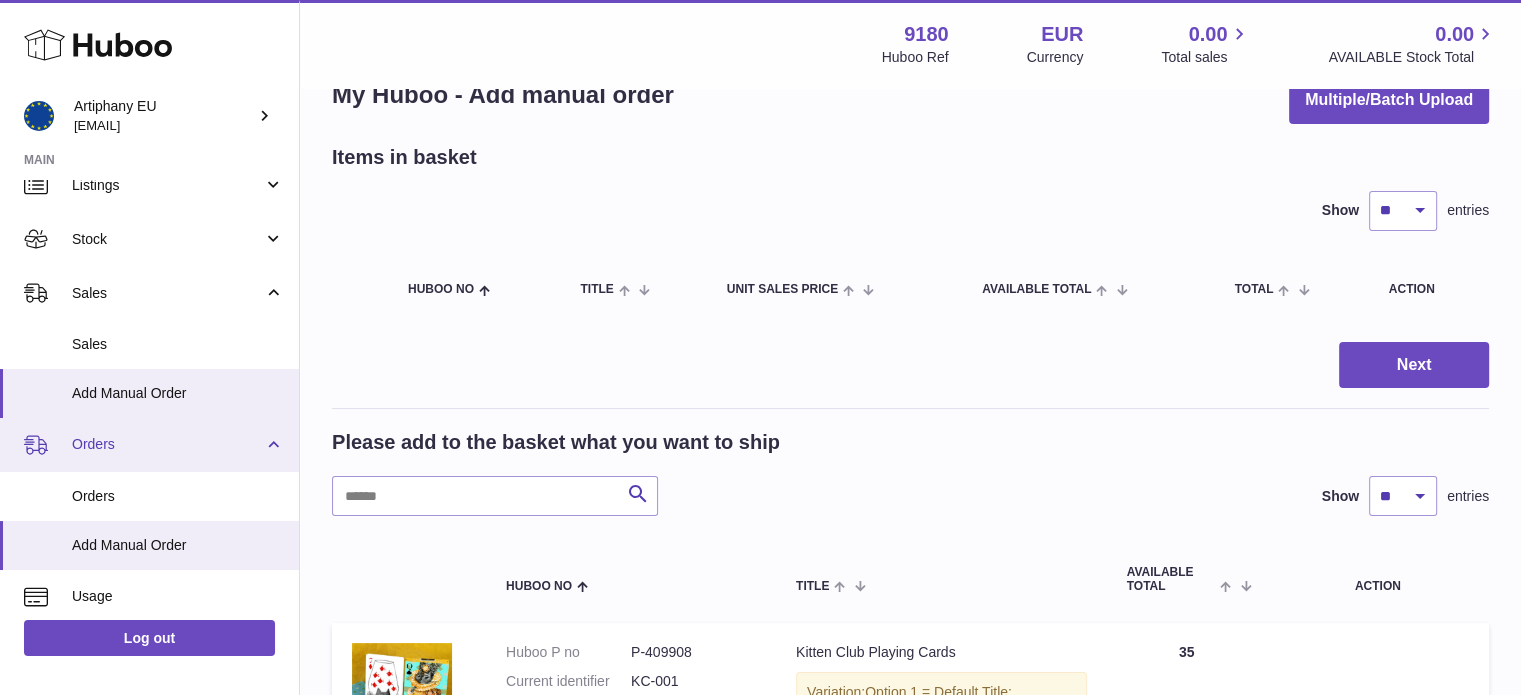 click on "Orders" at bounding box center (167, 444) 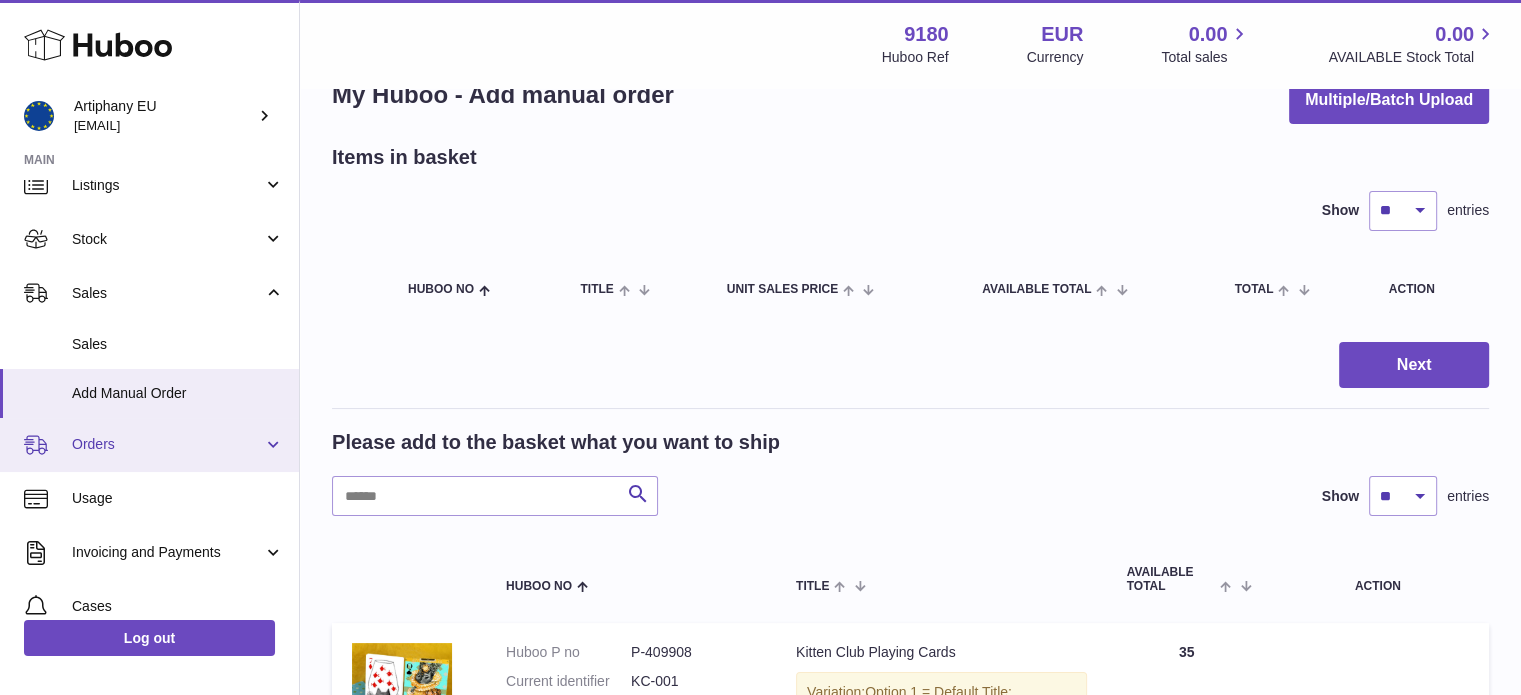 click on "Orders" at bounding box center (167, 444) 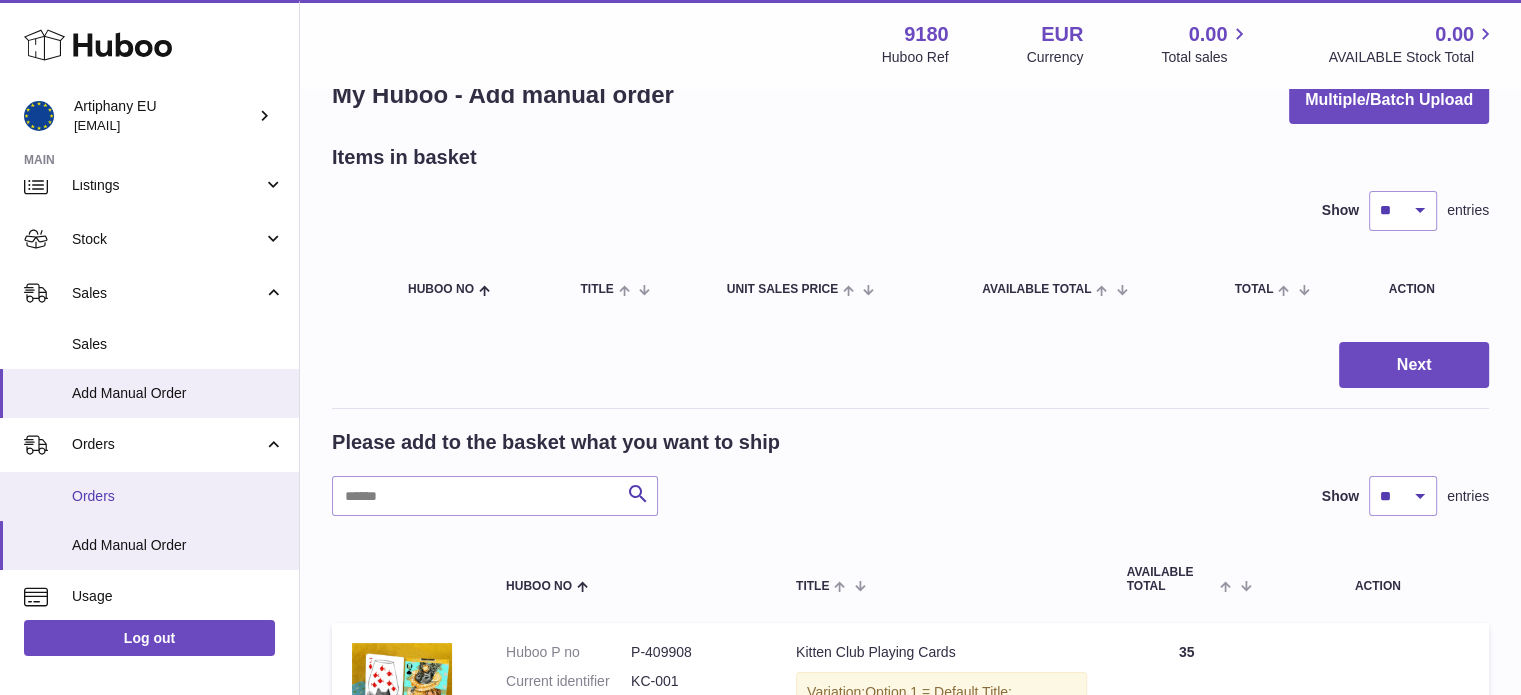 click on "Orders" at bounding box center (178, 496) 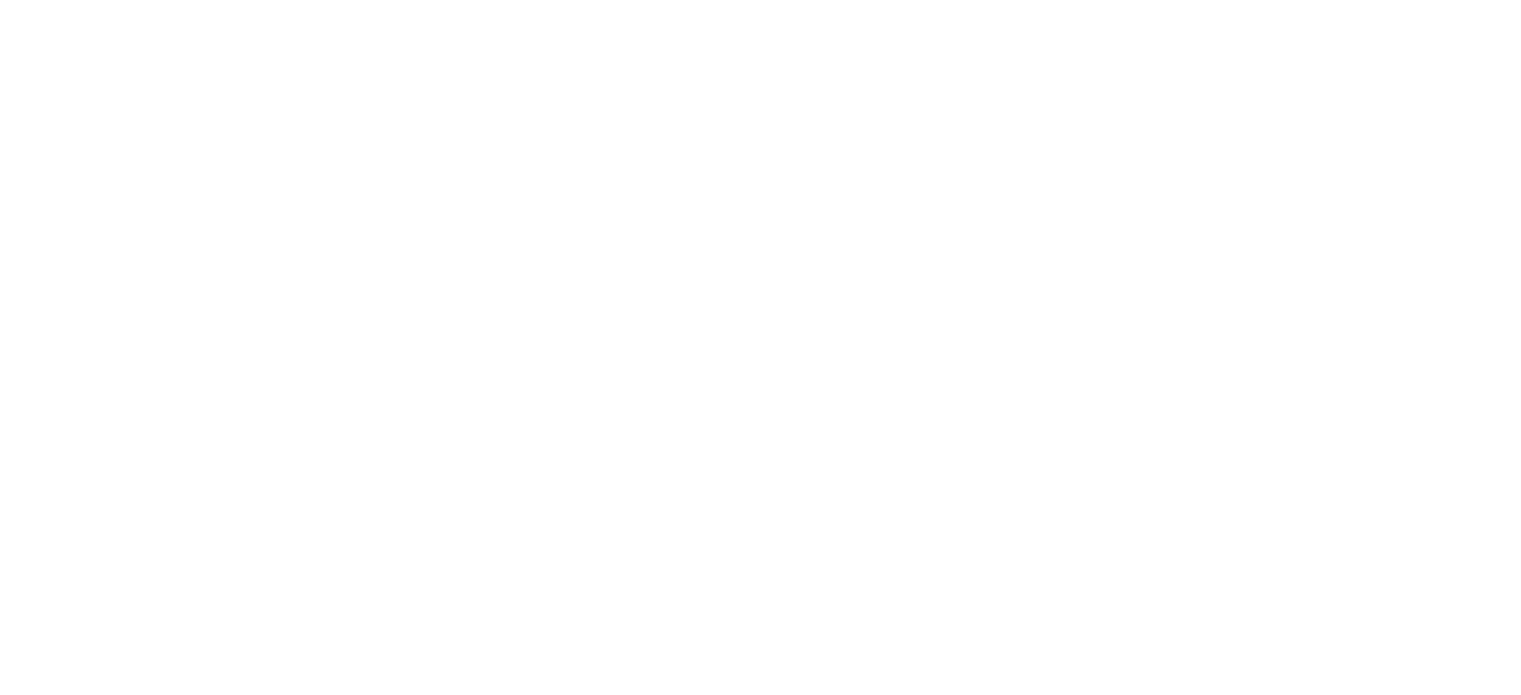 scroll, scrollTop: 0, scrollLeft: 0, axis: both 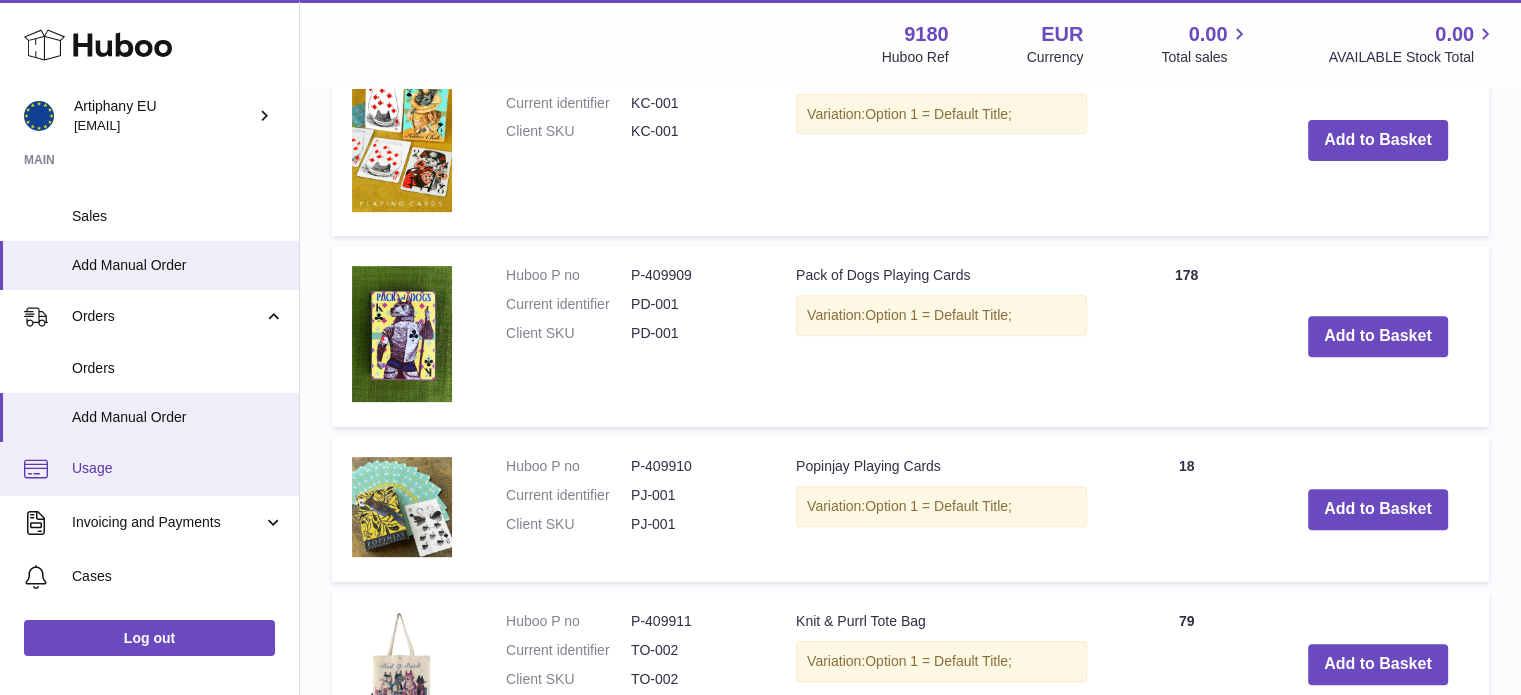 click on "Usage" at bounding box center [178, 468] 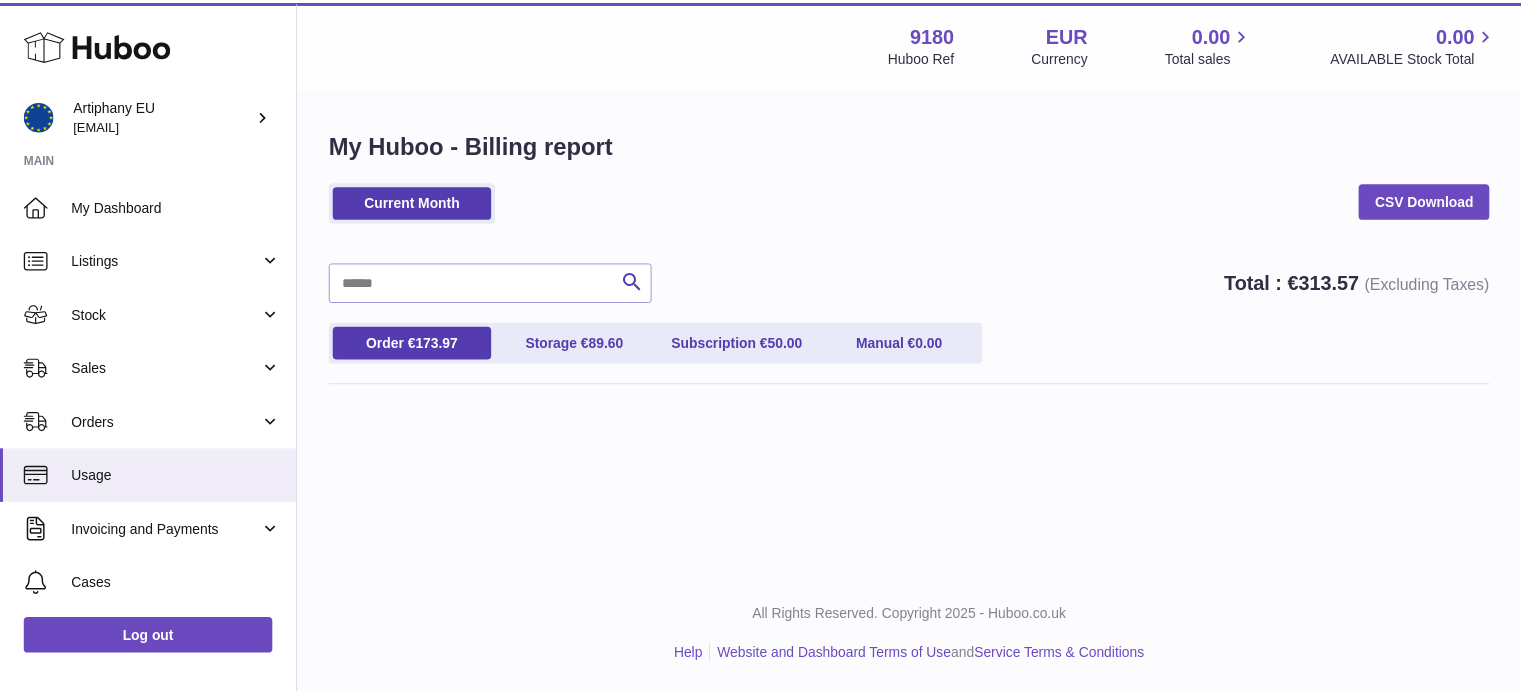 scroll, scrollTop: 0, scrollLeft: 0, axis: both 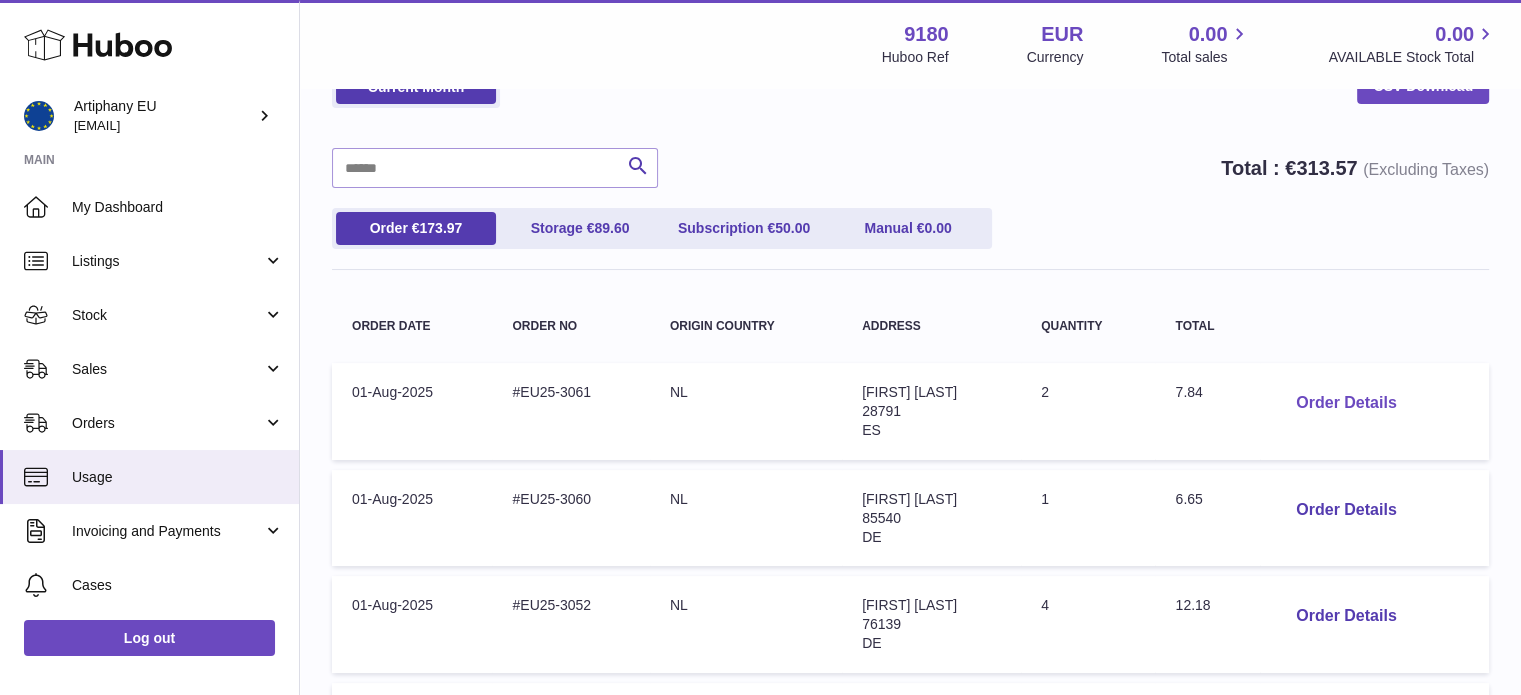 click on "Order Details" at bounding box center [1346, 403] 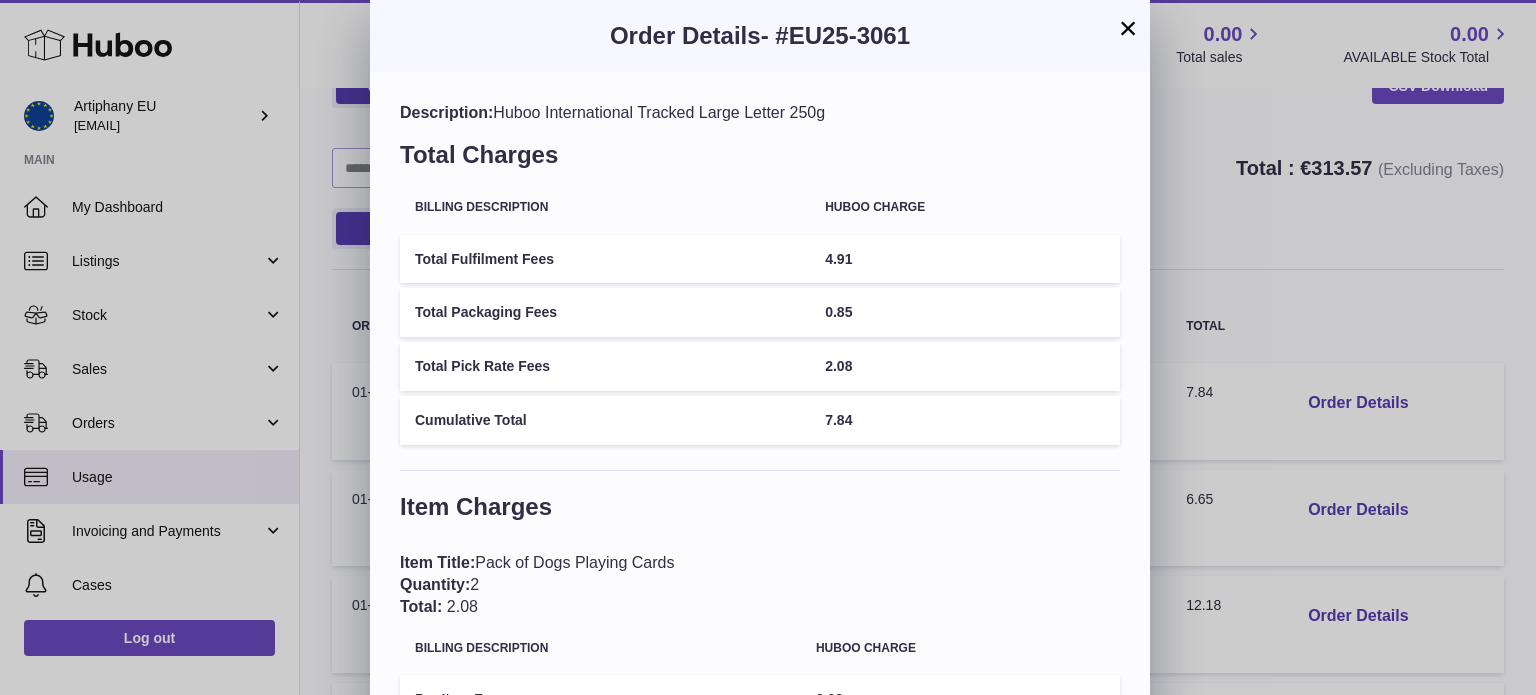 scroll, scrollTop: 148, scrollLeft: 0, axis: vertical 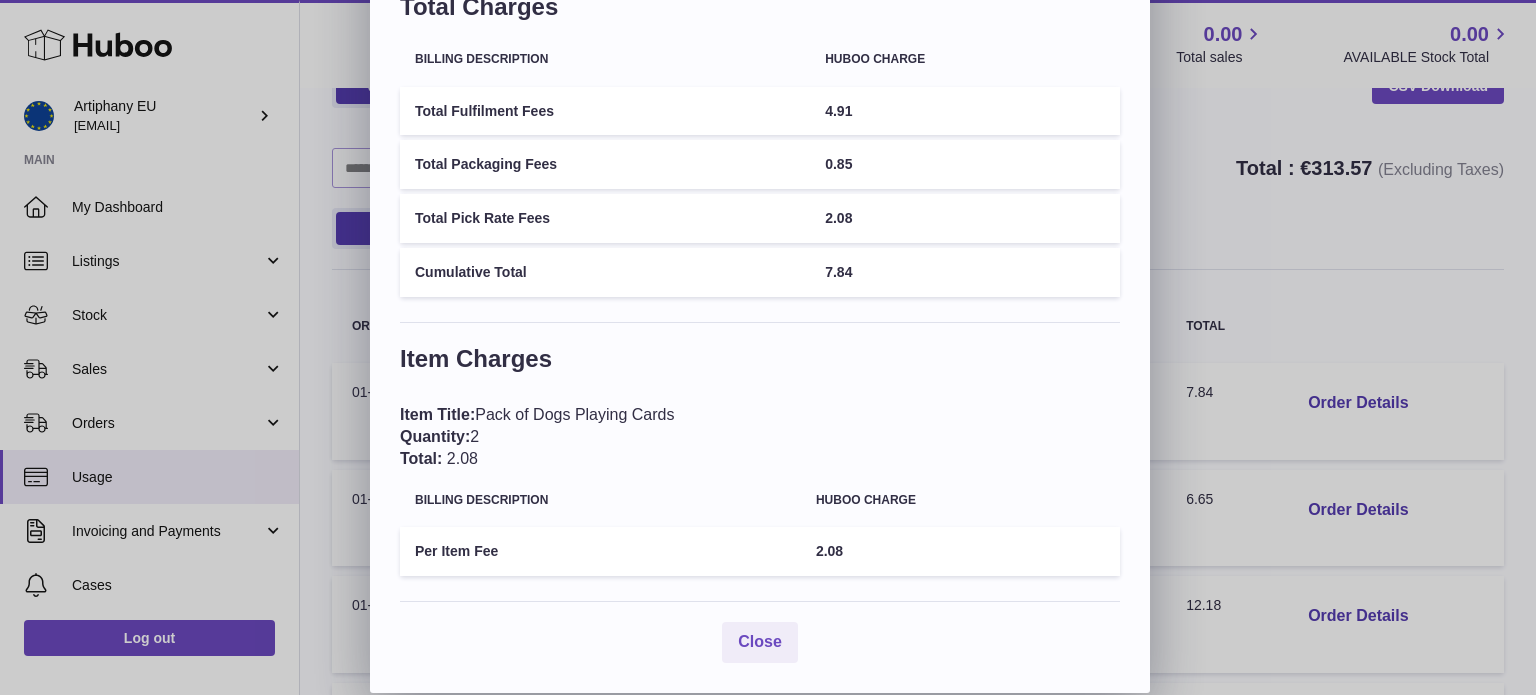 click on "2.08" at bounding box center (829, 551) 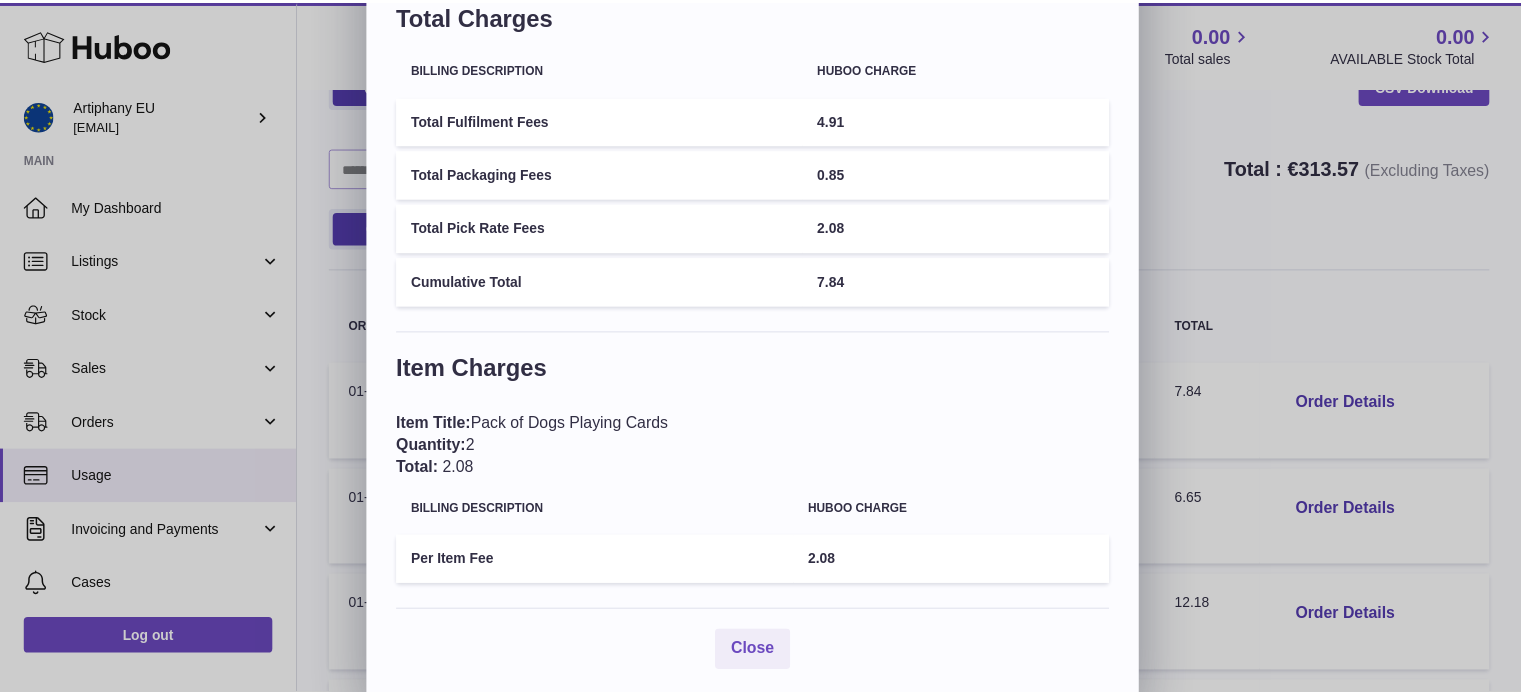 scroll, scrollTop: 136, scrollLeft: 0, axis: vertical 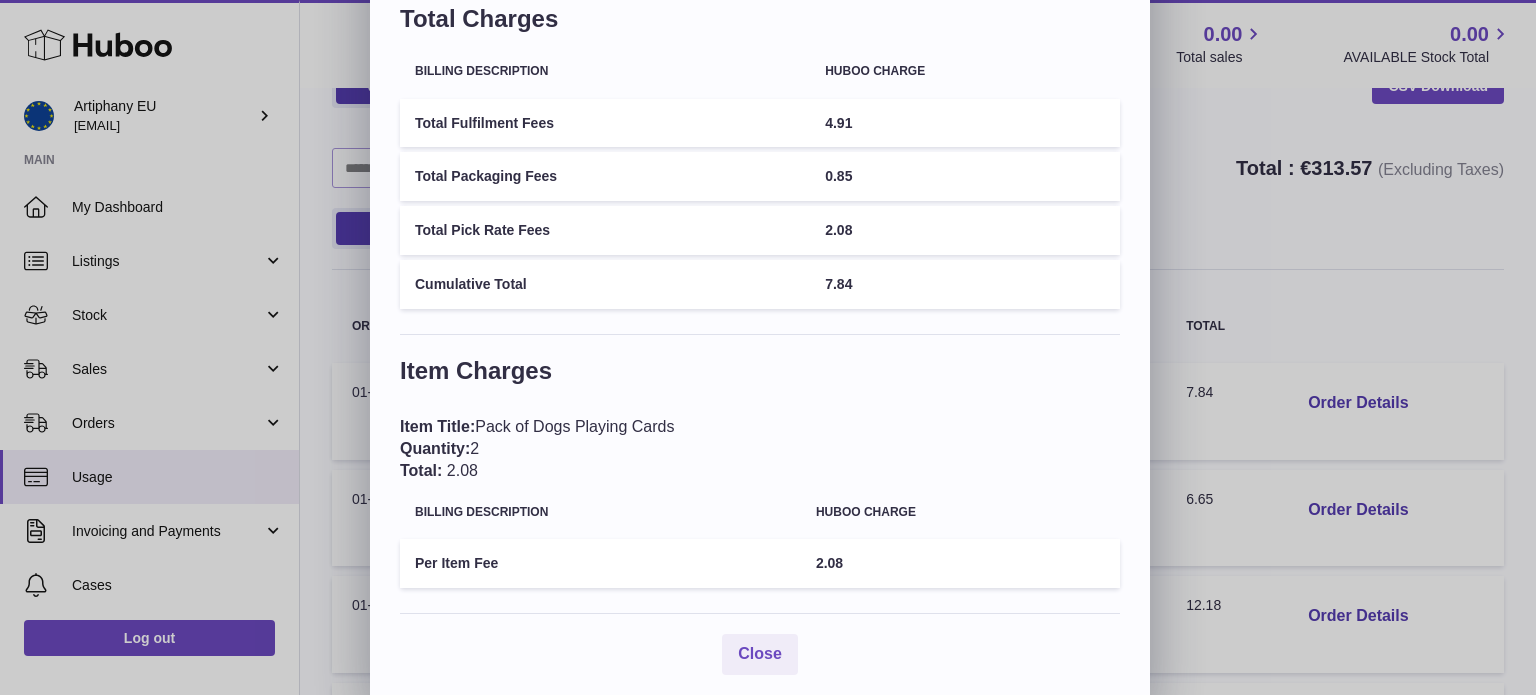 click on "Description:
Huboo International Tracked Large Letter 250g
Total Charges   Billing Description   Huboo charge   Total Fulfilment Fees   4.91 Total Packaging Fees   0.85 Total Pick Rate Fees   2.08 Cumulative Total   7.84     Item Charges
Item Title:
Pack of Dogs Playing Cards   Quantity:
2   Total:   2.08   Billing Description   Huboo charge   Per Item Fee   2.08     Close" at bounding box center (760, 320) 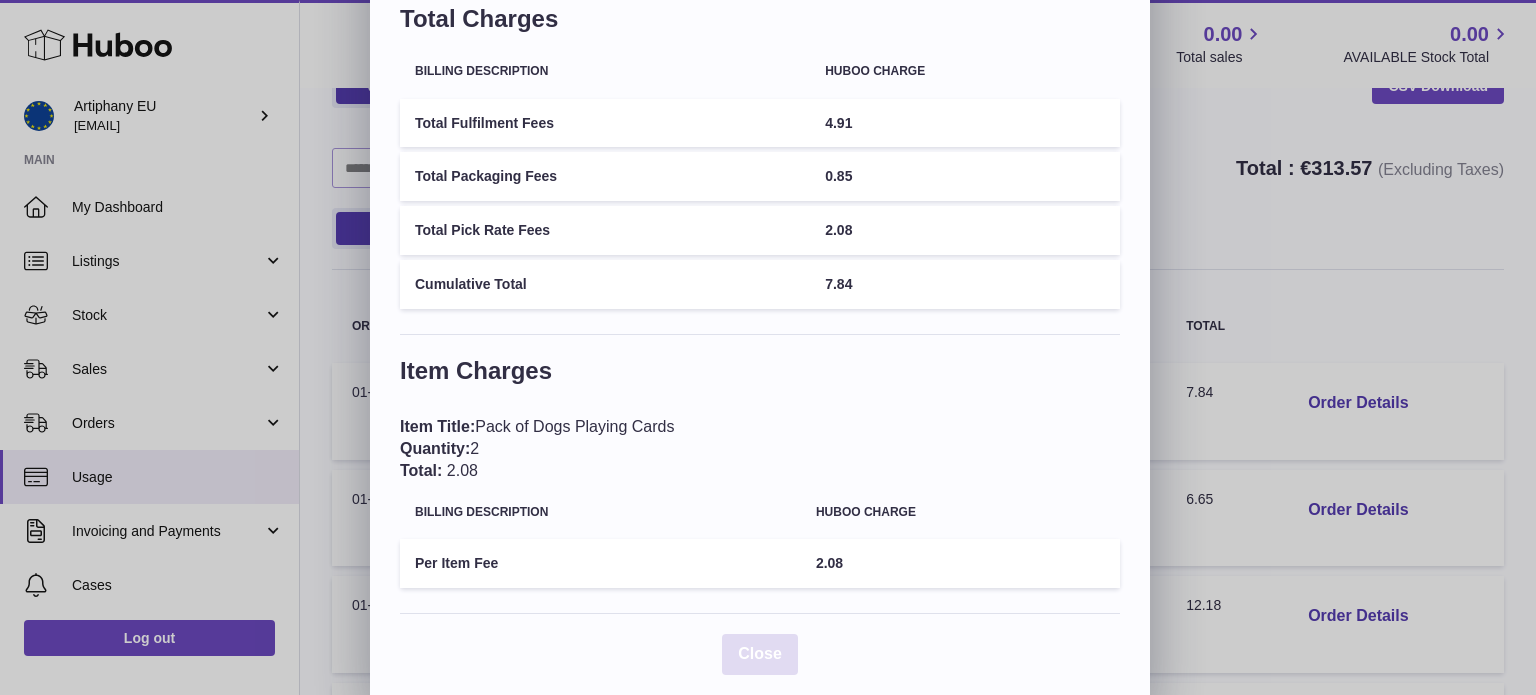 click on "Close" at bounding box center (760, 654) 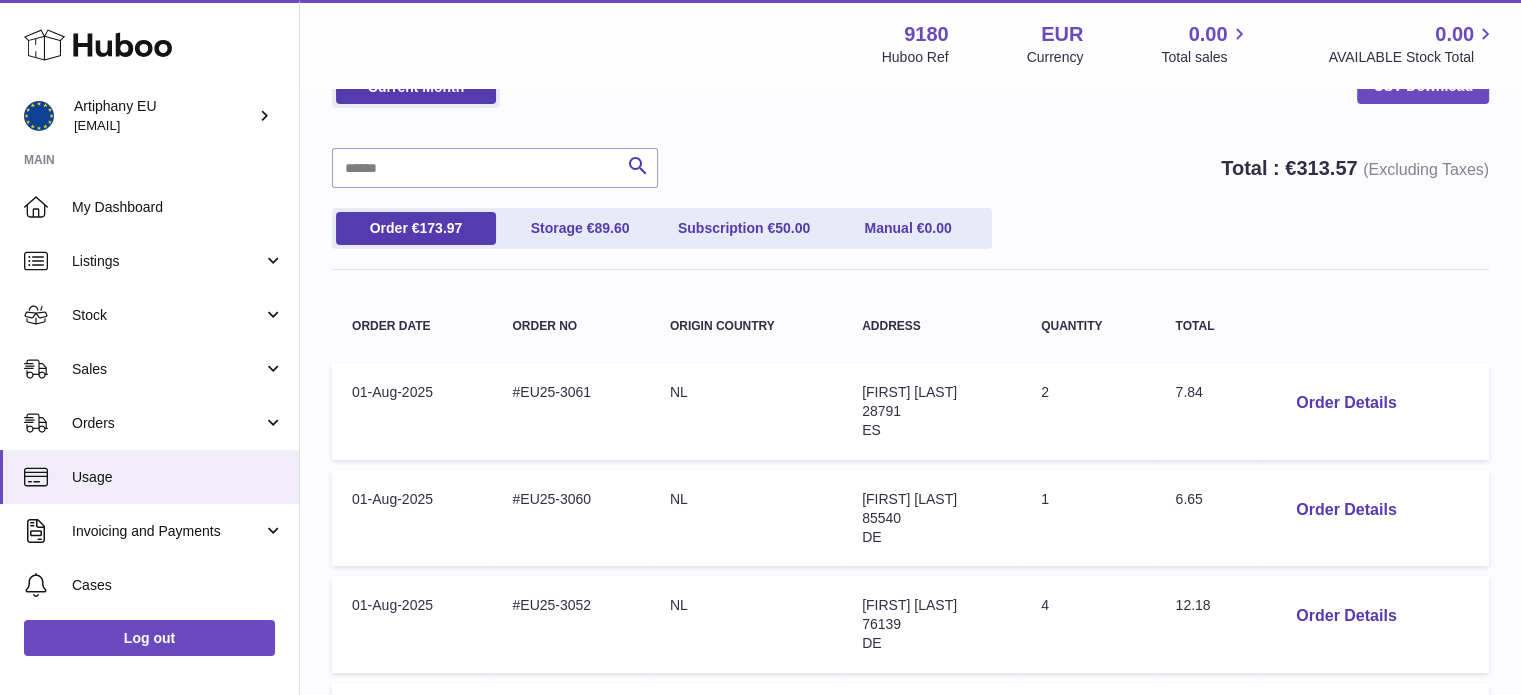scroll, scrollTop: 0, scrollLeft: 0, axis: both 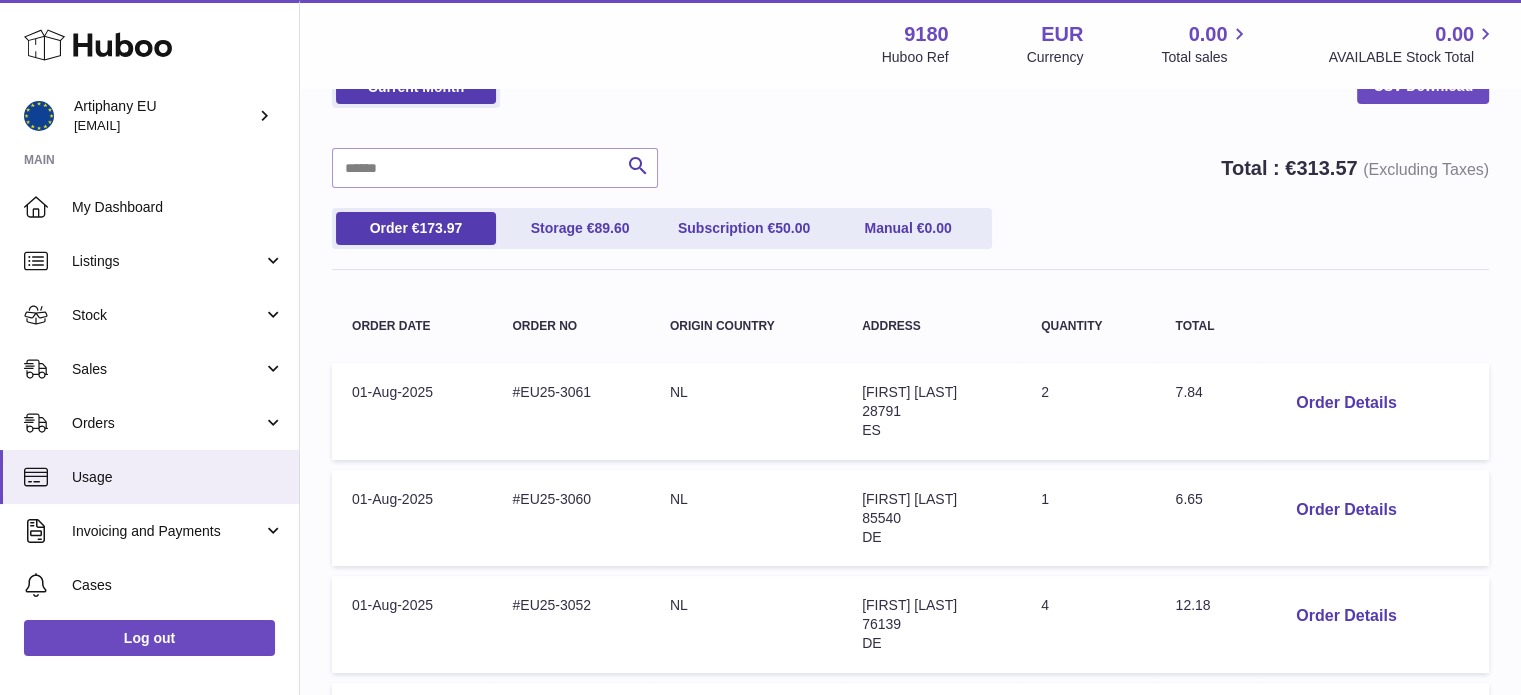 click on "313.57" at bounding box center (1326, 168) 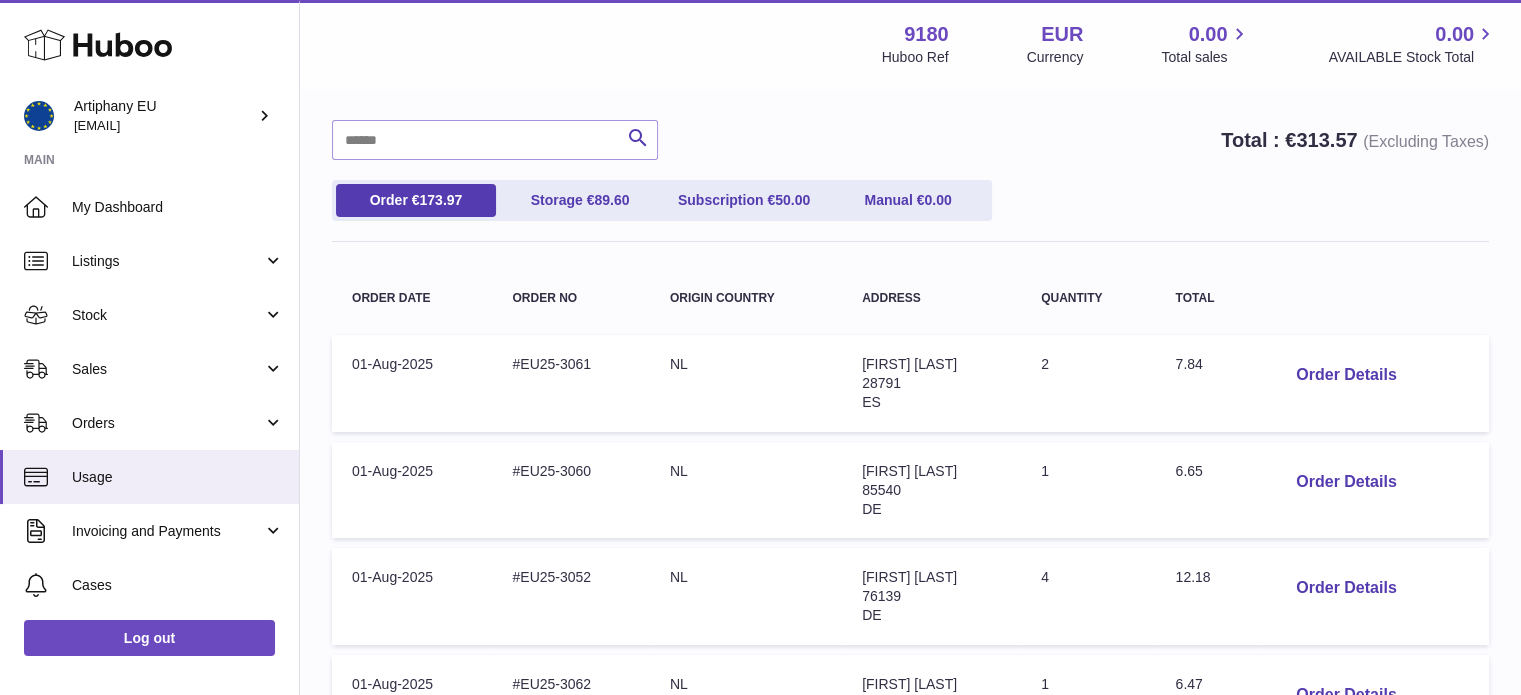 scroll, scrollTop: 187, scrollLeft: 0, axis: vertical 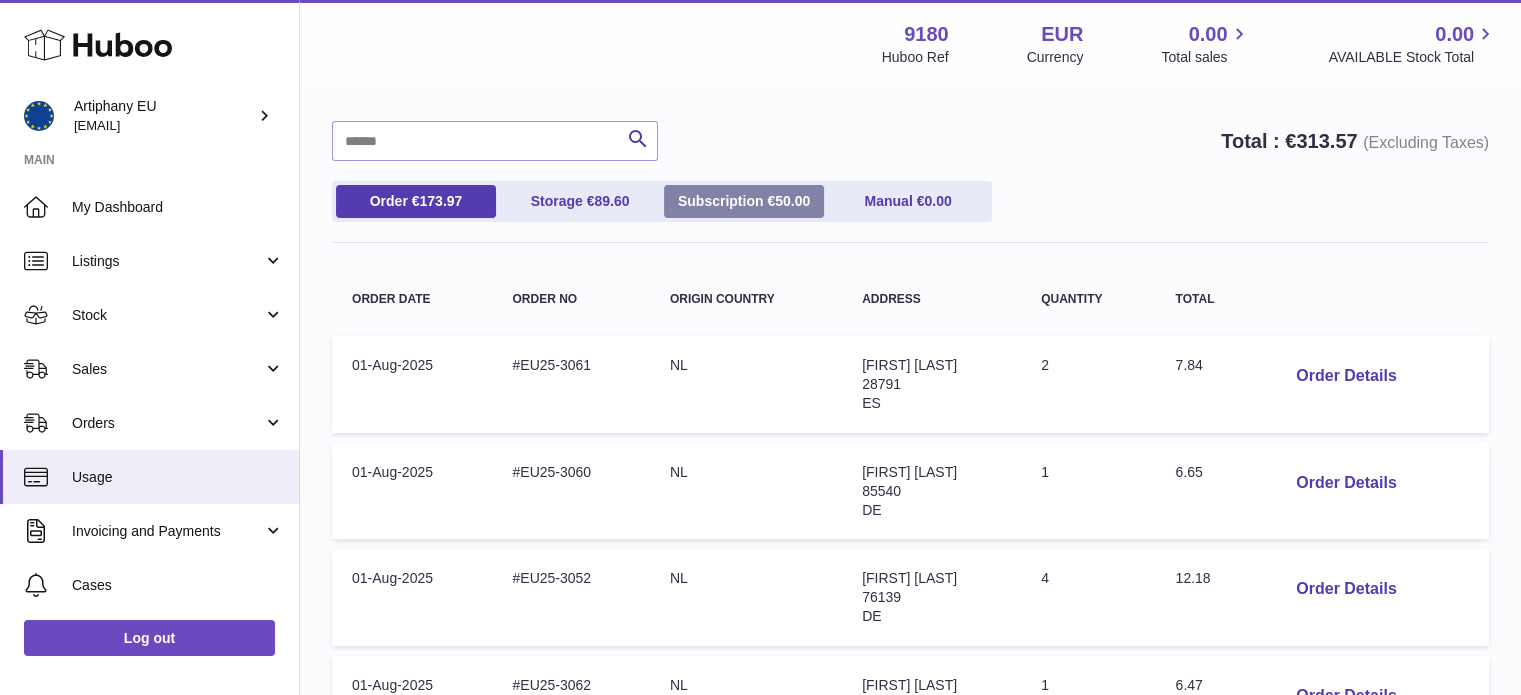 click on "Subscription € 50.00" at bounding box center (744, 201) 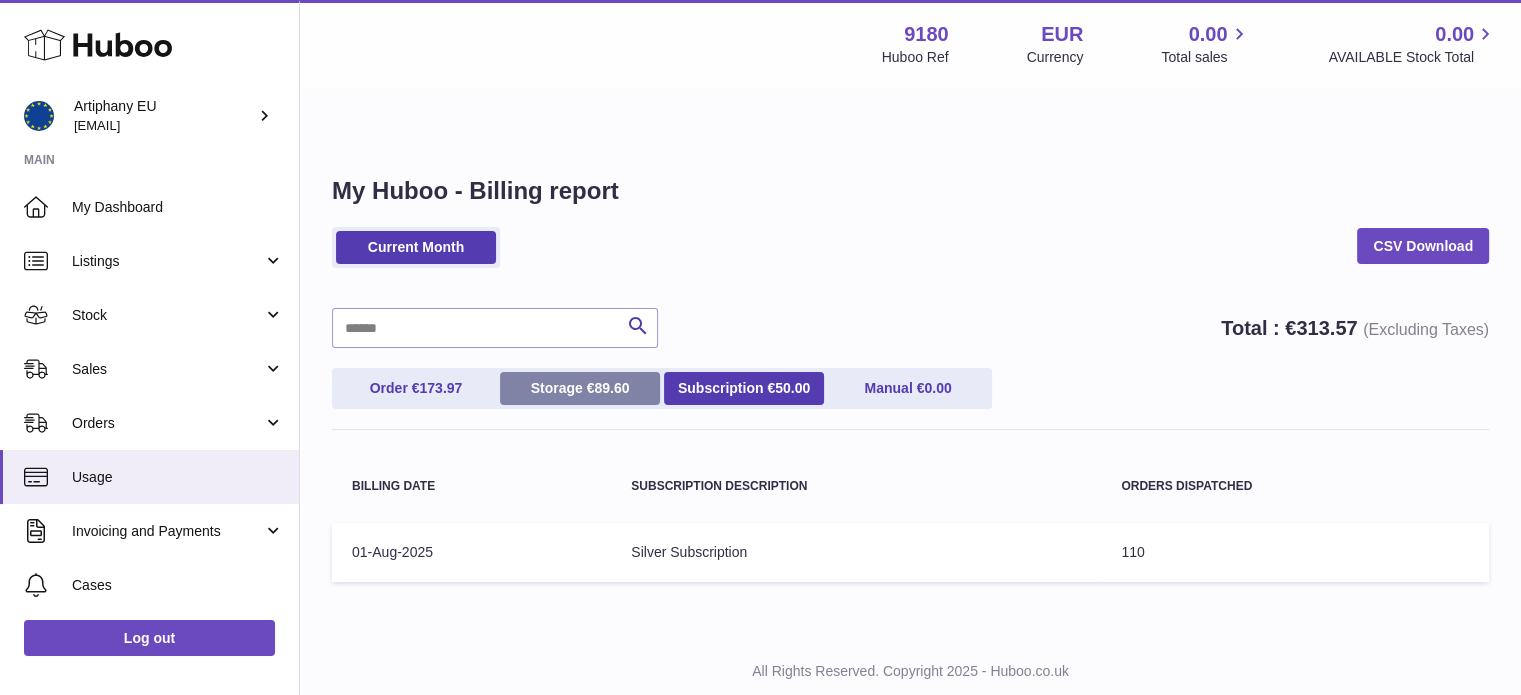 click on "89.60" at bounding box center [611, 388] 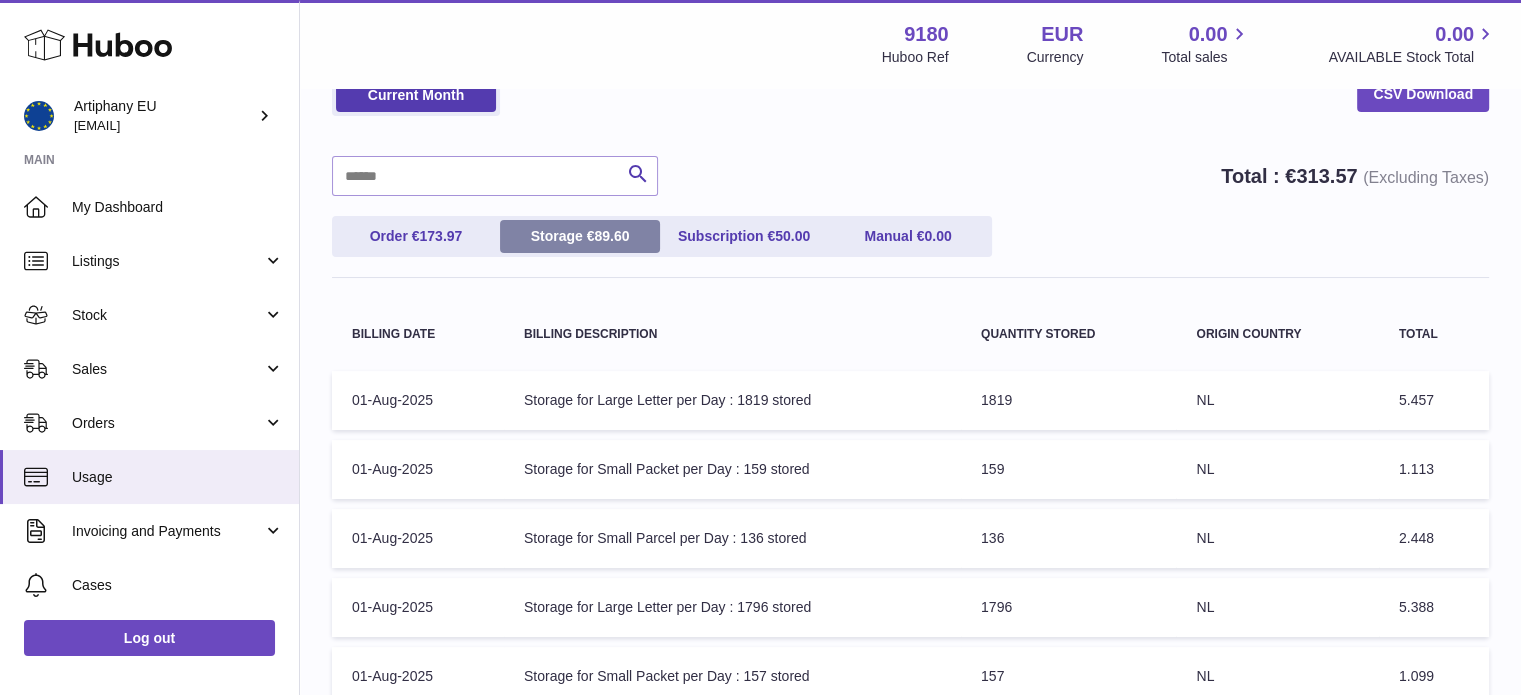 scroll, scrollTop: 152, scrollLeft: 0, axis: vertical 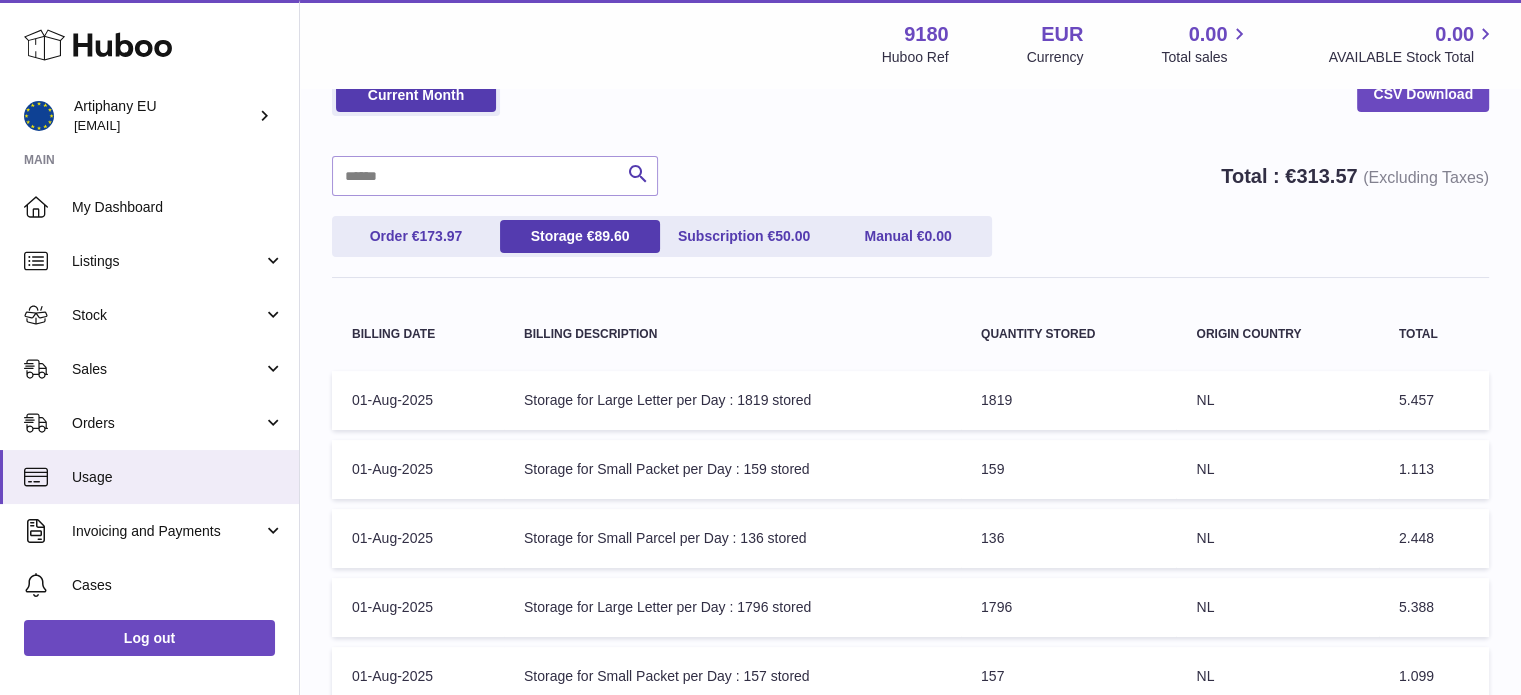 click on "5.457" at bounding box center (1416, 400) 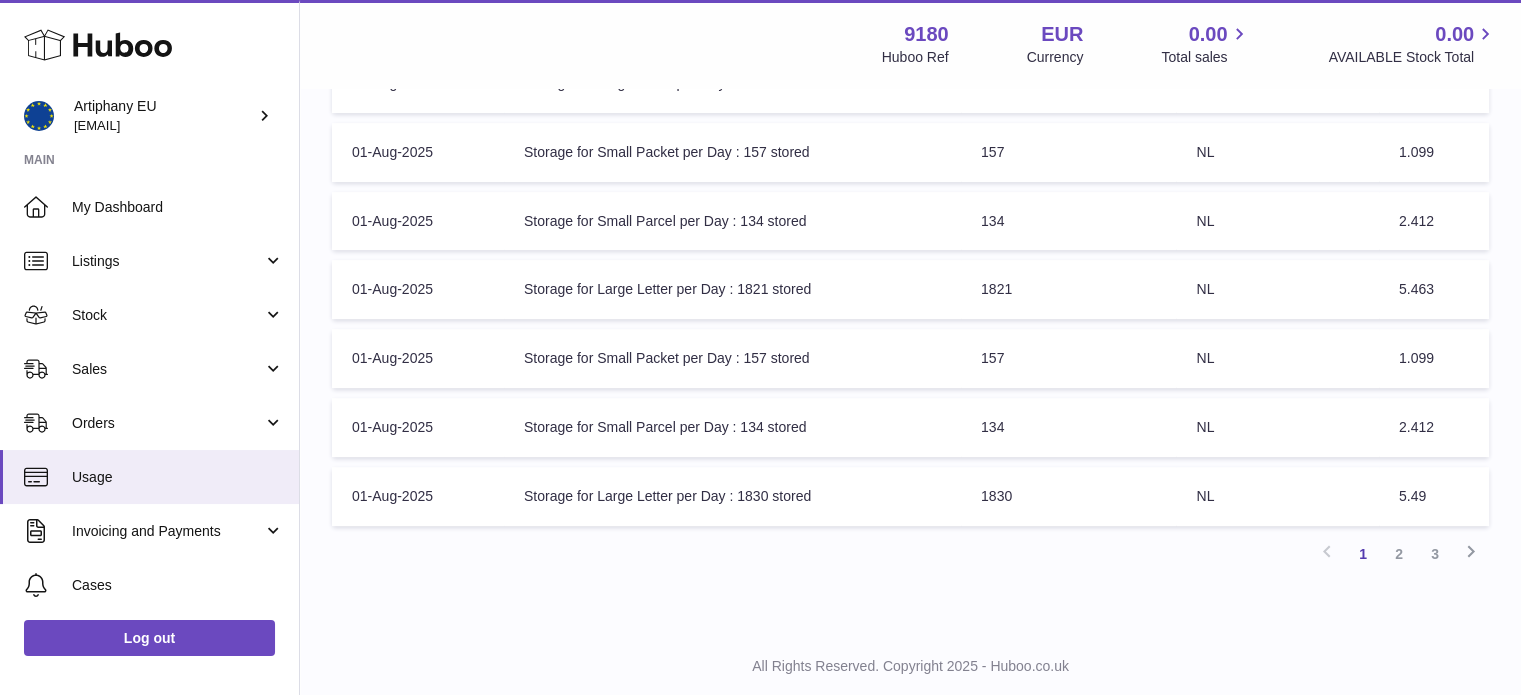 scroll, scrollTop: 675, scrollLeft: 0, axis: vertical 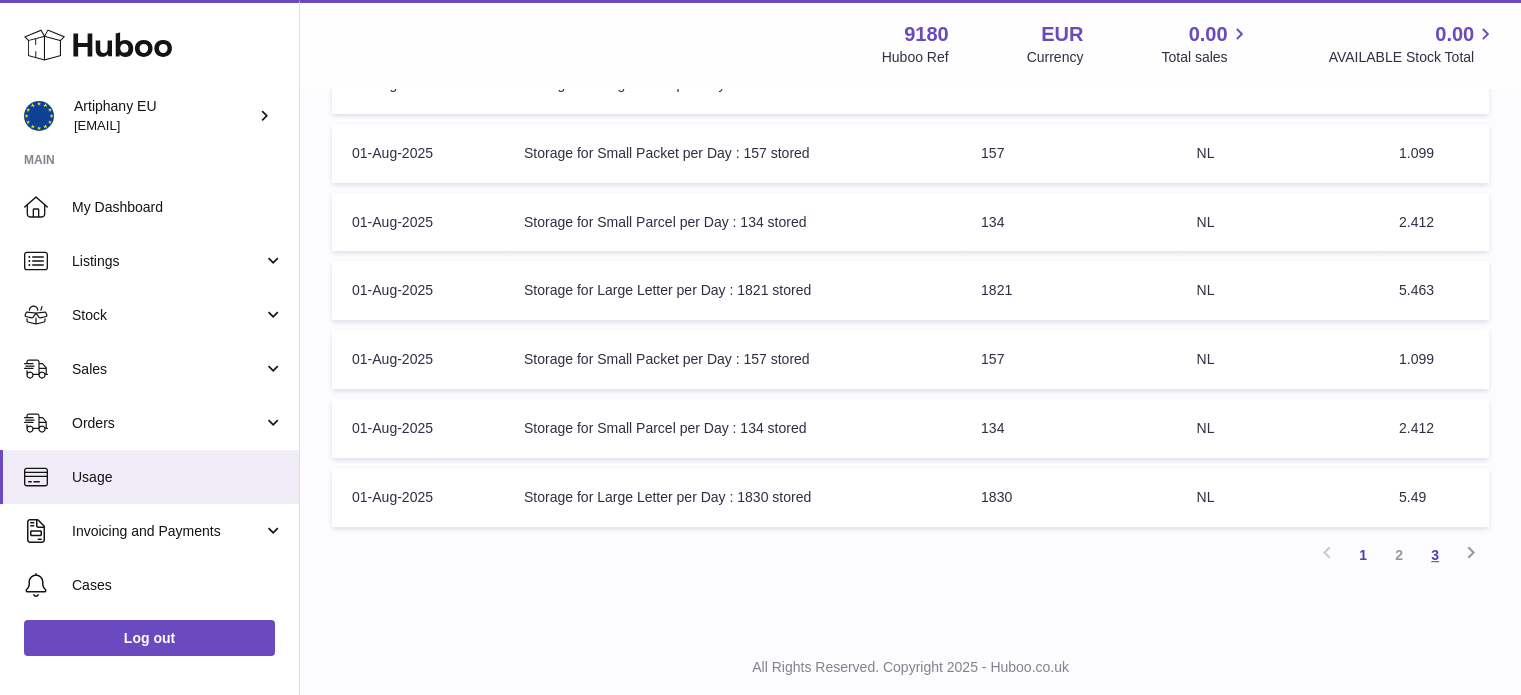 click on "3" at bounding box center [1435, 555] 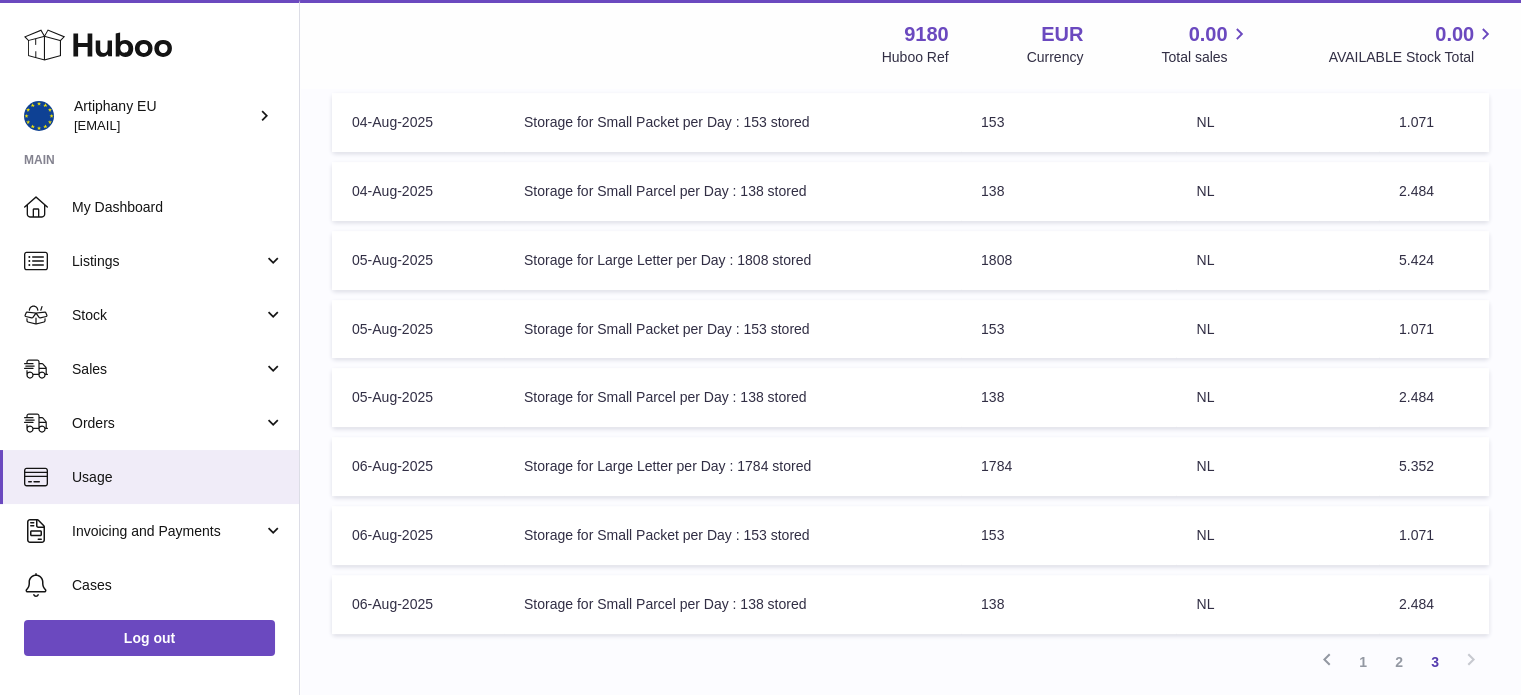 scroll, scrollTop: 572, scrollLeft: 0, axis: vertical 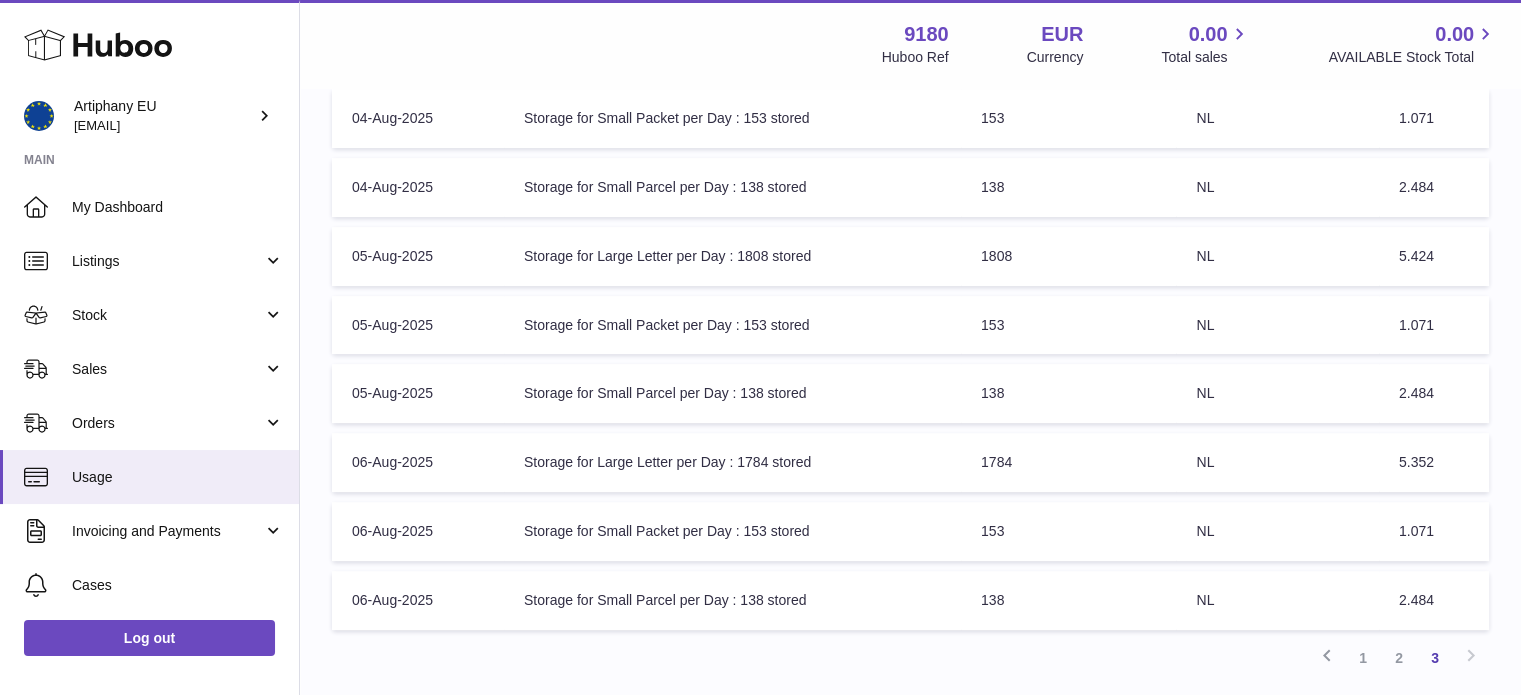 click on "2.484" at bounding box center (1416, 600) 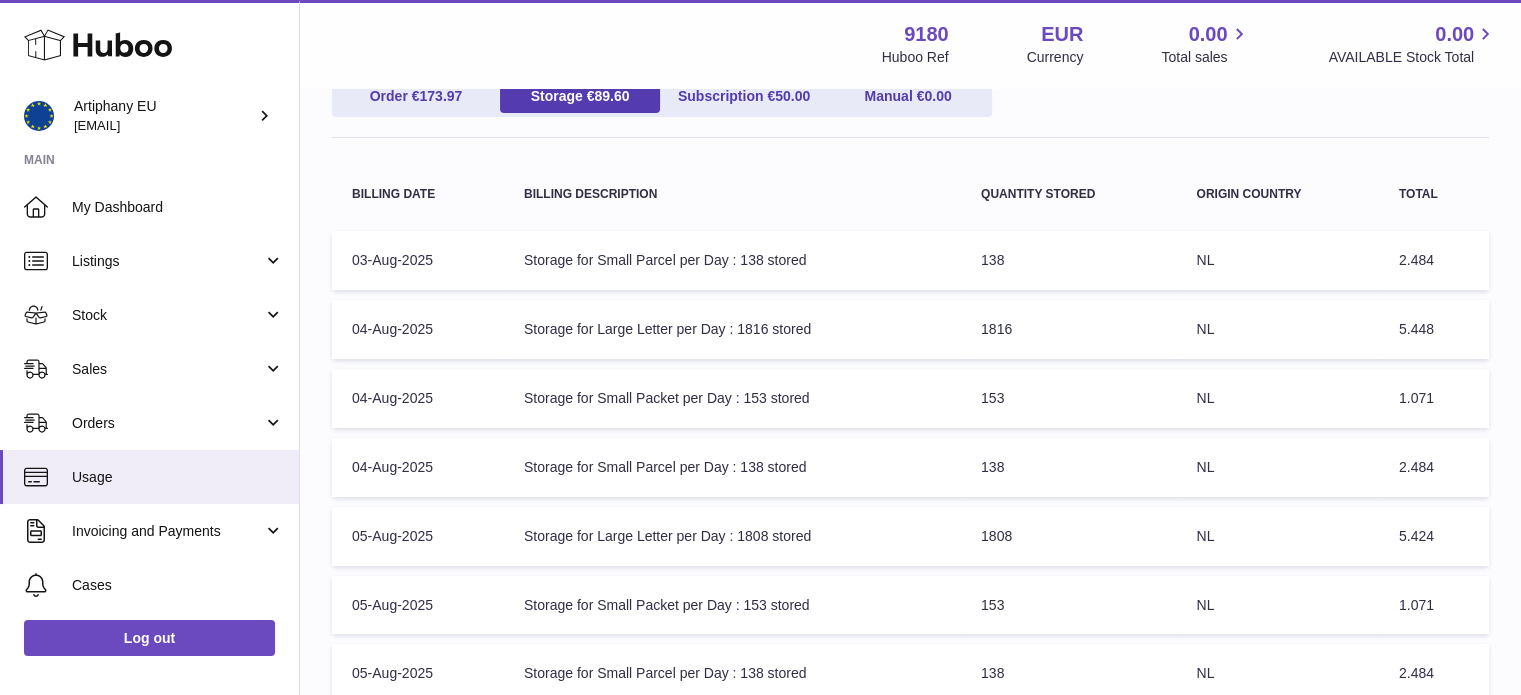 scroll, scrollTop: 292, scrollLeft: 0, axis: vertical 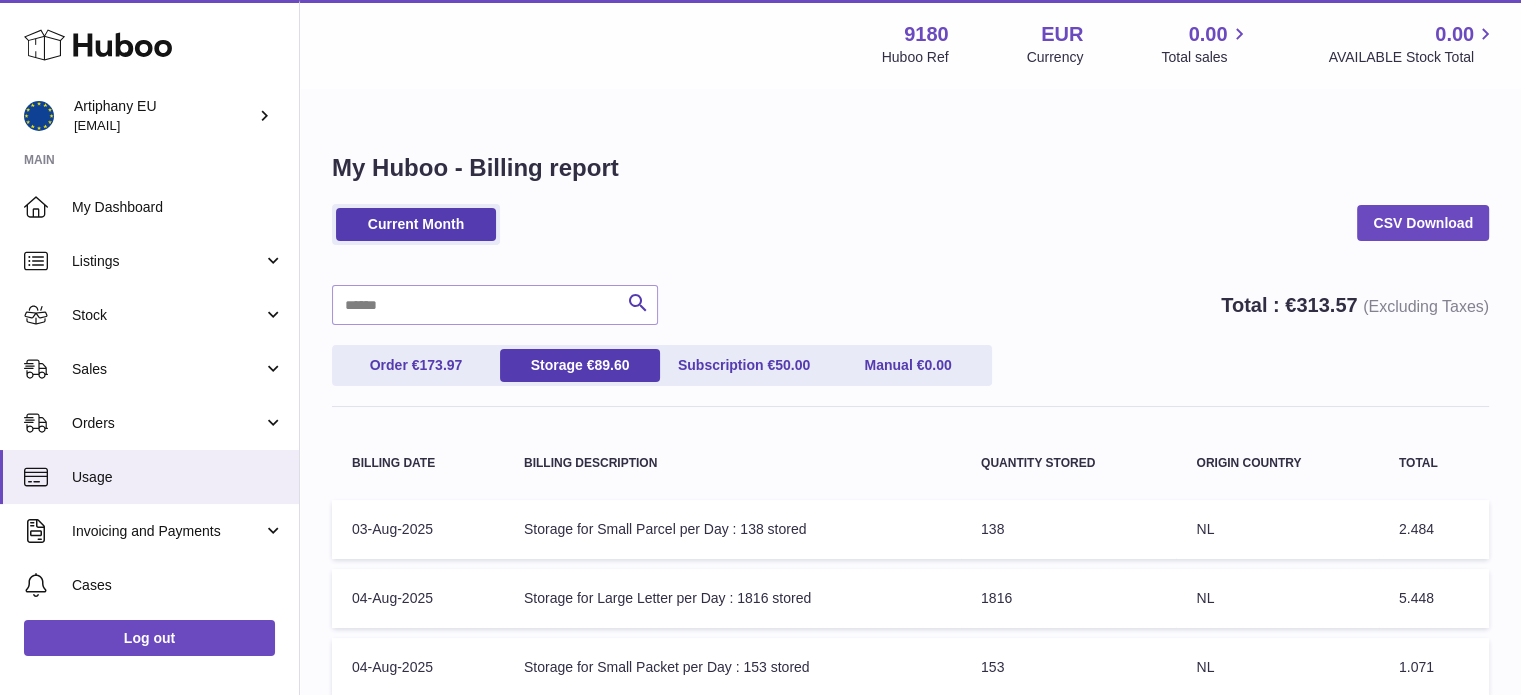 click on "Billing Description:
Storage for Small Parcel per Day : 138 stored" at bounding box center [732, 529] 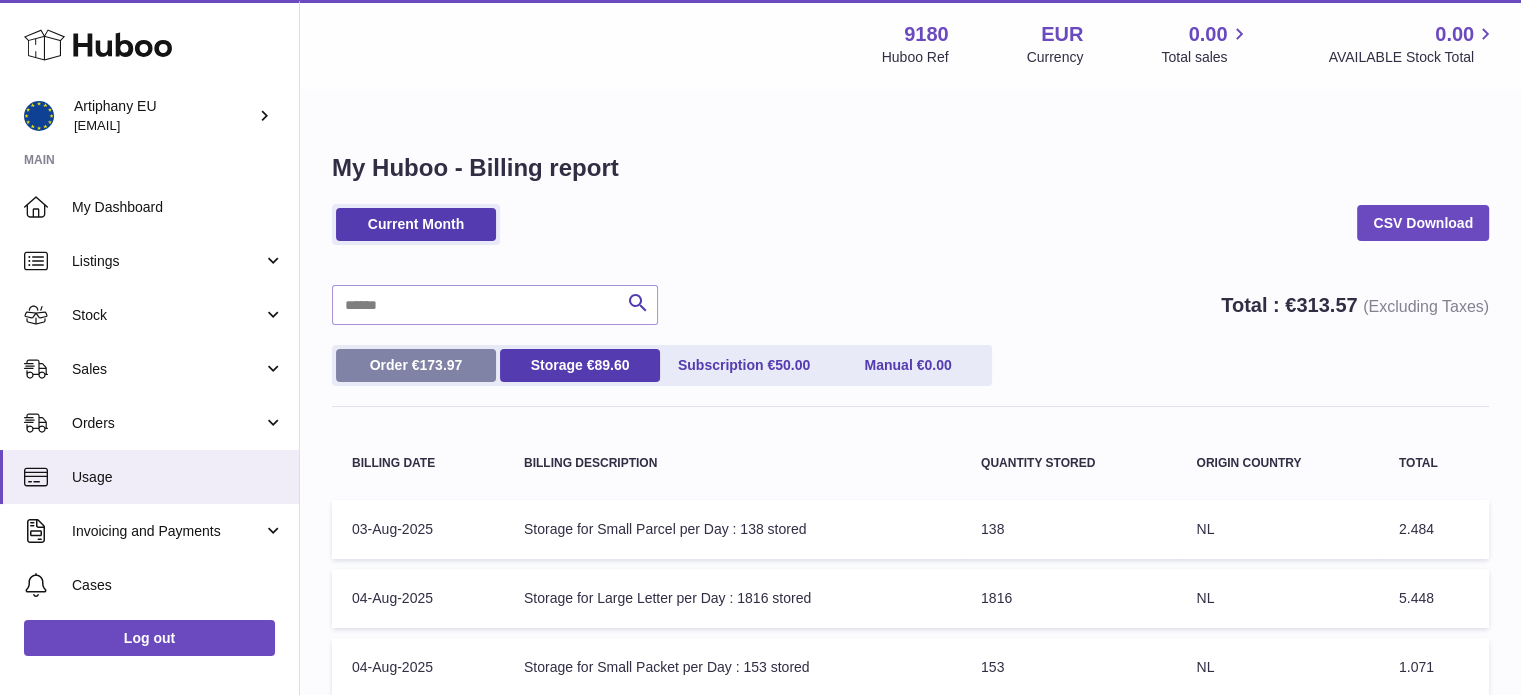 click on "173.97" at bounding box center [440, 365] 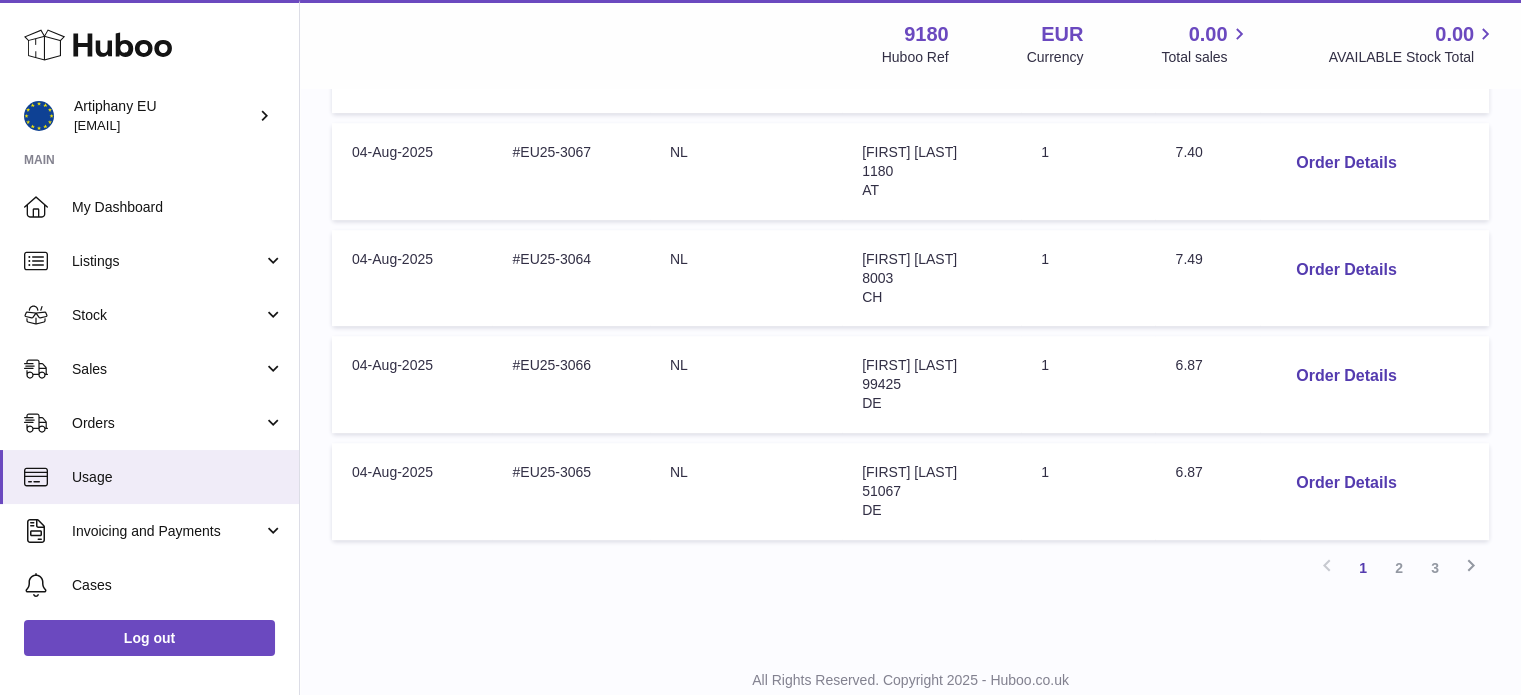 scroll, scrollTop: 1053, scrollLeft: 0, axis: vertical 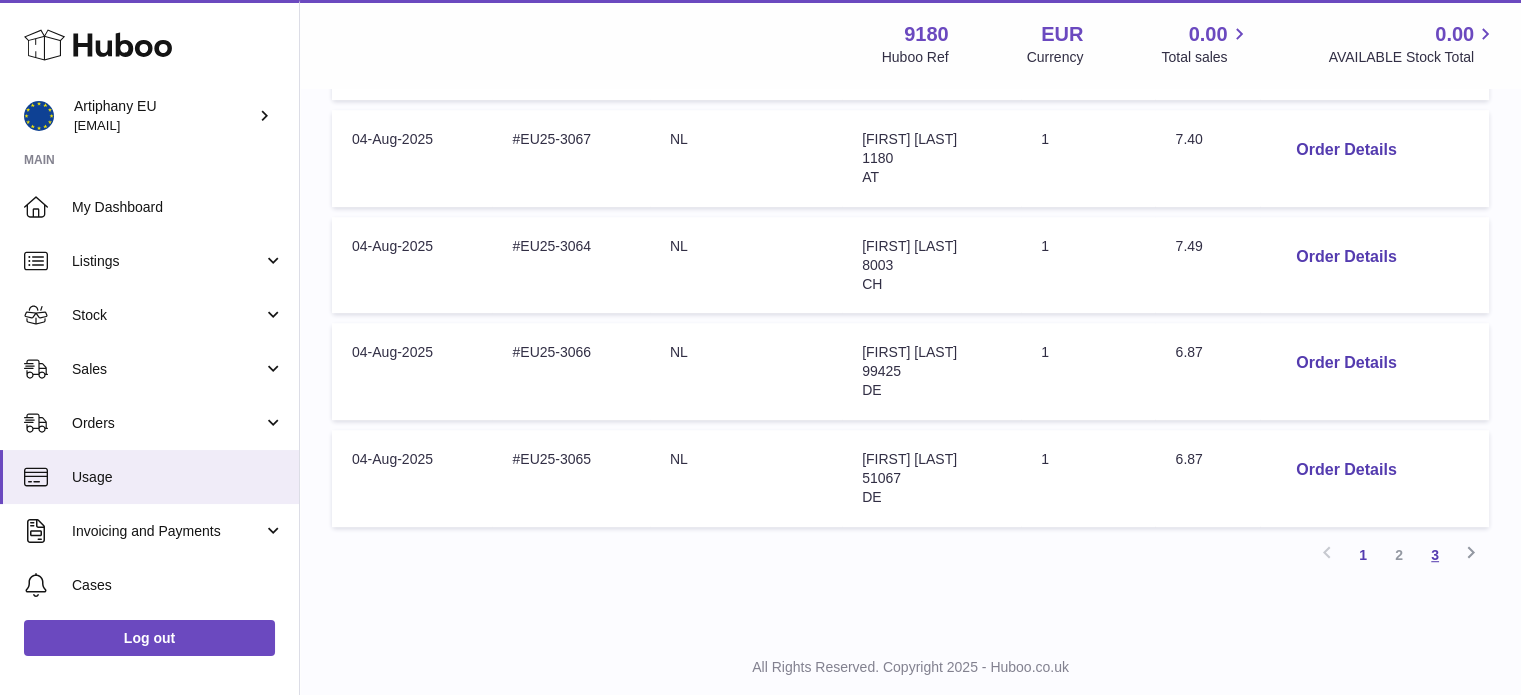 click on "3" at bounding box center (1435, 555) 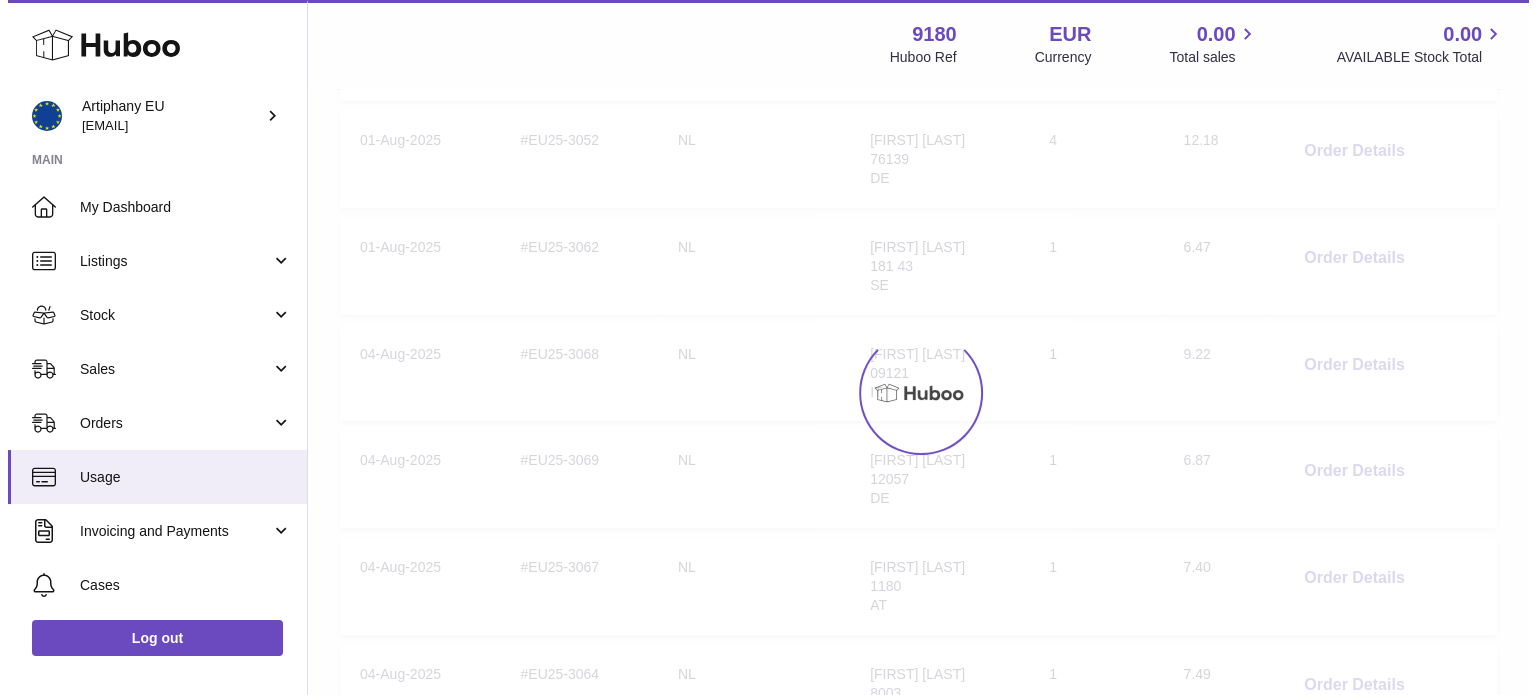 scroll, scrollTop: 90, scrollLeft: 0, axis: vertical 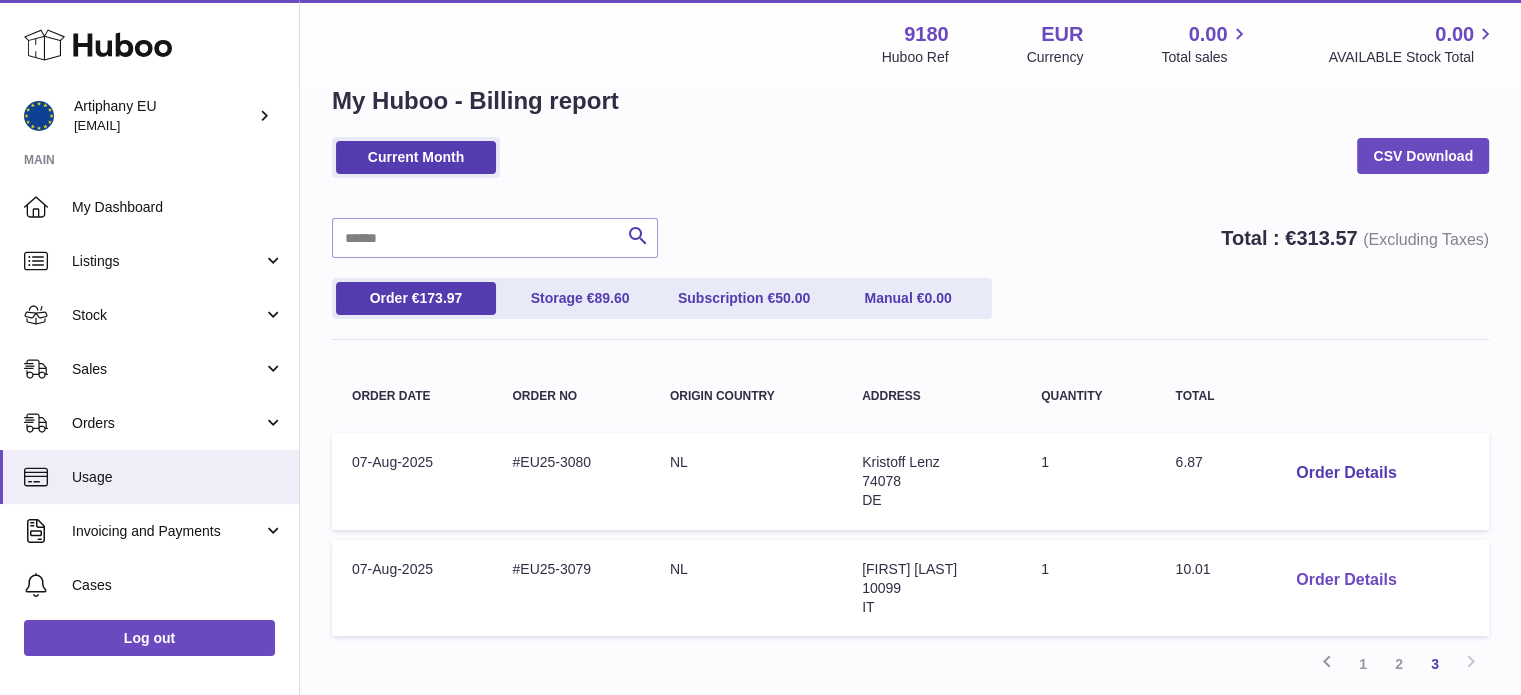 click on "Order Details" at bounding box center (1346, 580) 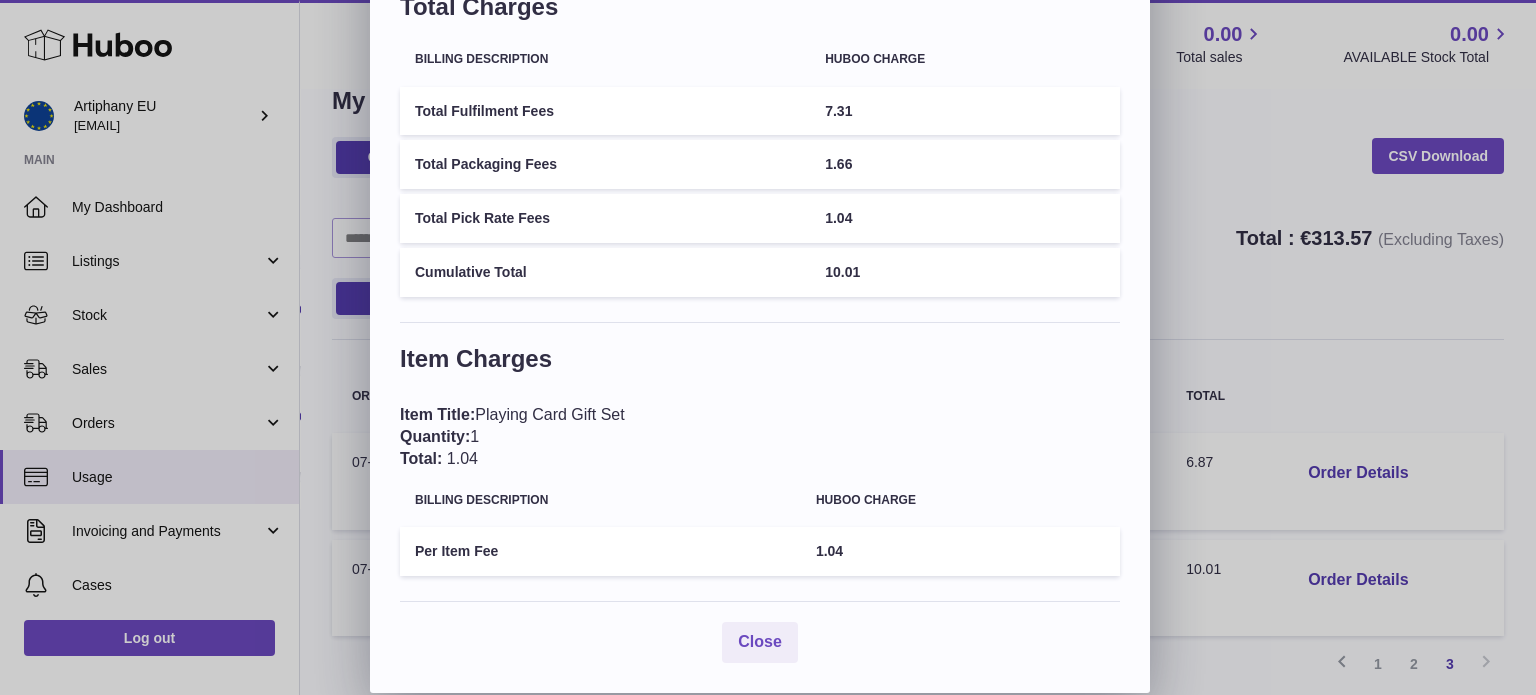 scroll, scrollTop: 147, scrollLeft: 0, axis: vertical 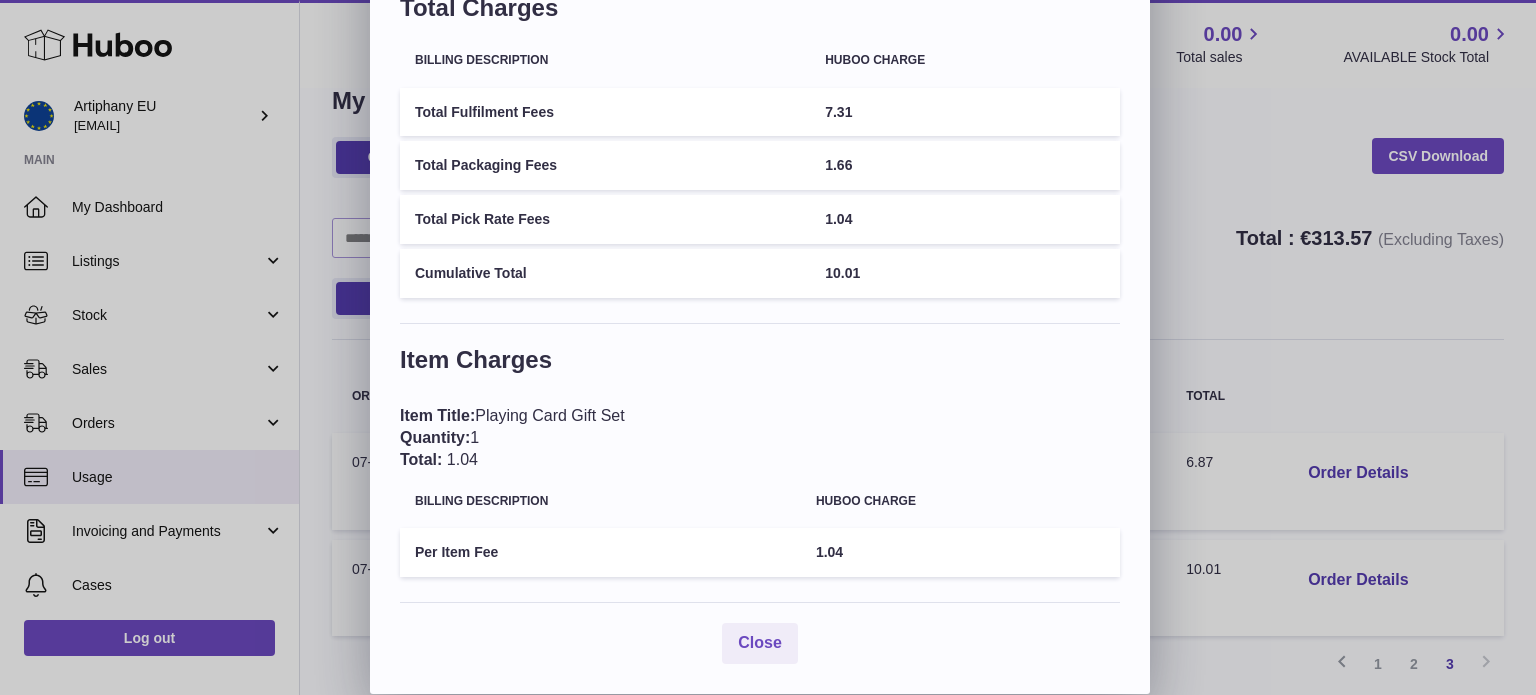 click on "1.04" at bounding box center (960, 552) 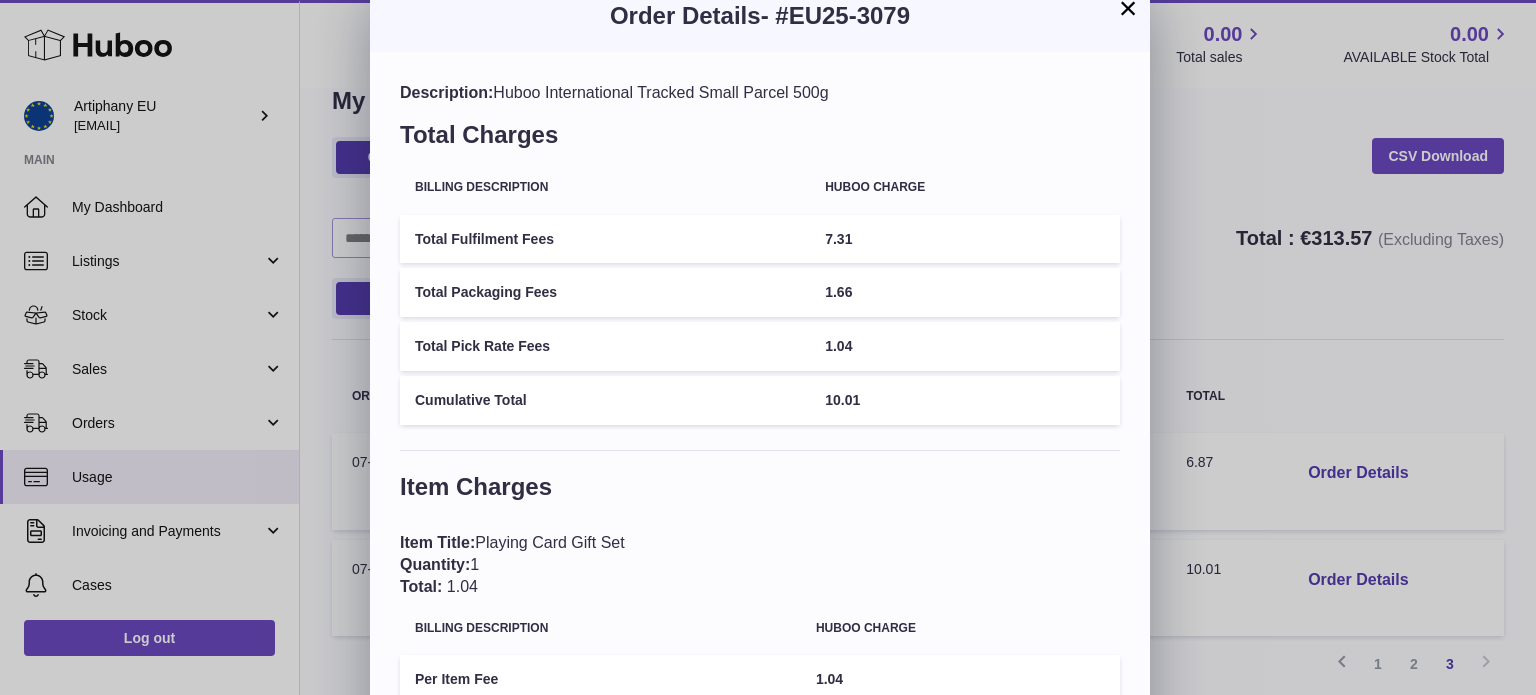 scroll, scrollTop: 20, scrollLeft: 0, axis: vertical 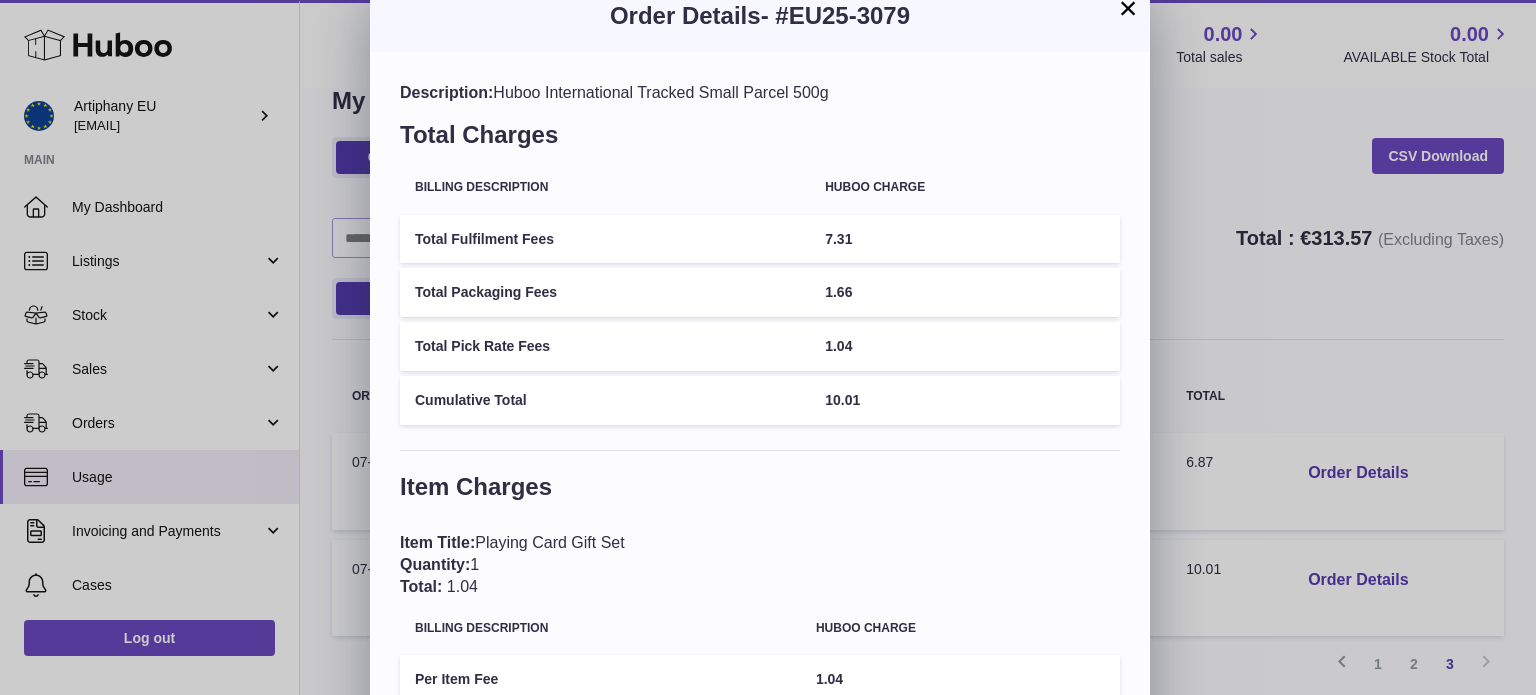 click on "Billing Description   Huboo charge   Total Fulfilment Fees   7.31 Total Packaging Fees   1.66 Total Pick Rate Fees   1.04 Cumulative Total   10.01" at bounding box center [760, 295] 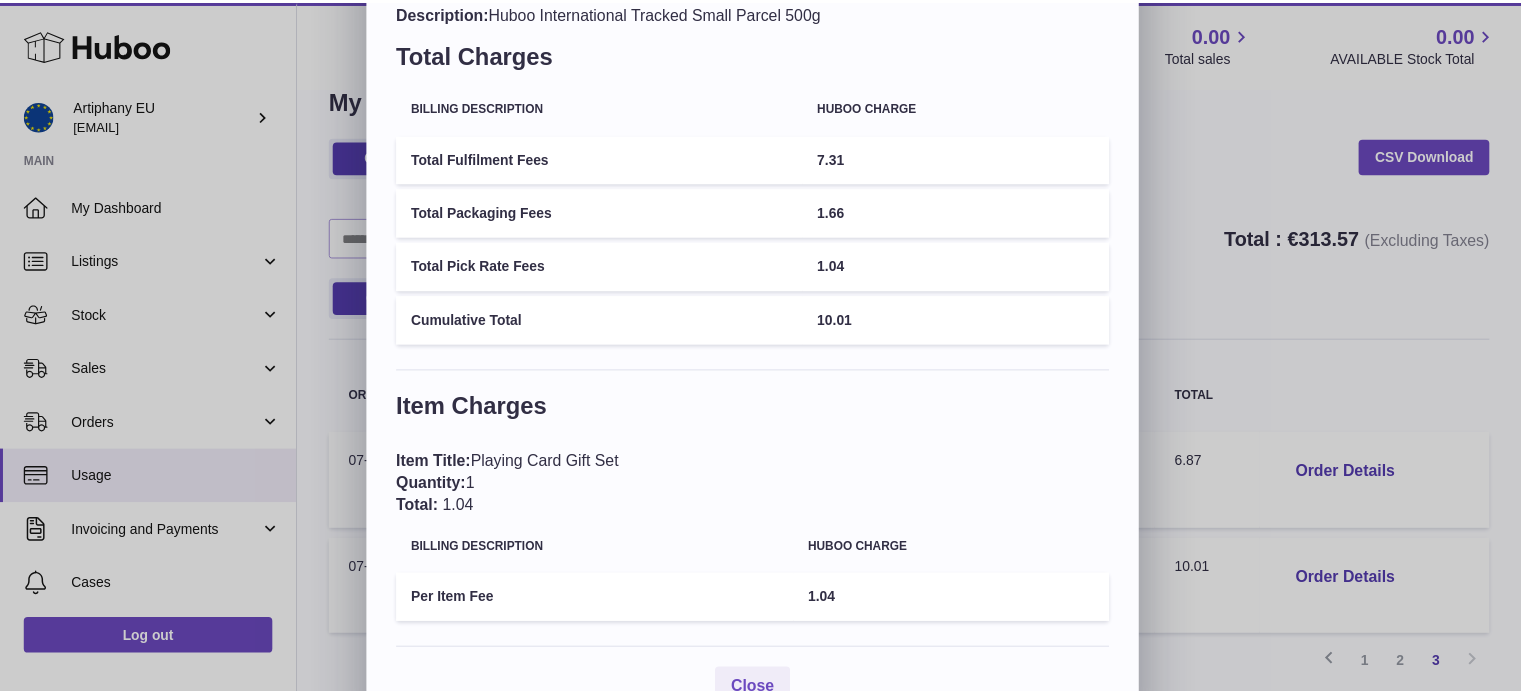 scroll, scrollTop: 100, scrollLeft: 0, axis: vertical 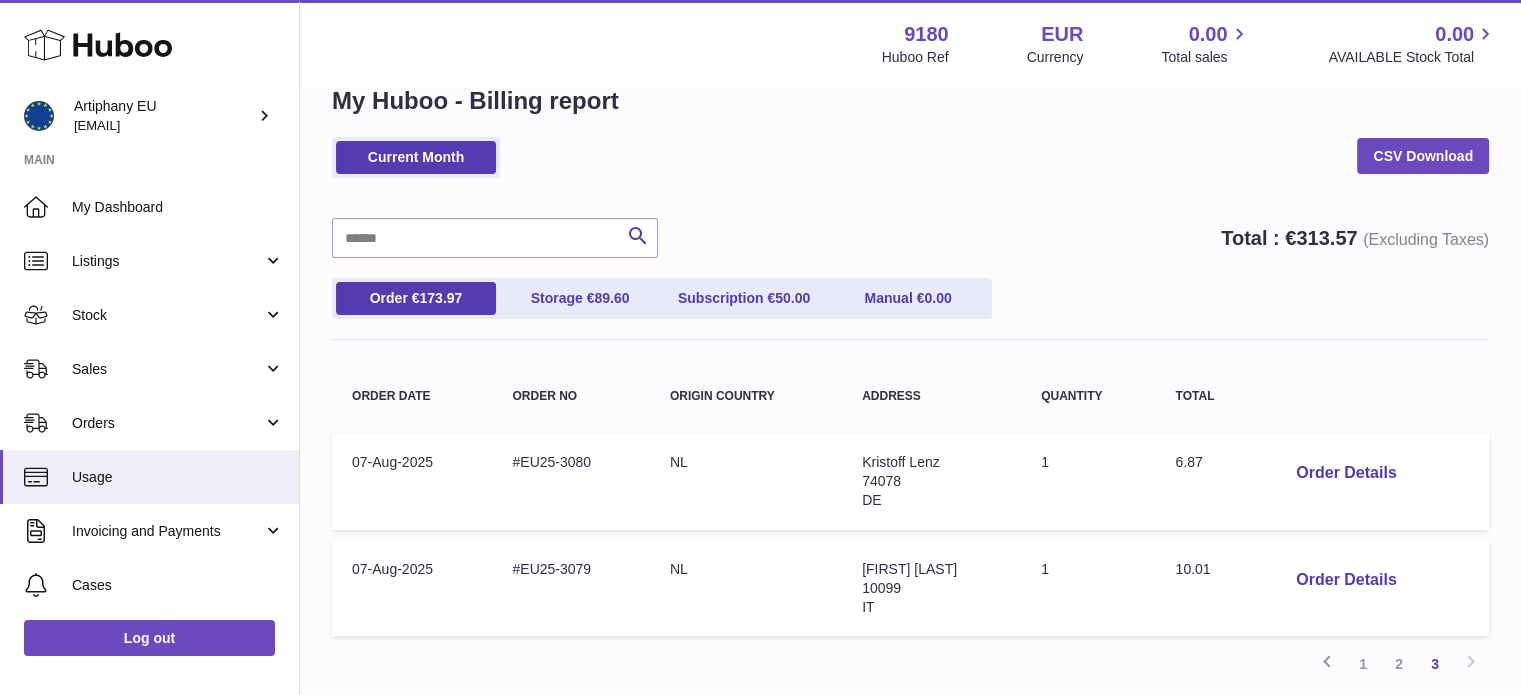 click at bounding box center (760, 347) 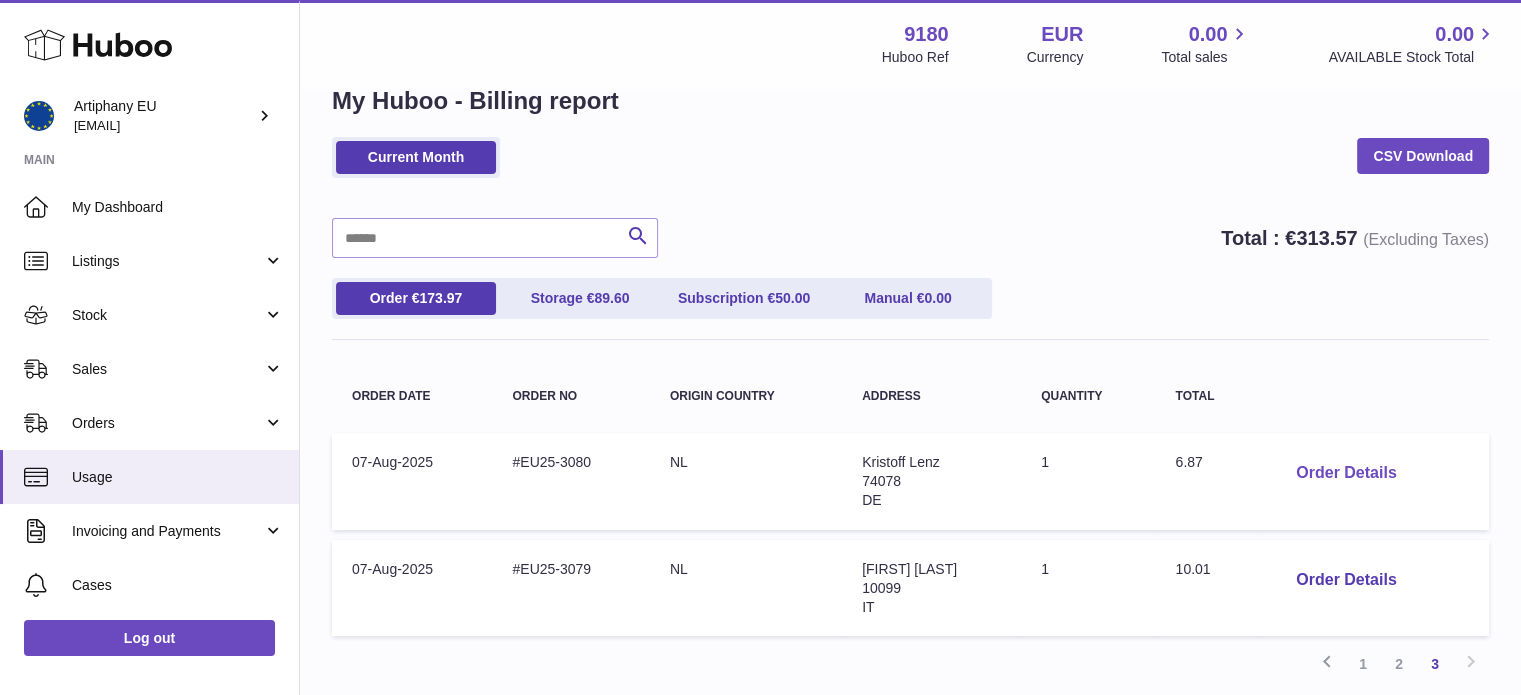click on "Order Details" at bounding box center [1346, 473] 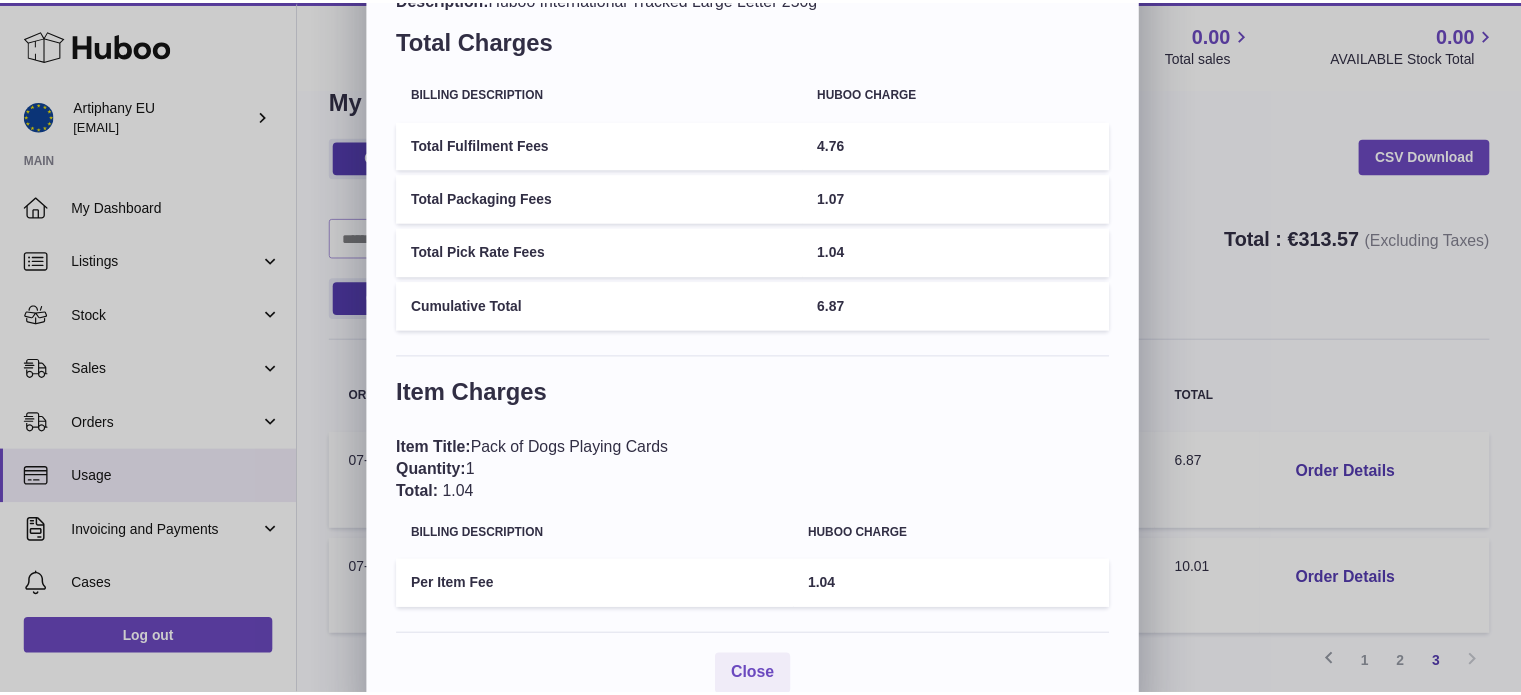 scroll, scrollTop: 112, scrollLeft: 0, axis: vertical 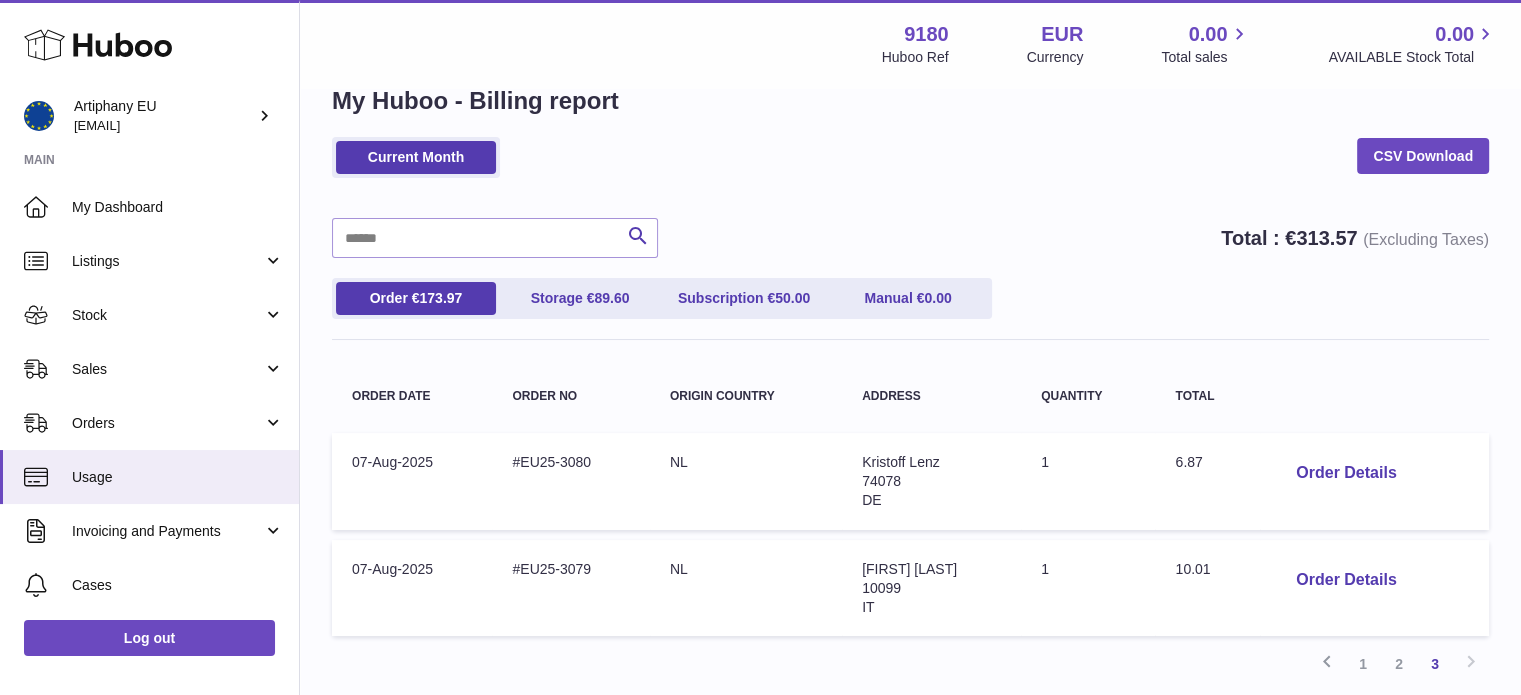 click at bounding box center (760, 347) 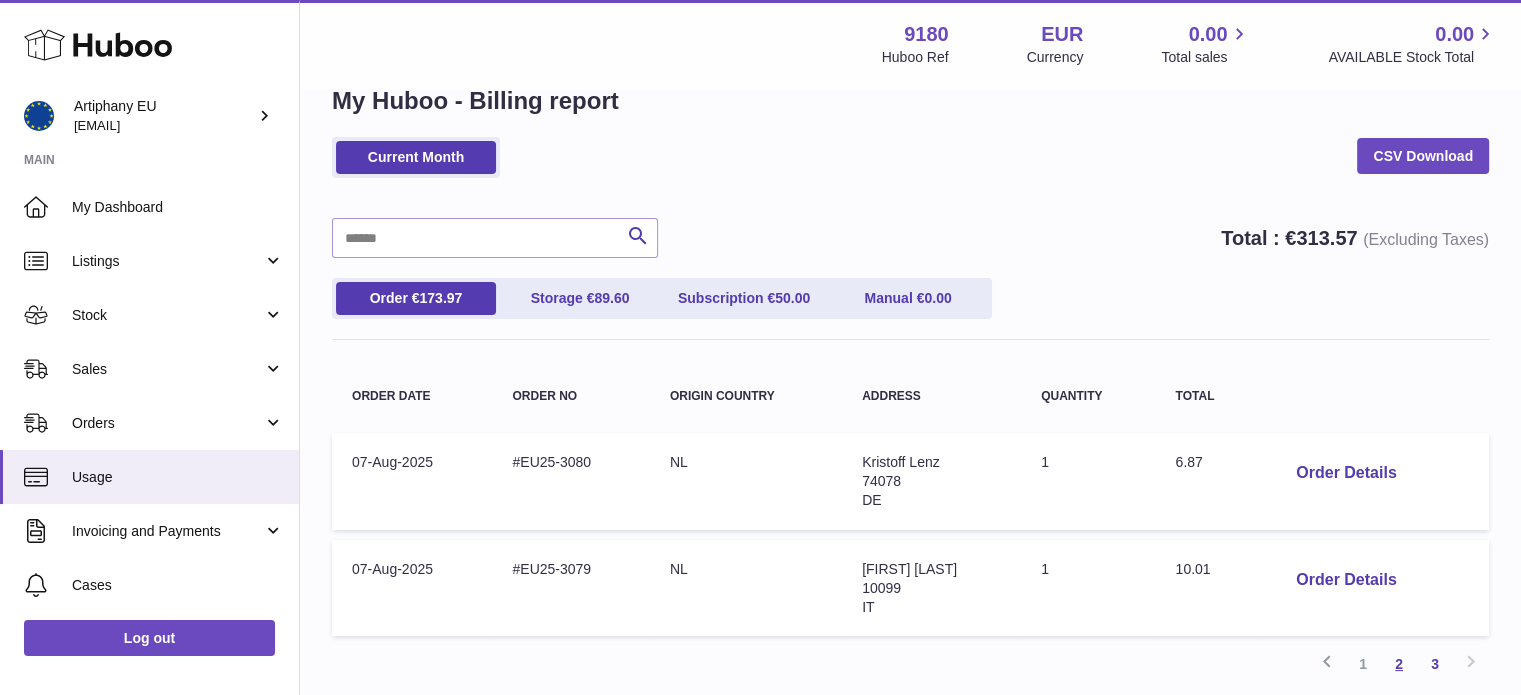 click on "2" at bounding box center [1399, 664] 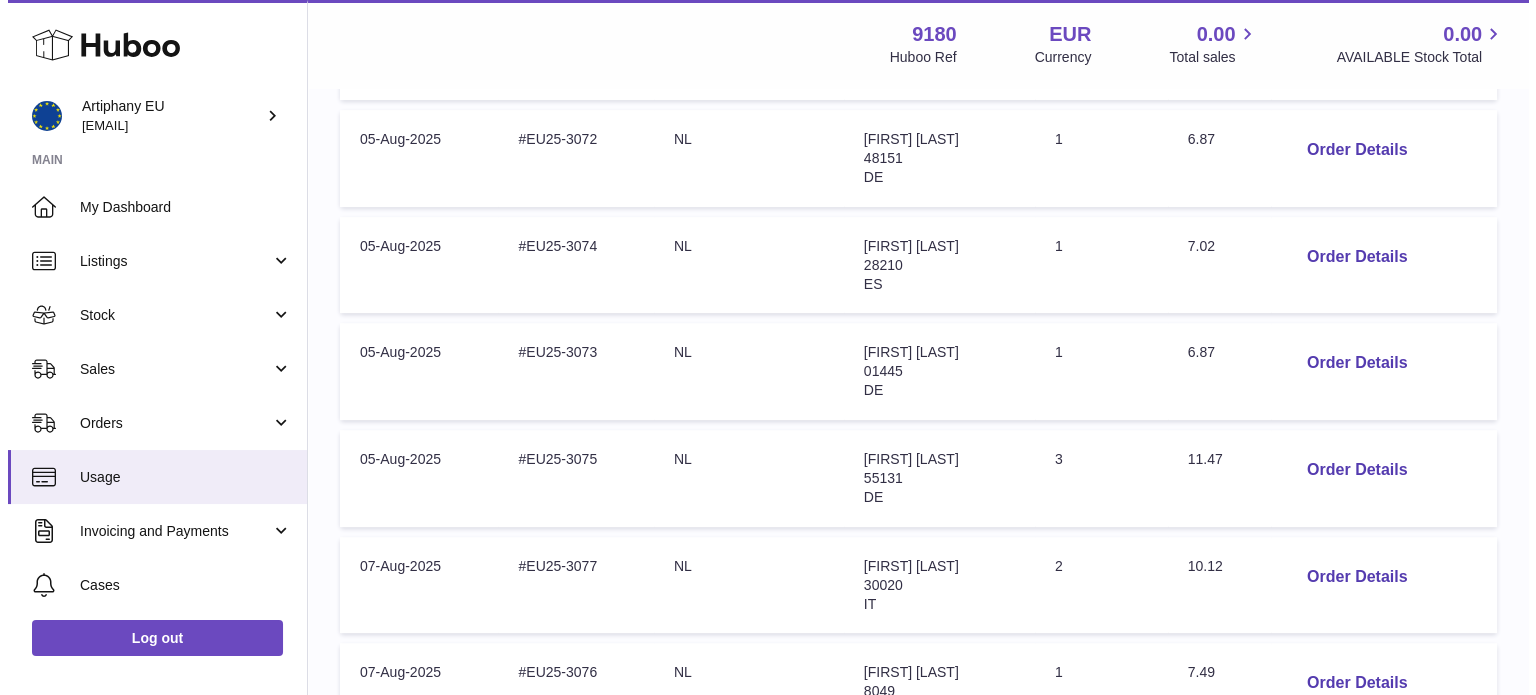 scroll, scrollTop: 1053, scrollLeft: 0, axis: vertical 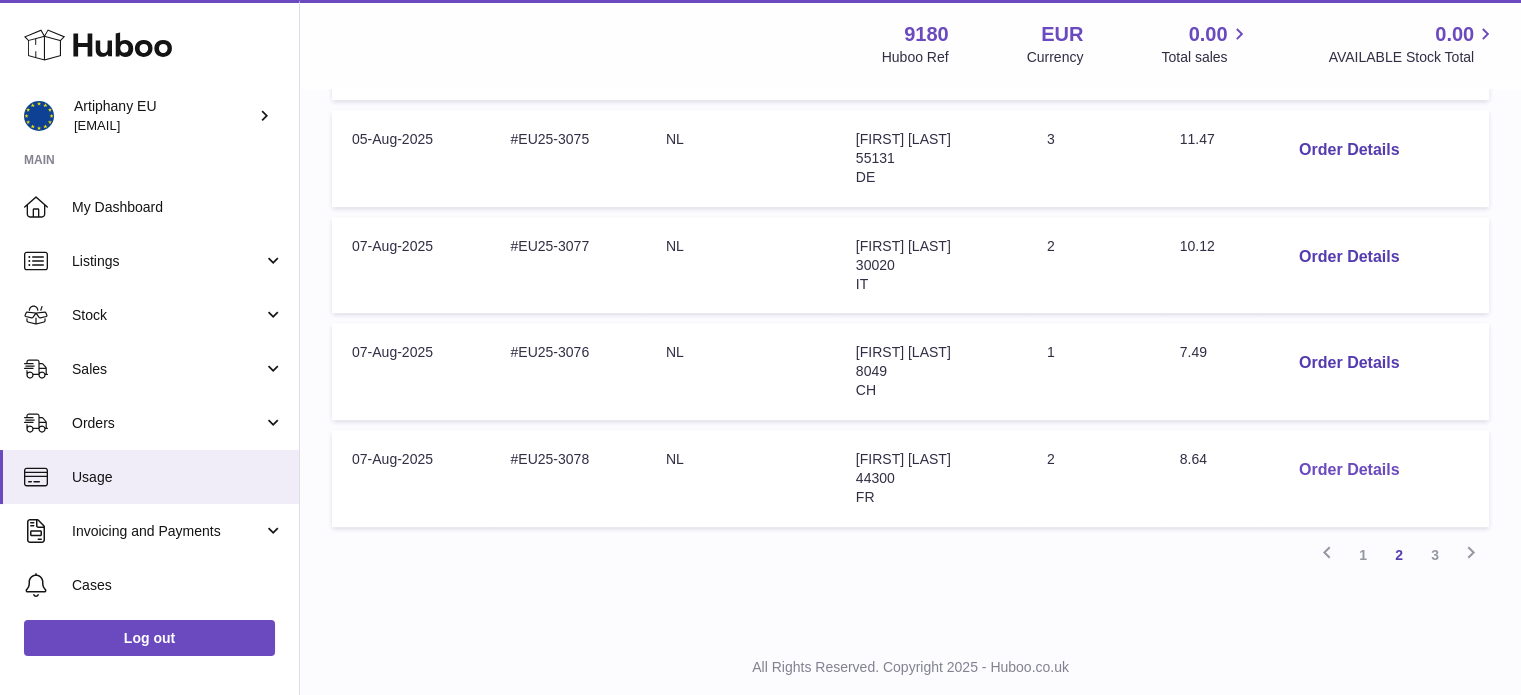 click on "Order Details" at bounding box center (1349, 470) 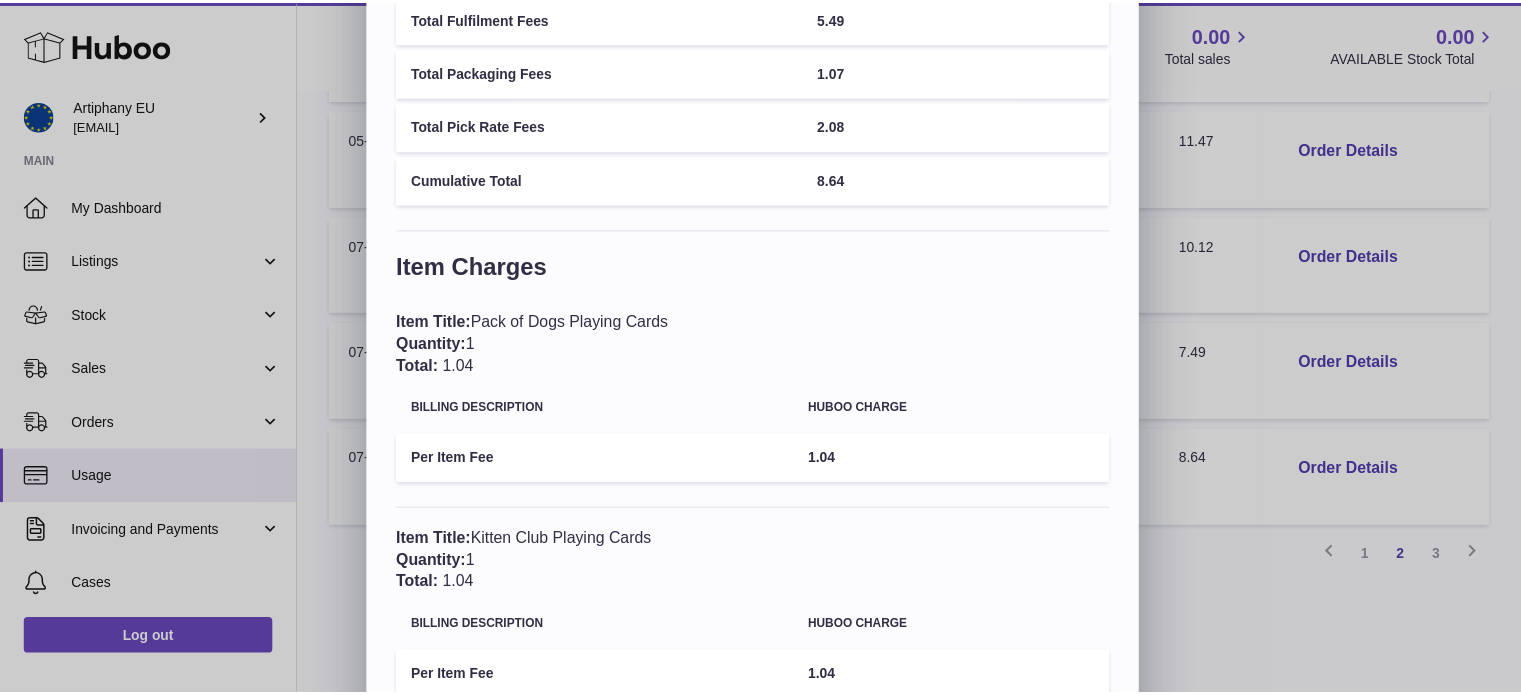 scroll, scrollTop: 242, scrollLeft: 0, axis: vertical 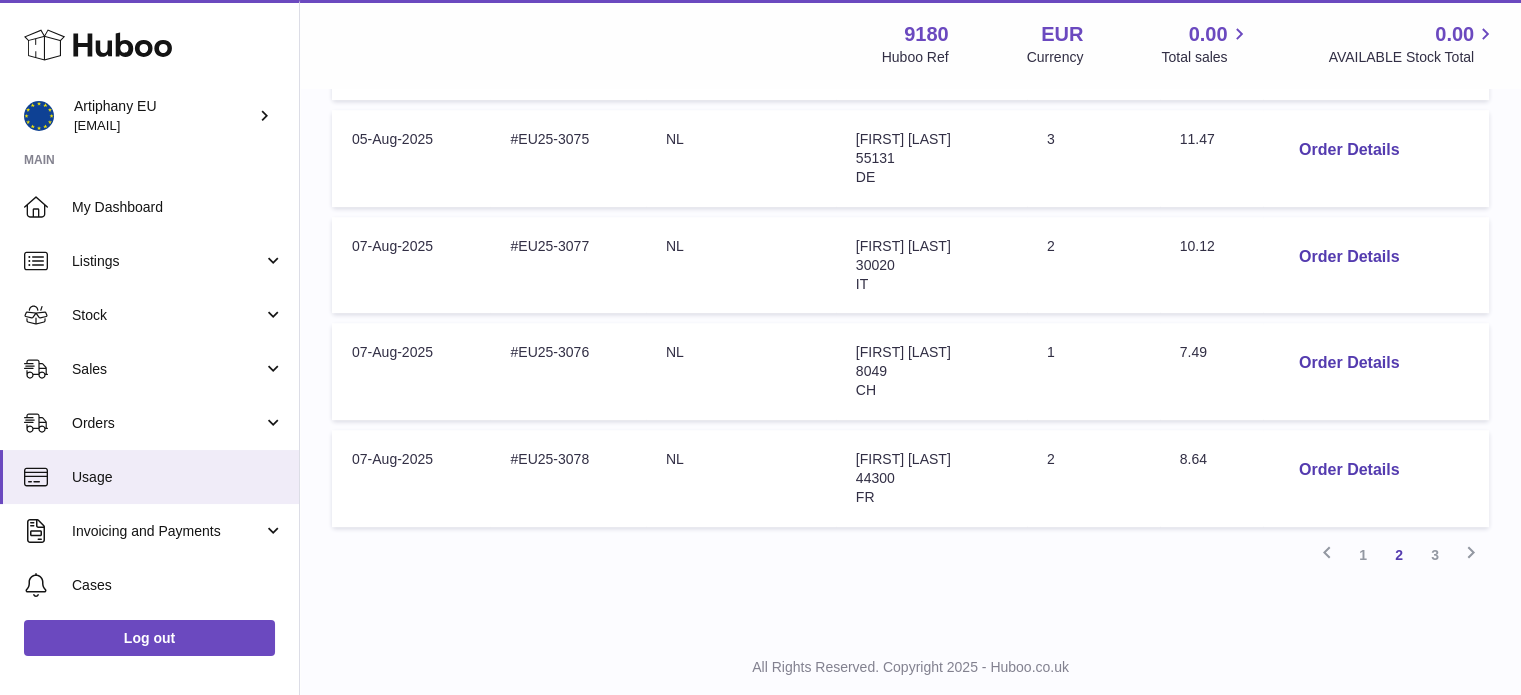 click at bounding box center (760, 347) 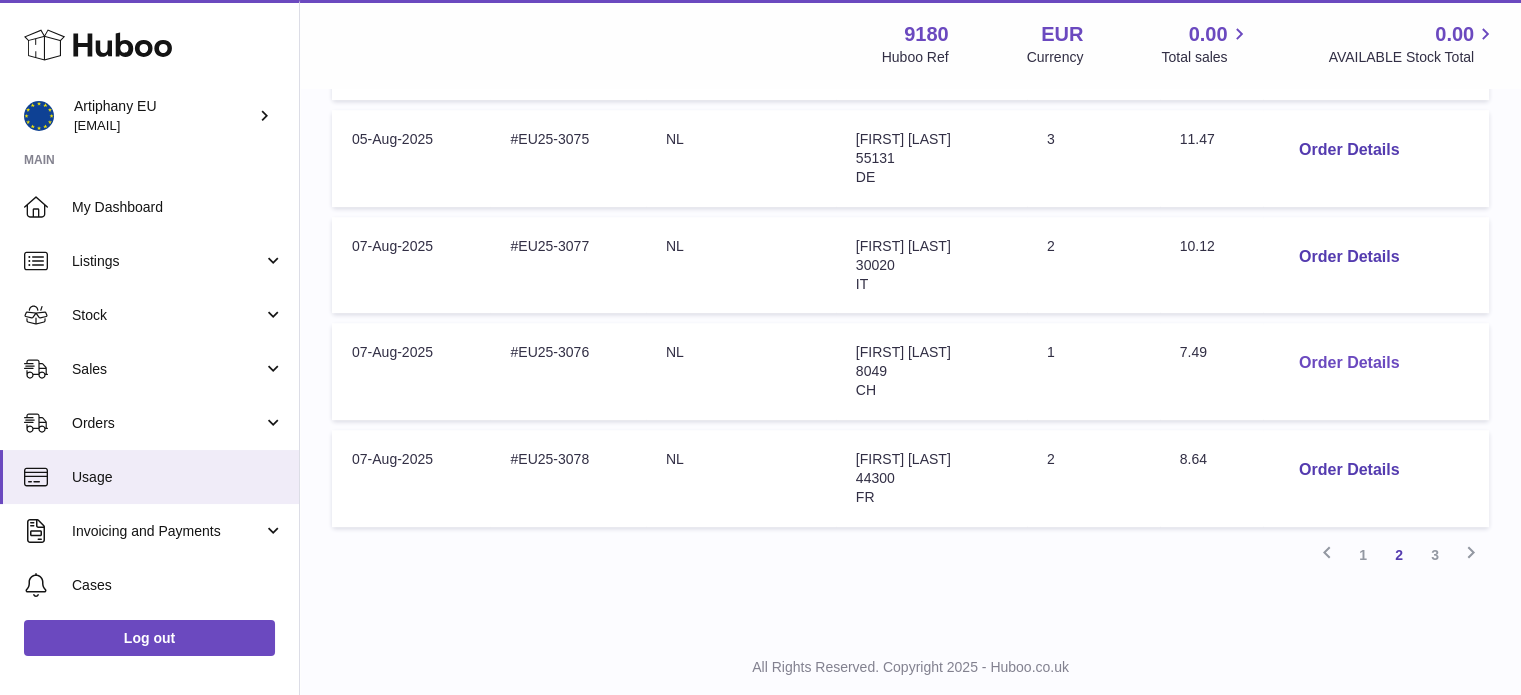 click on "Order Details" at bounding box center (1349, 363) 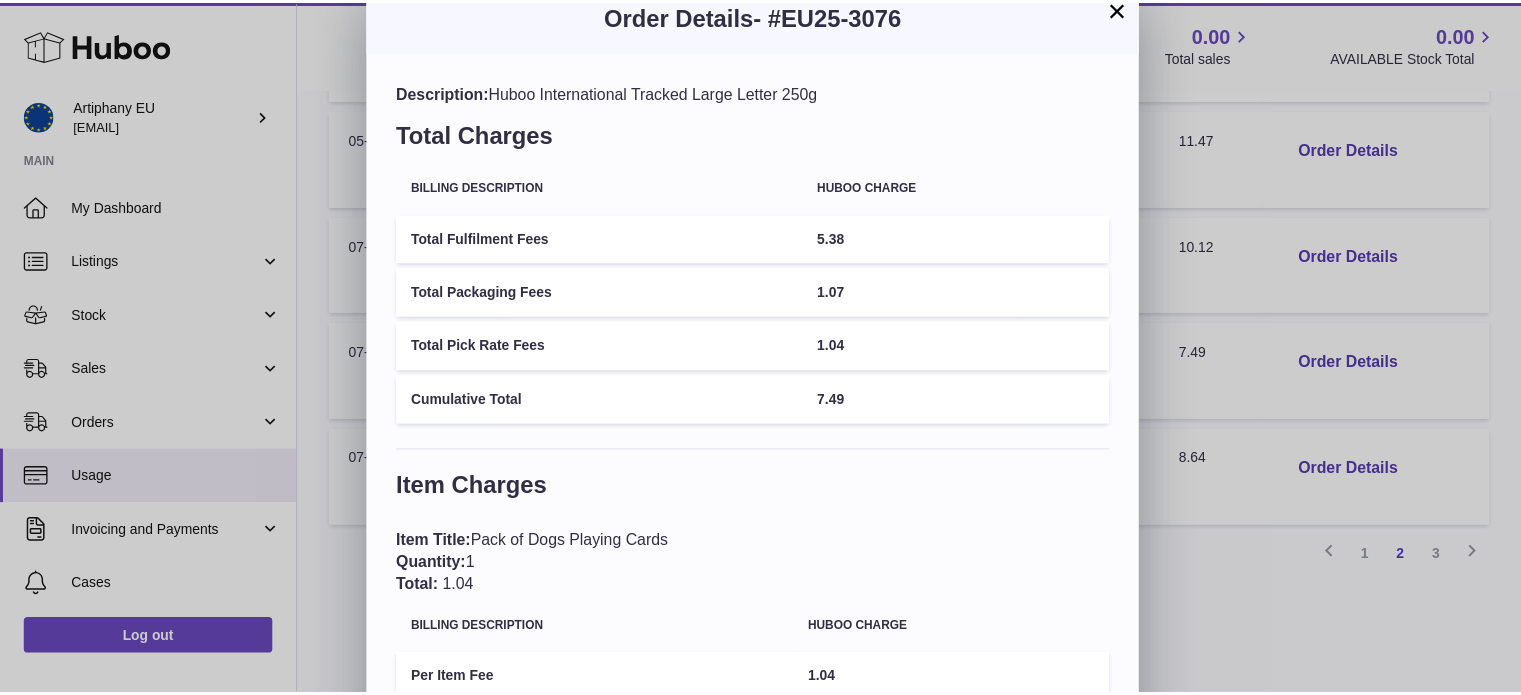 scroll, scrollTop: 12, scrollLeft: 0, axis: vertical 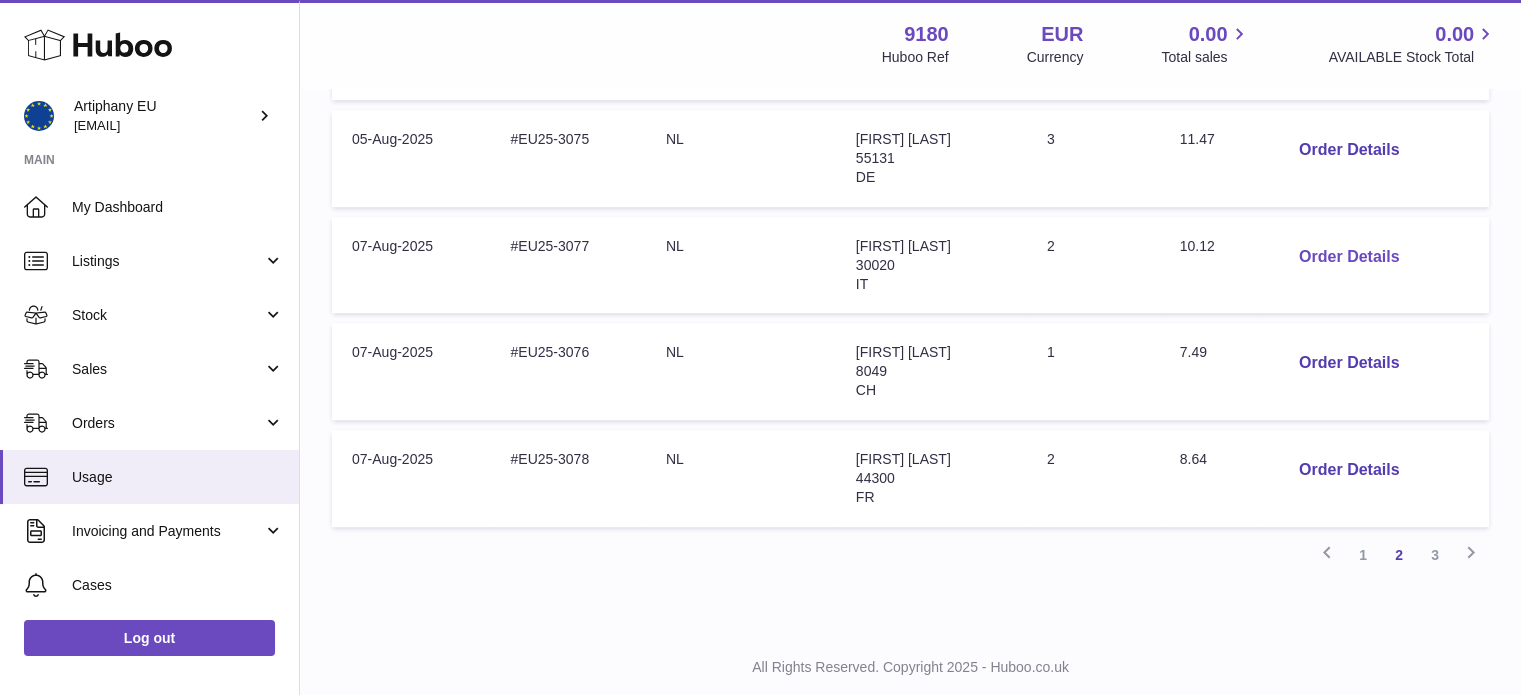 click on "Order Details" at bounding box center [1349, 257] 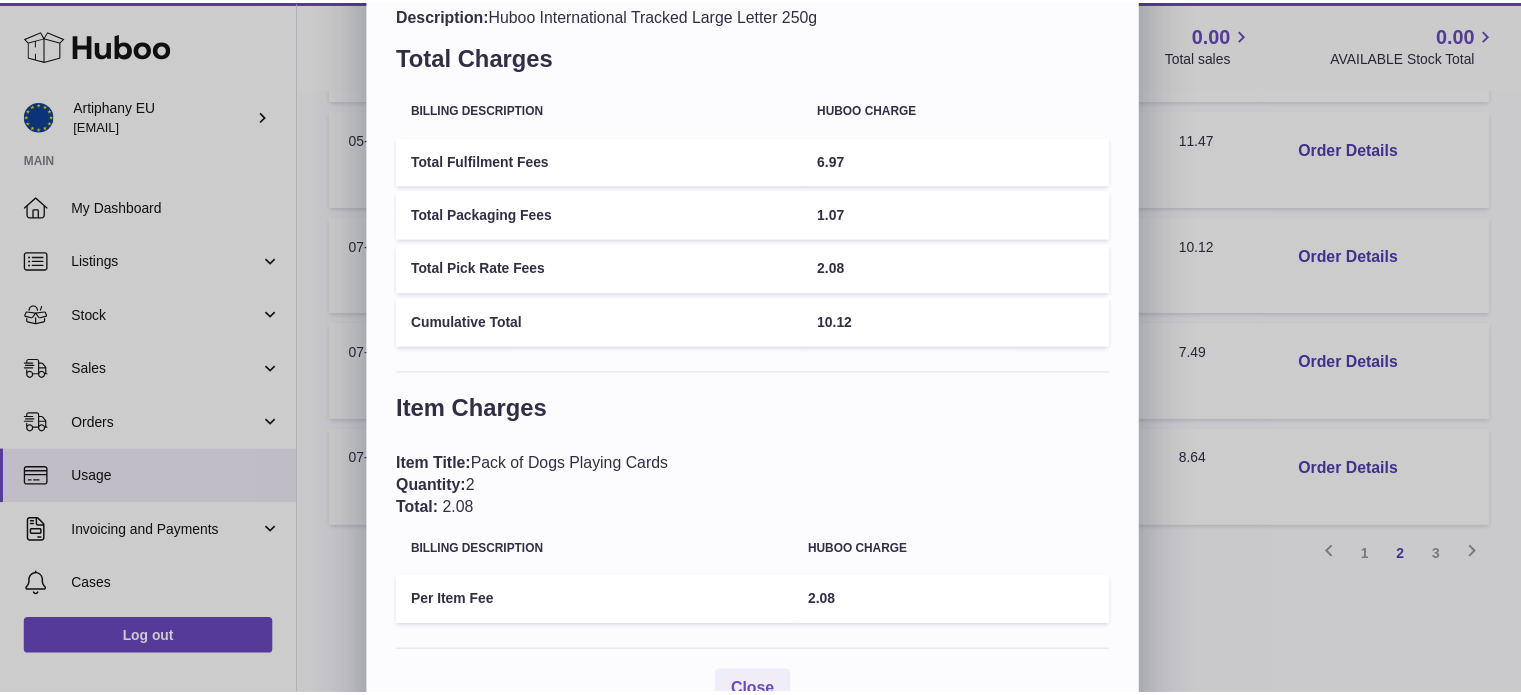 scroll, scrollTop: 0, scrollLeft: 0, axis: both 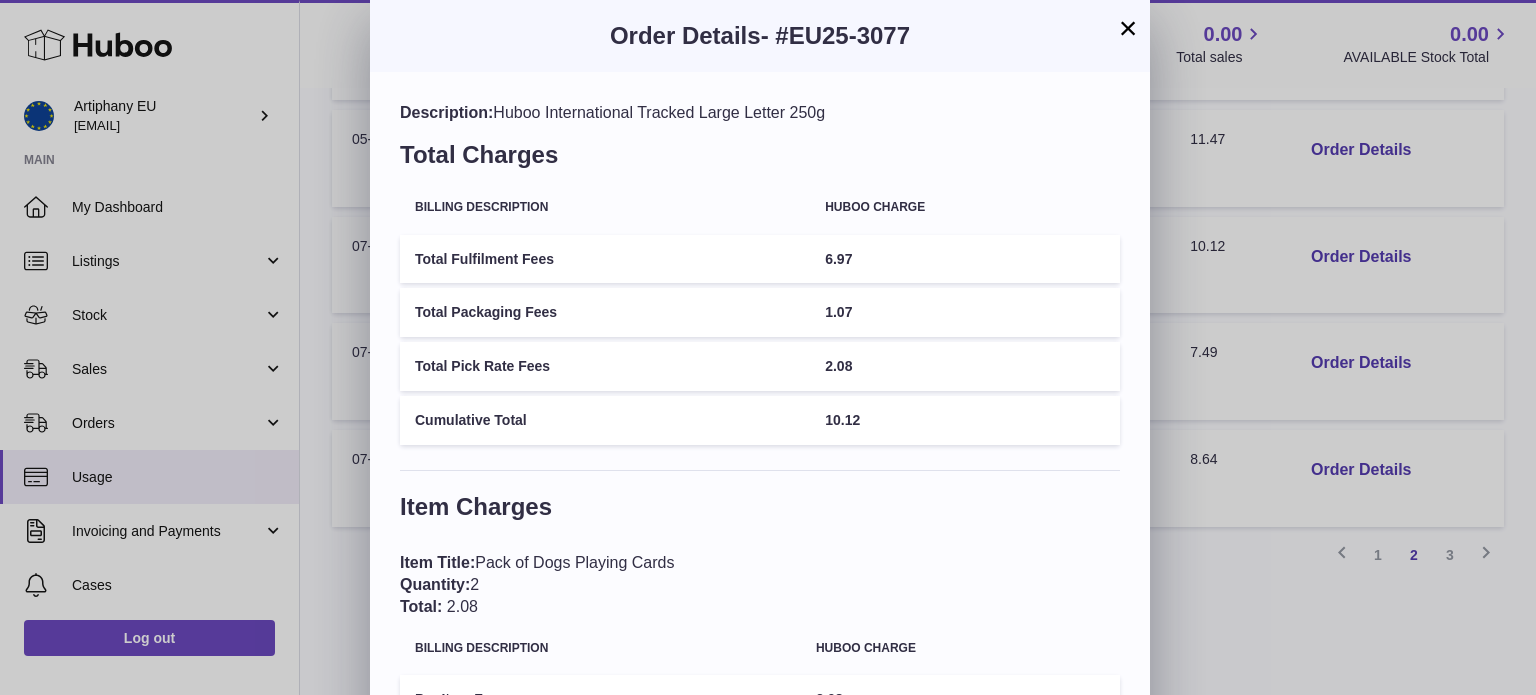 click on "×" at bounding box center (1128, 28) 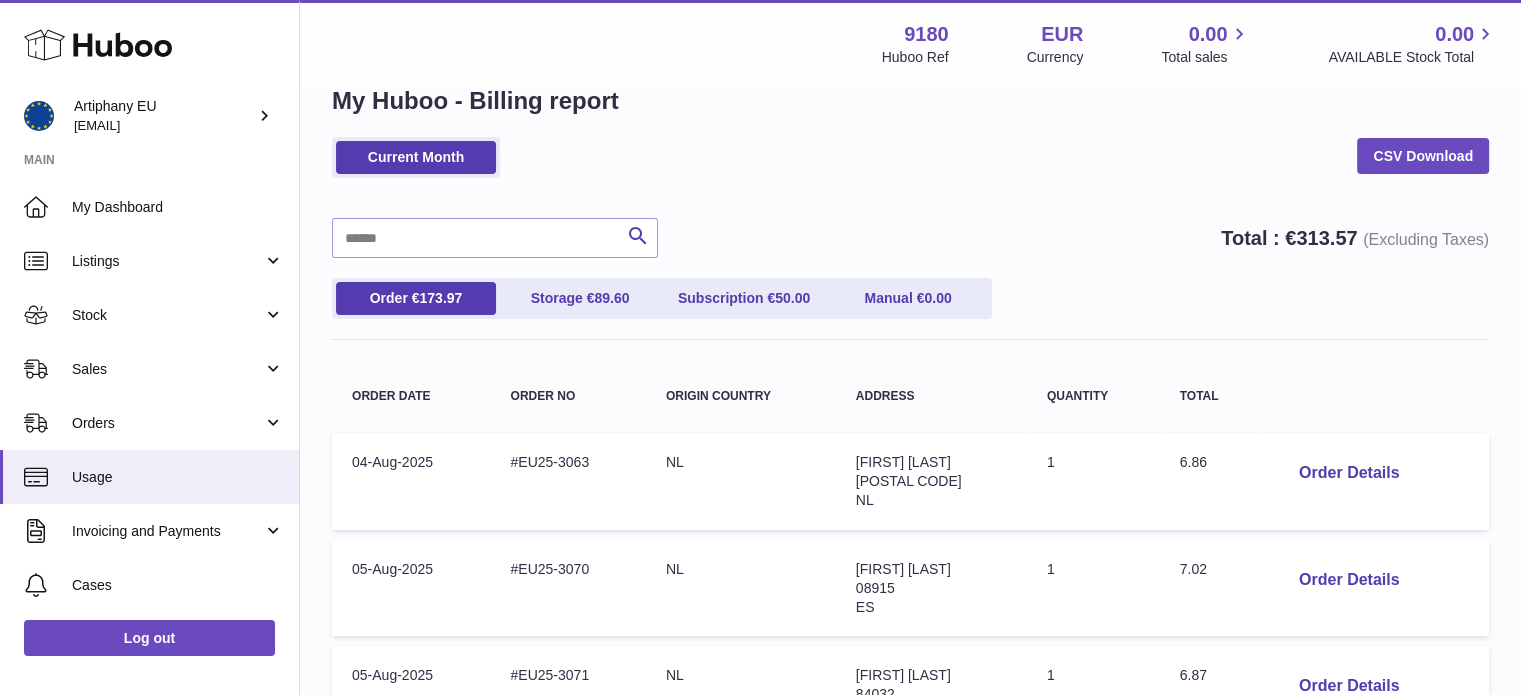 scroll, scrollTop: 88, scrollLeft: 0, axis: vertical 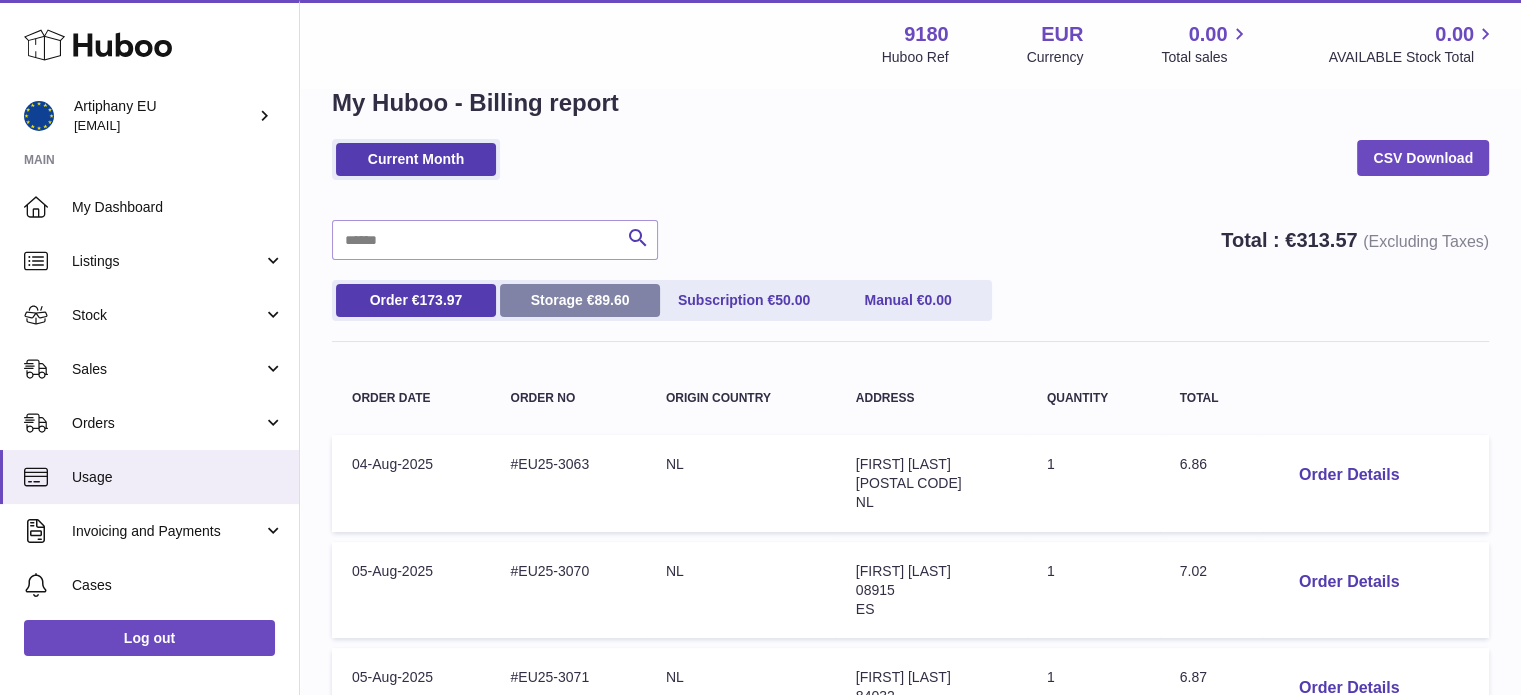 click on "89.60" at bounding box center (611, 300) 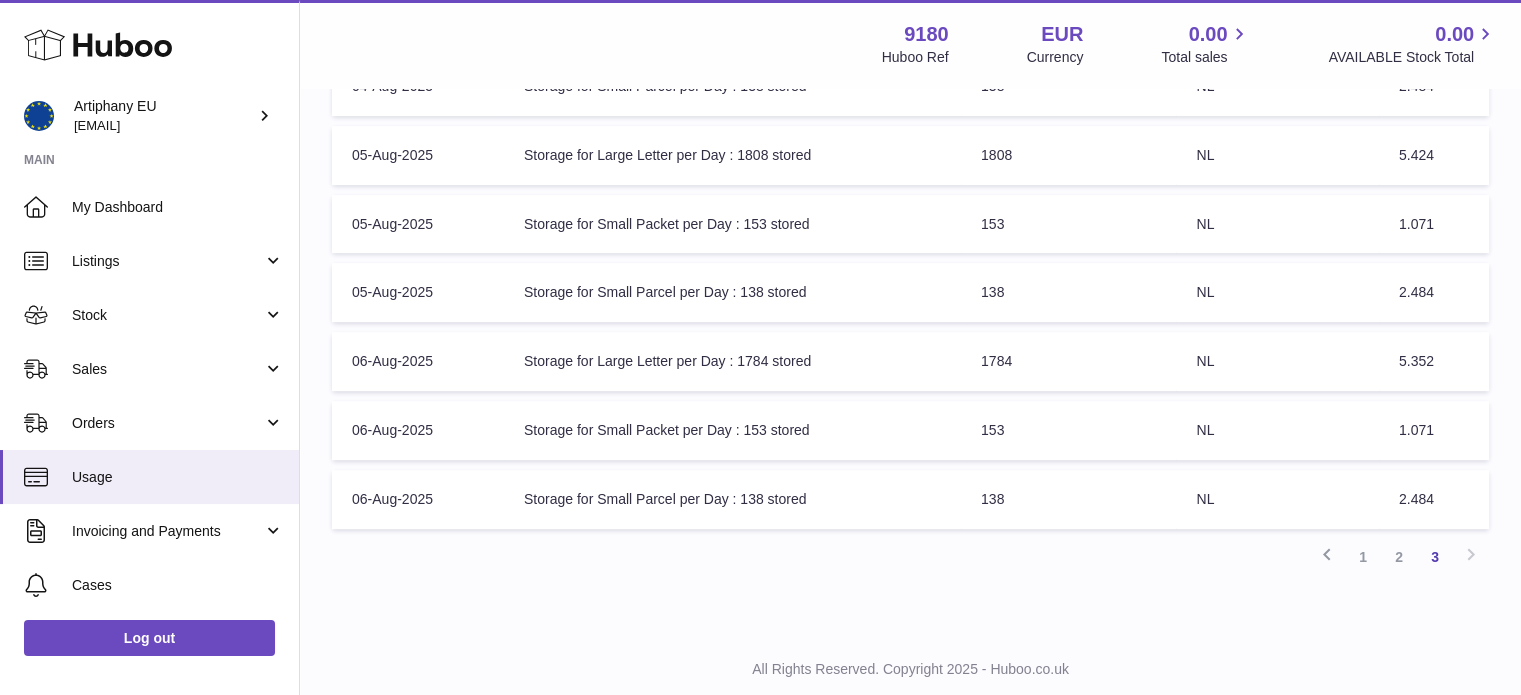 scroll, scrollTop: 676, scrollLeft: 0, axis: vertical 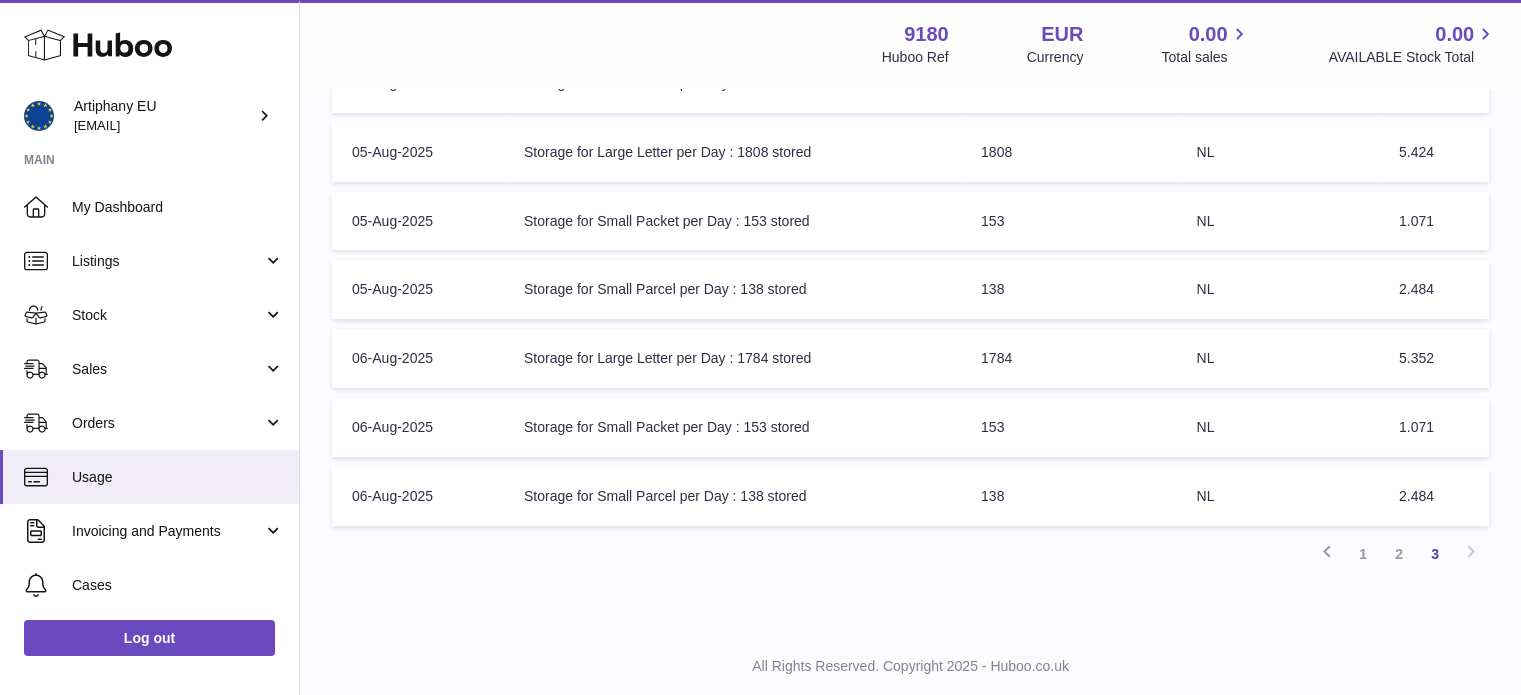 click on "Billing Date:
06-Aug-2025" at bounding box center (418, 496) 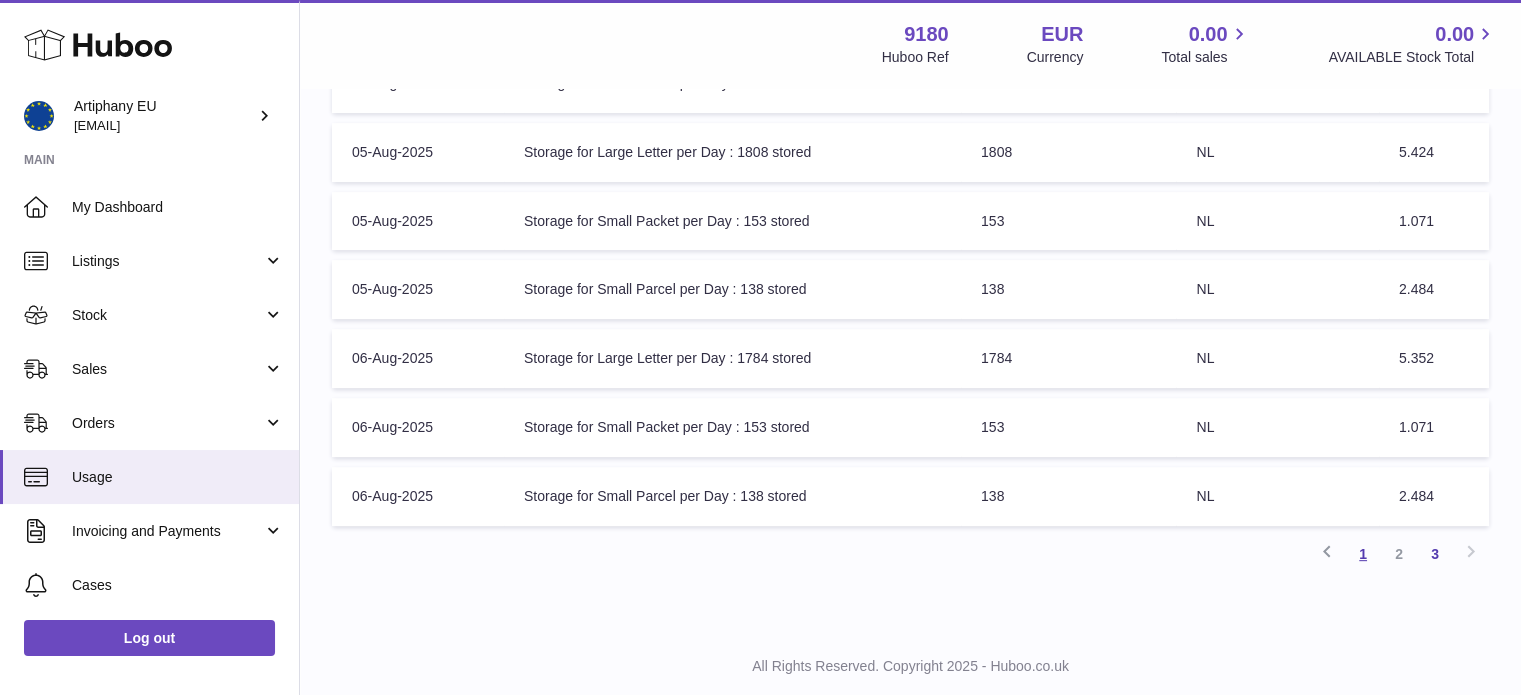 click on "1" at bounding box center [1363, 554] 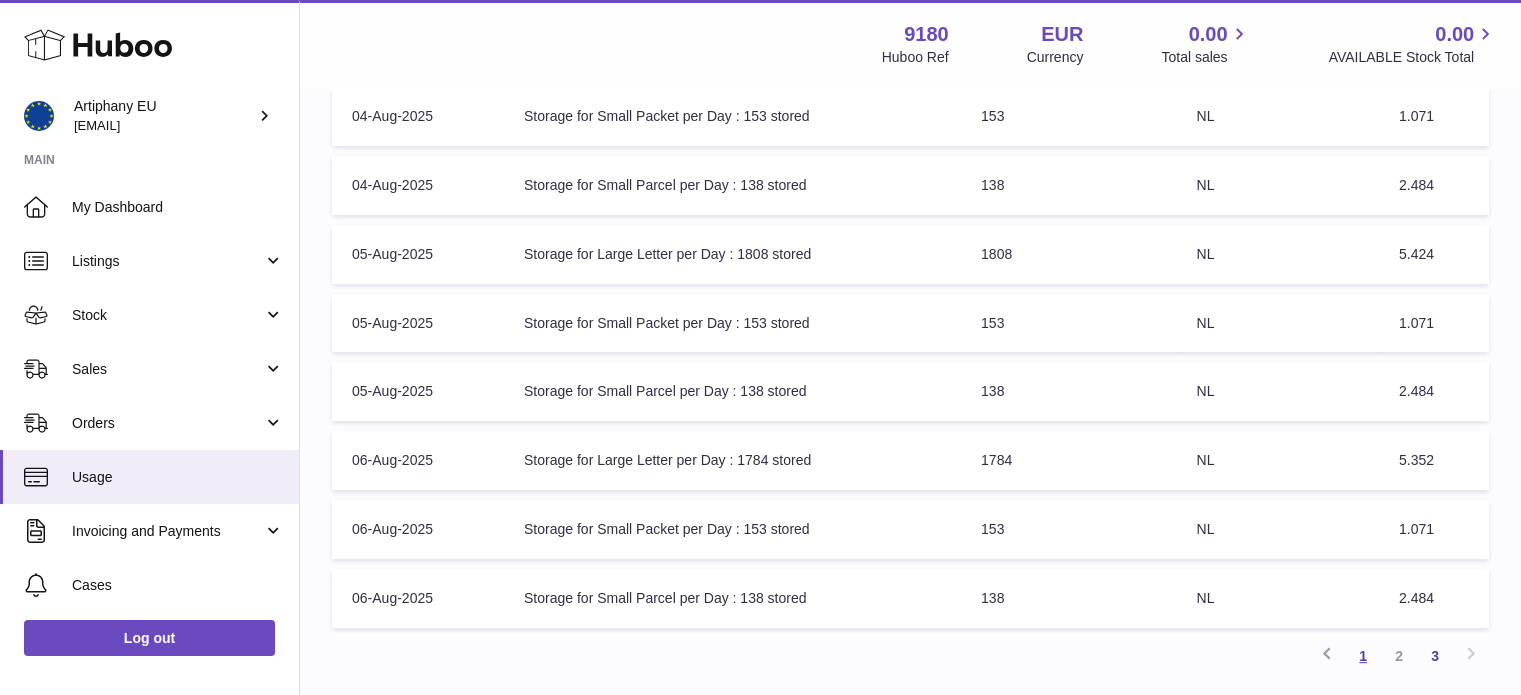 scroll, scrollTop: 579, scrollLeft: 0, axis: vertical 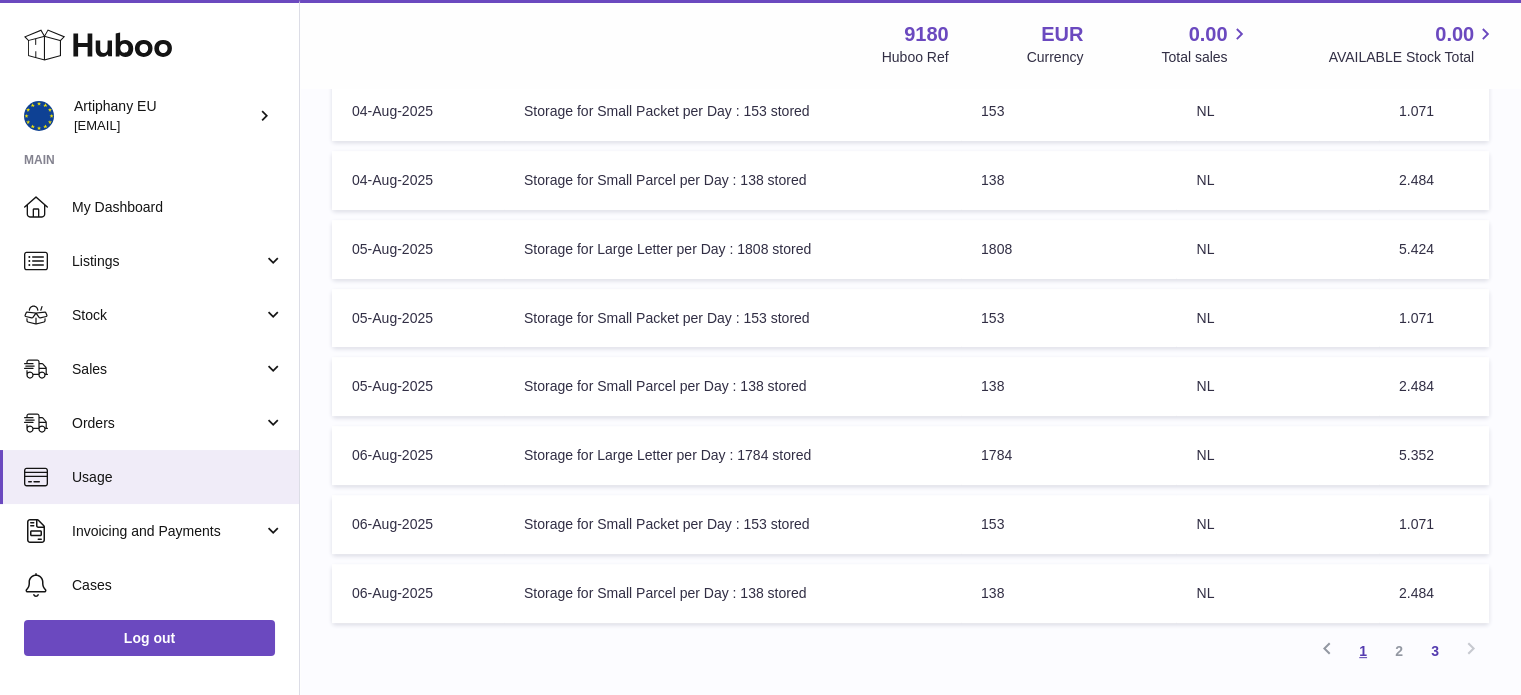 click on "1" at bounding box center [1363, 651] 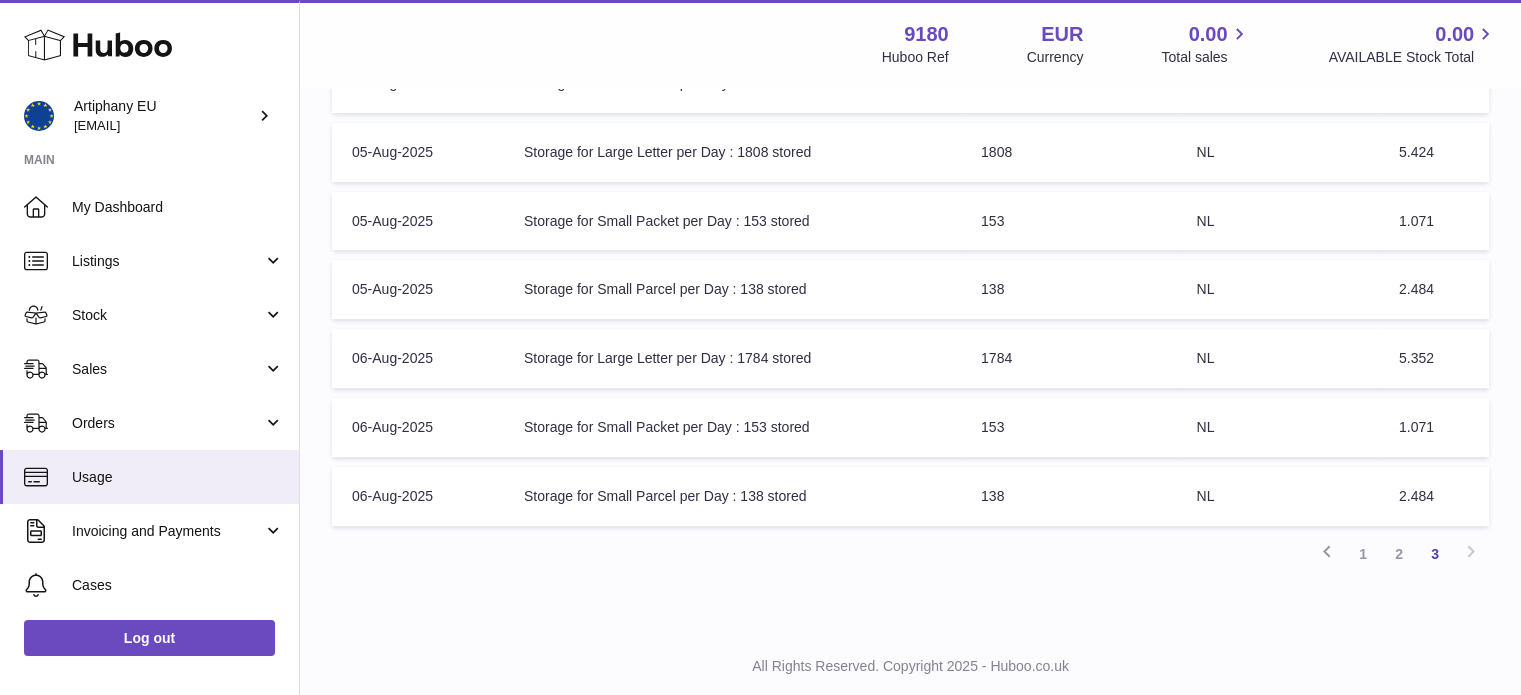 scroll, scrollTop: 675, scrollLeft: 0, axis: vertical 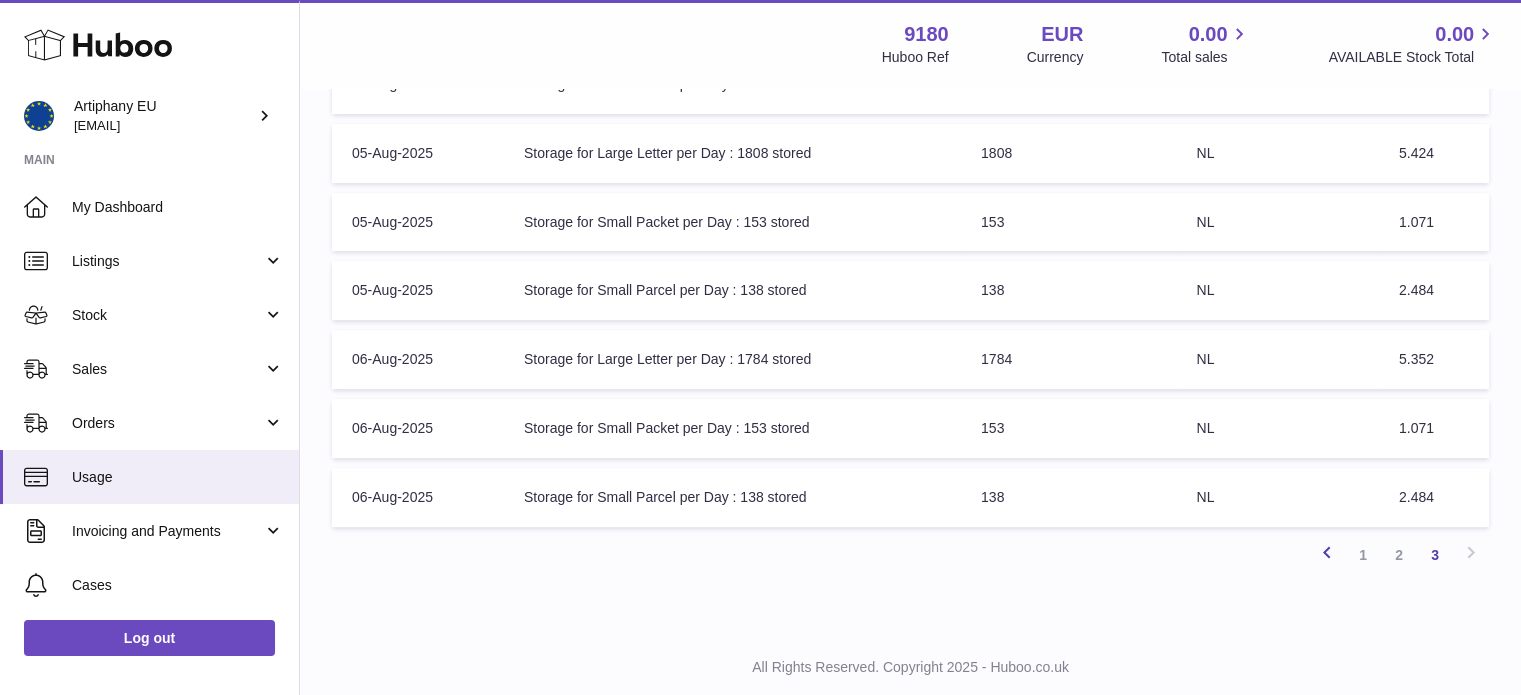 click at bounding box center (1327, 552) 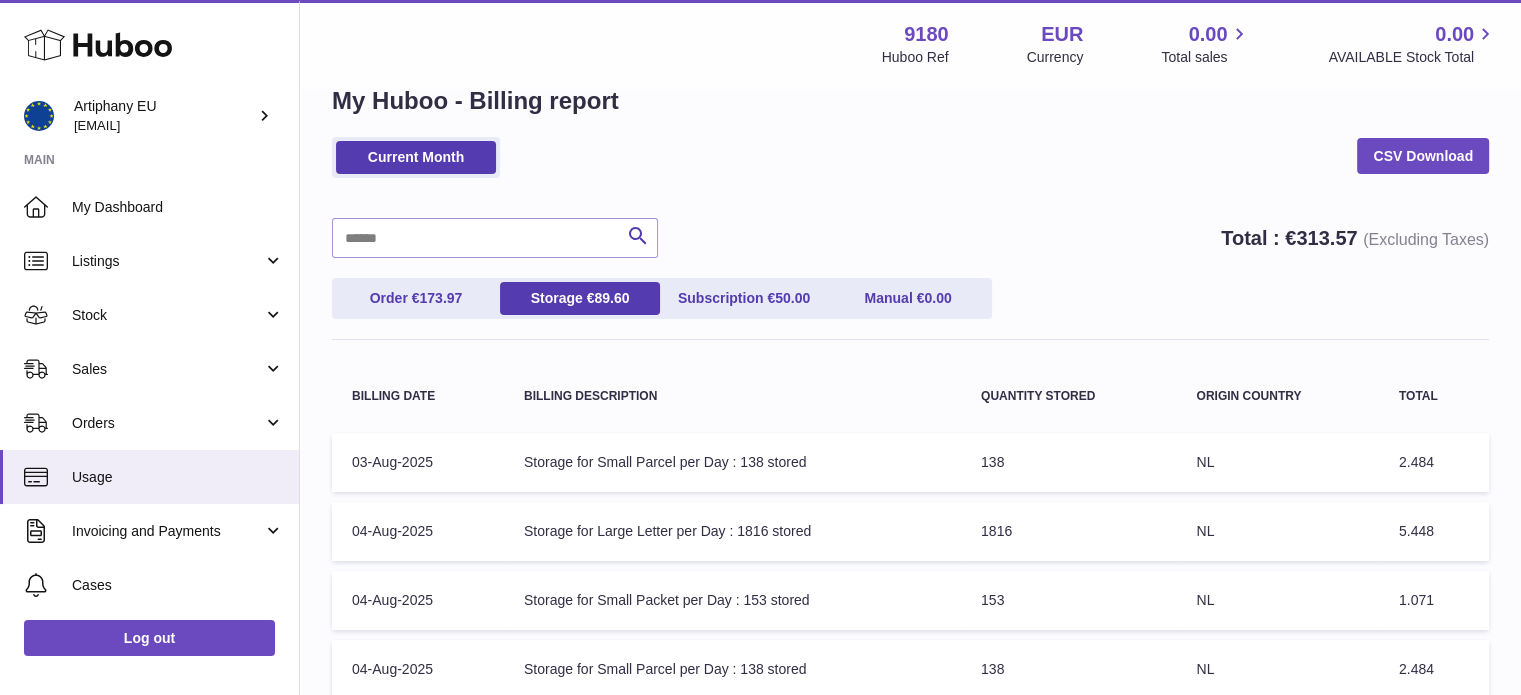 scroll, scrollTop: 676, scrollLeft: 0, axis: vertical 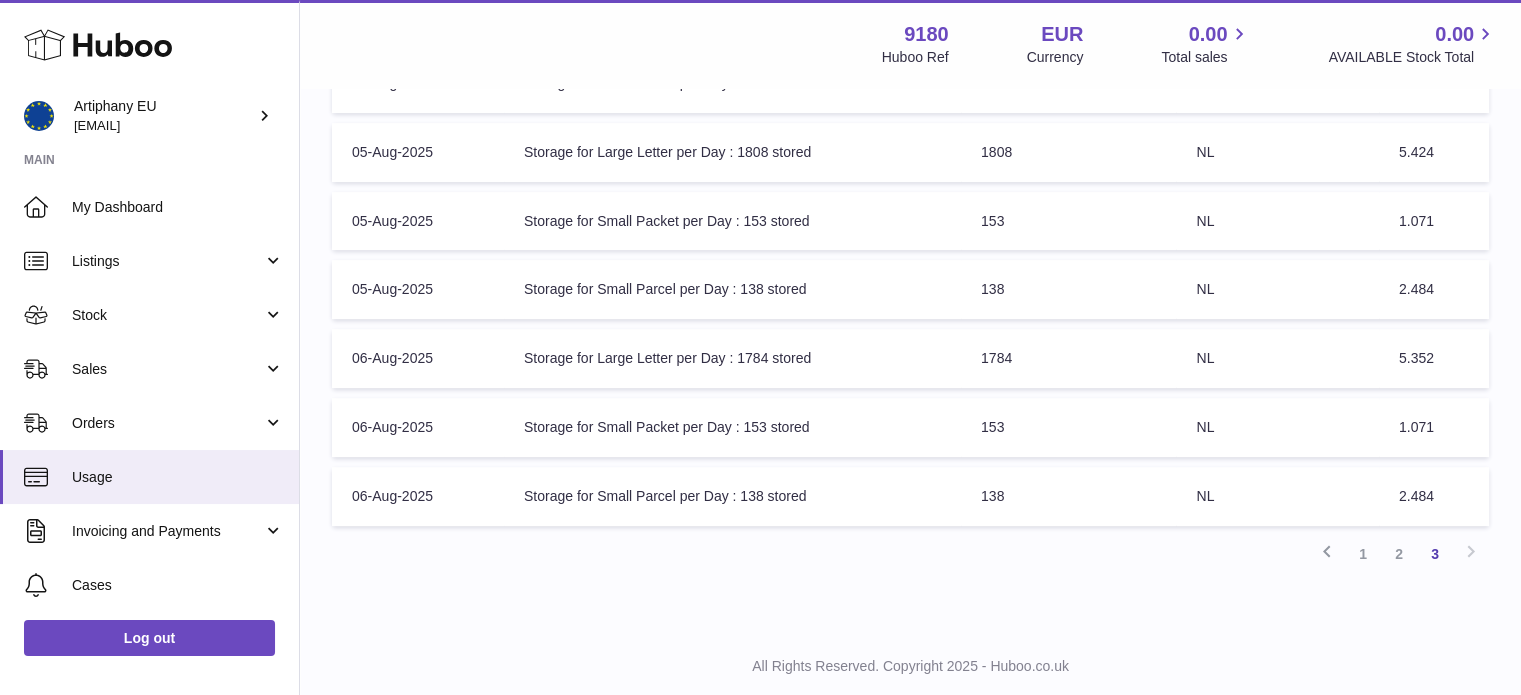 click on "Previous
1
2
3
Next" at bounding box center [910, 554] 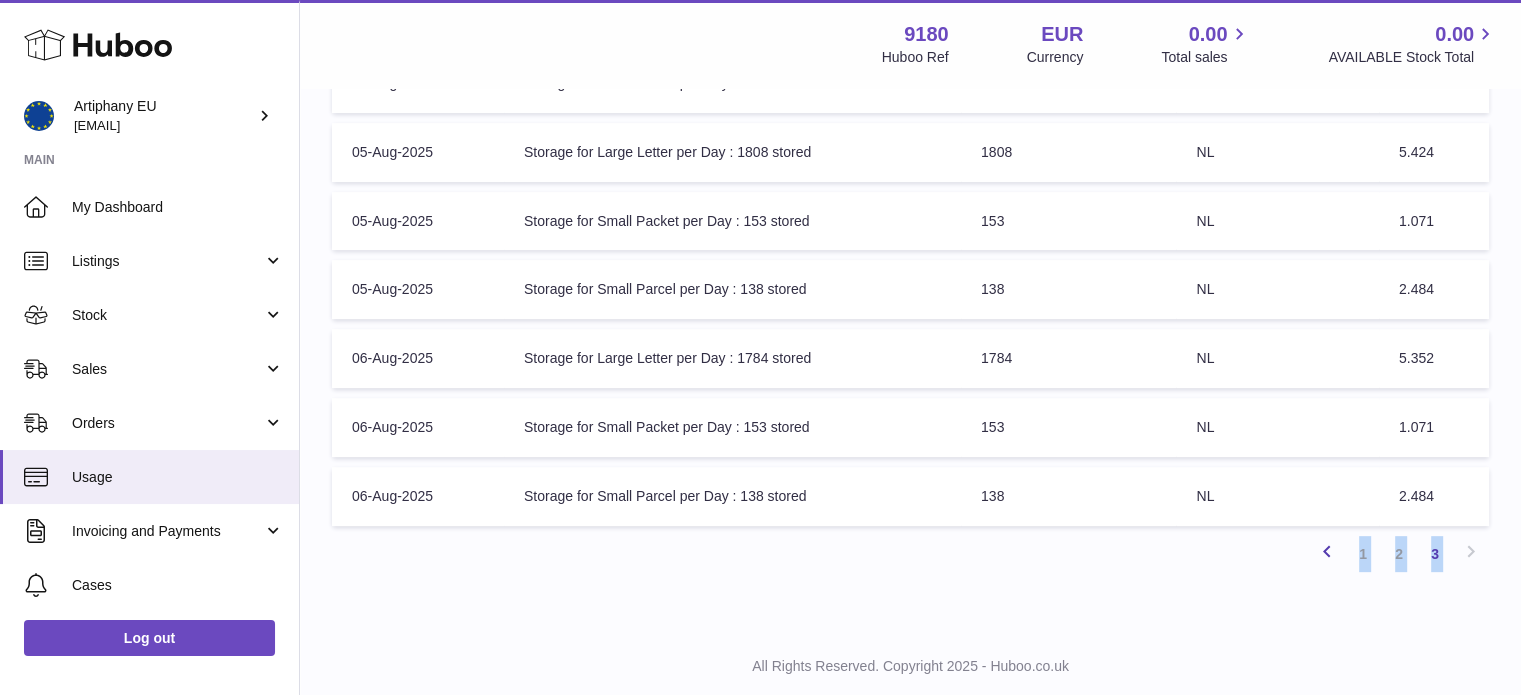 drag, startPoint x: 1476, startPoint y: 504, endPoint x: 1328, endPoint y: 512, distance: 148.21606 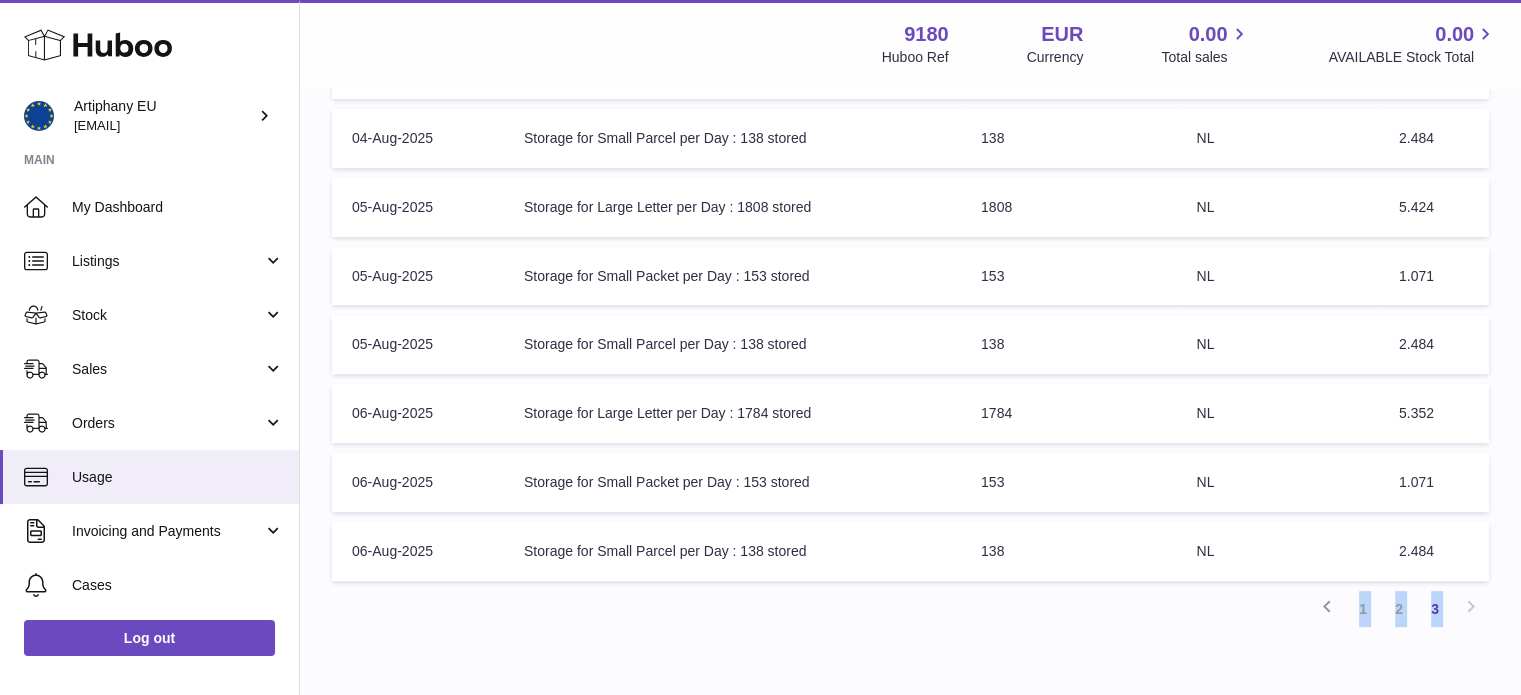 scroll, scrollTop: 676, scrollLeft: 0, axis: vertical 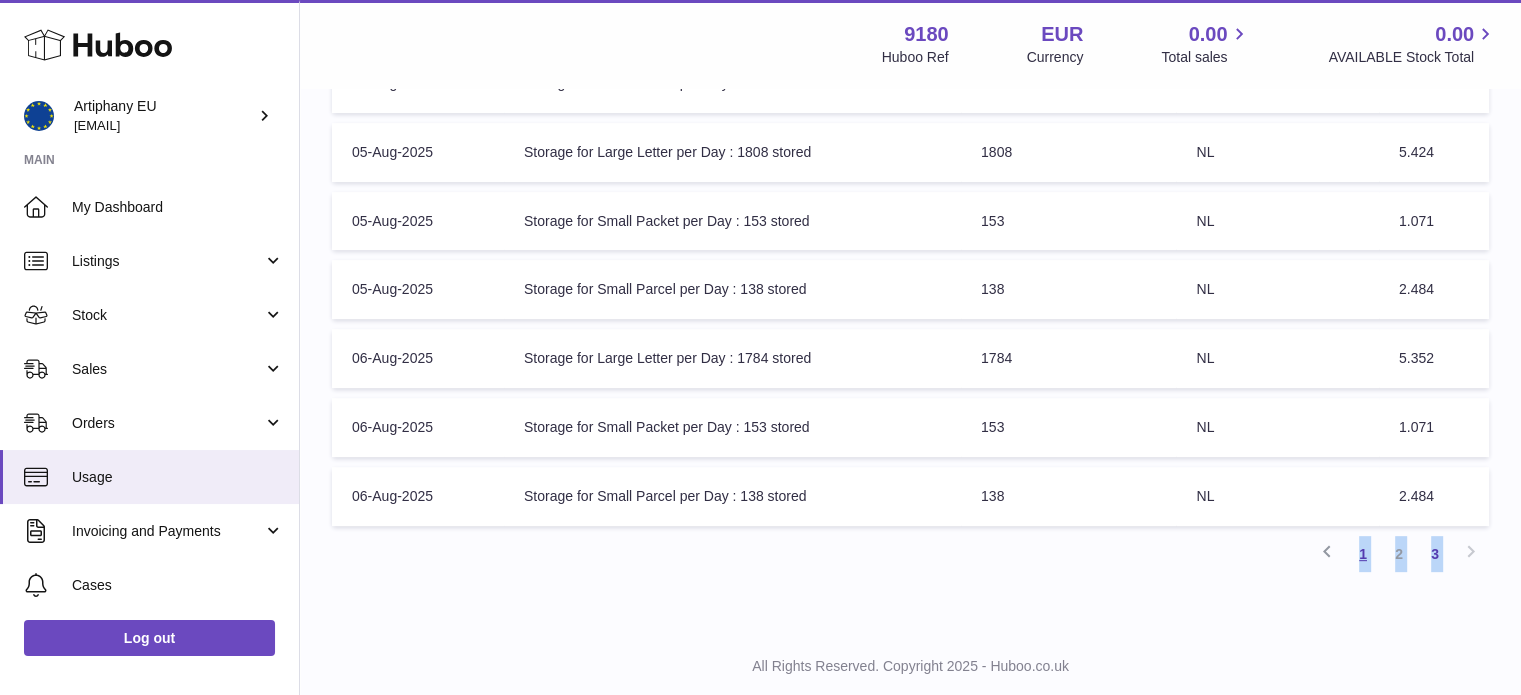 click on "1" at bounding box center [1363, 554] 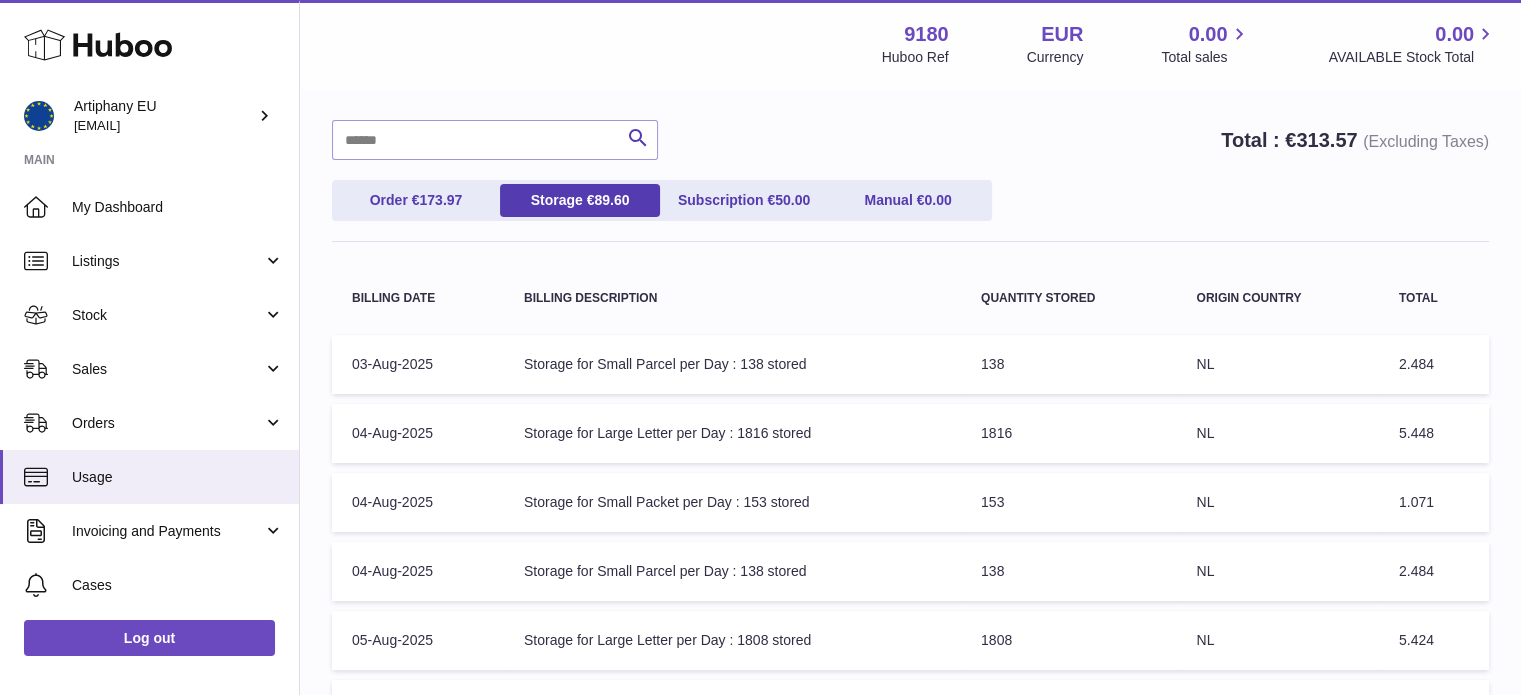 scroll, scrollTop: 90, scrollLeft: 0, axis: vertical 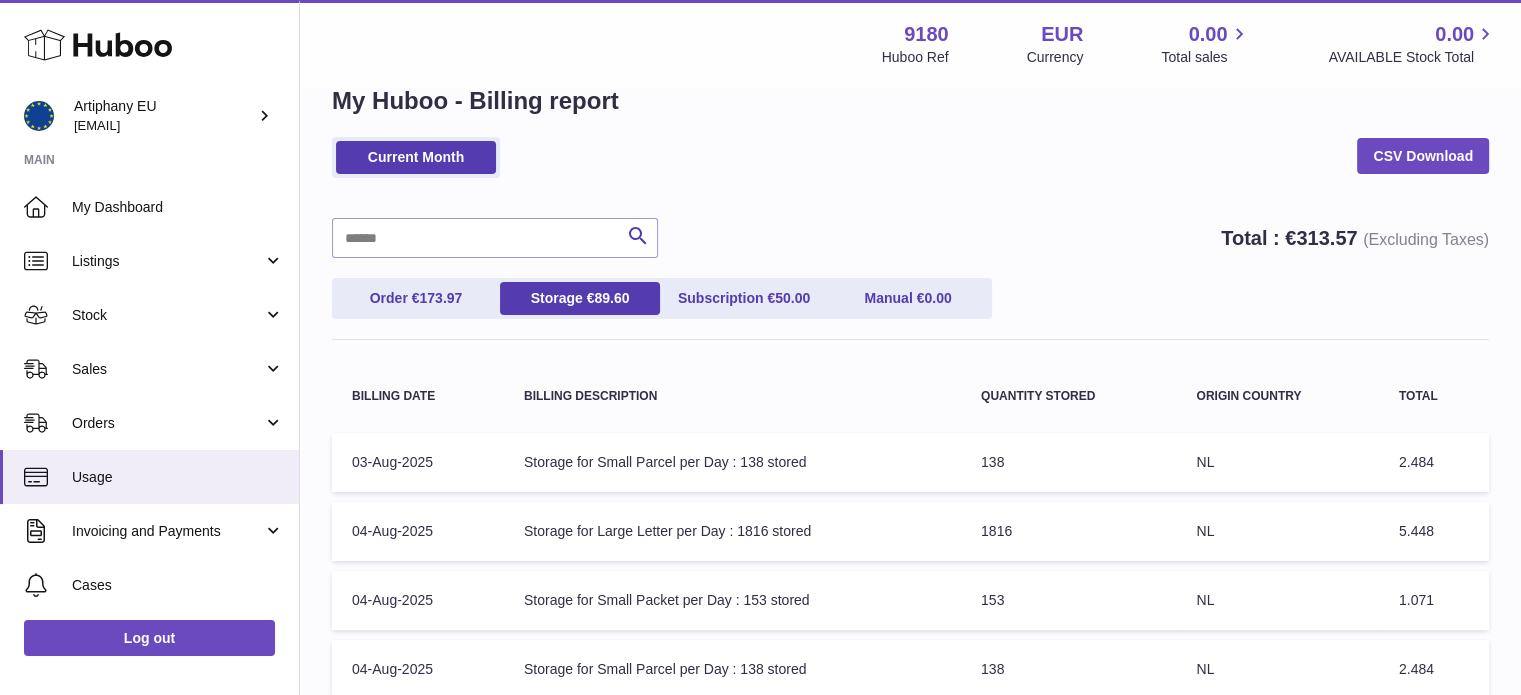 click on "Origin Country:
NL" at bounding box center (1277, 531) 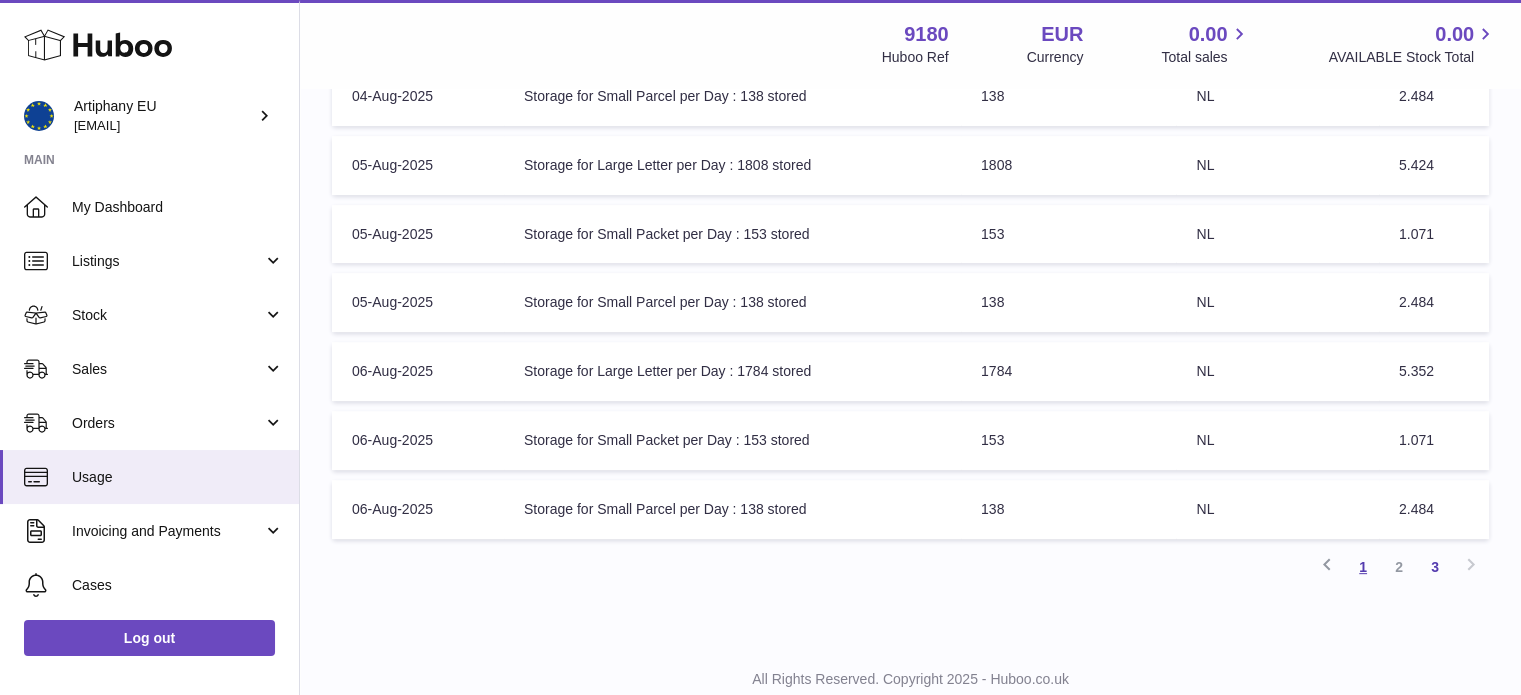 scroll, scrollTop: 664, scrollLeft: 0, axis: vertical 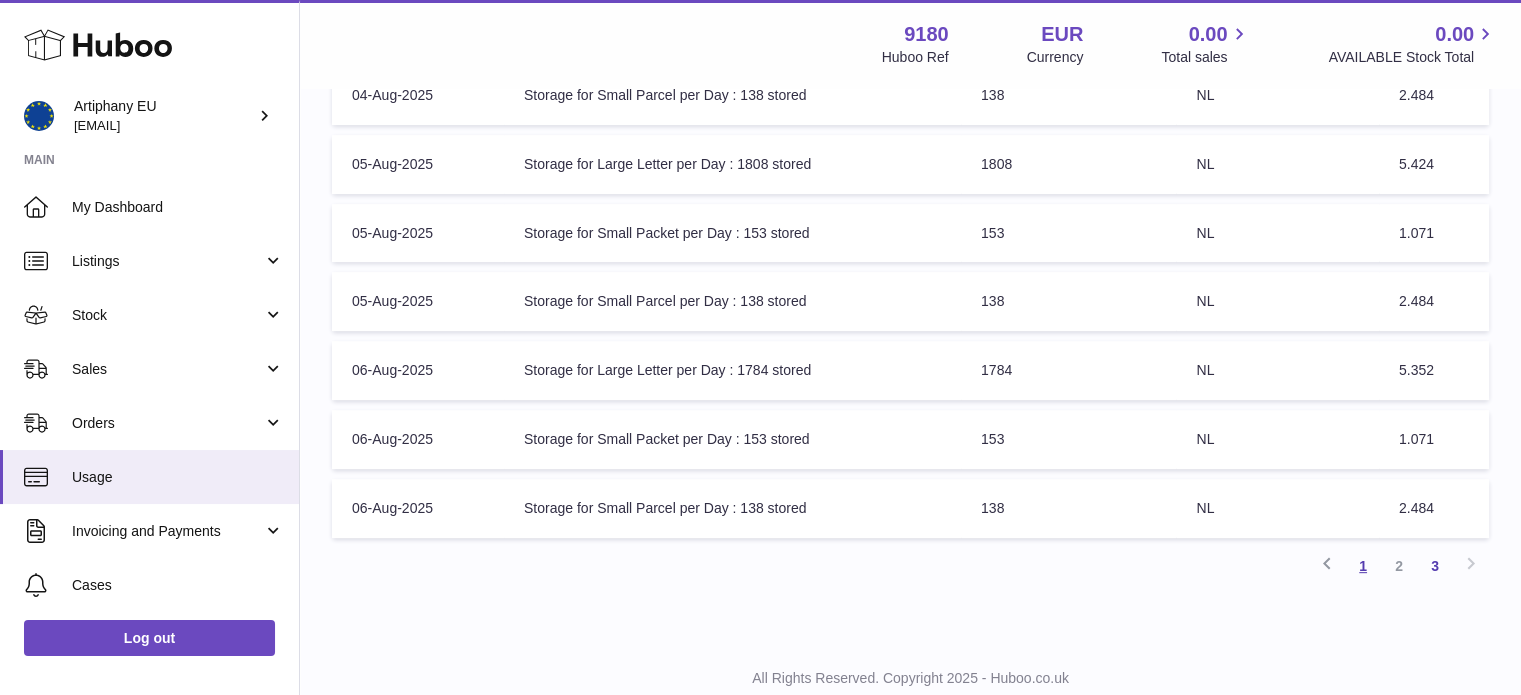 click on "1" at bounding box center (1363, 566) 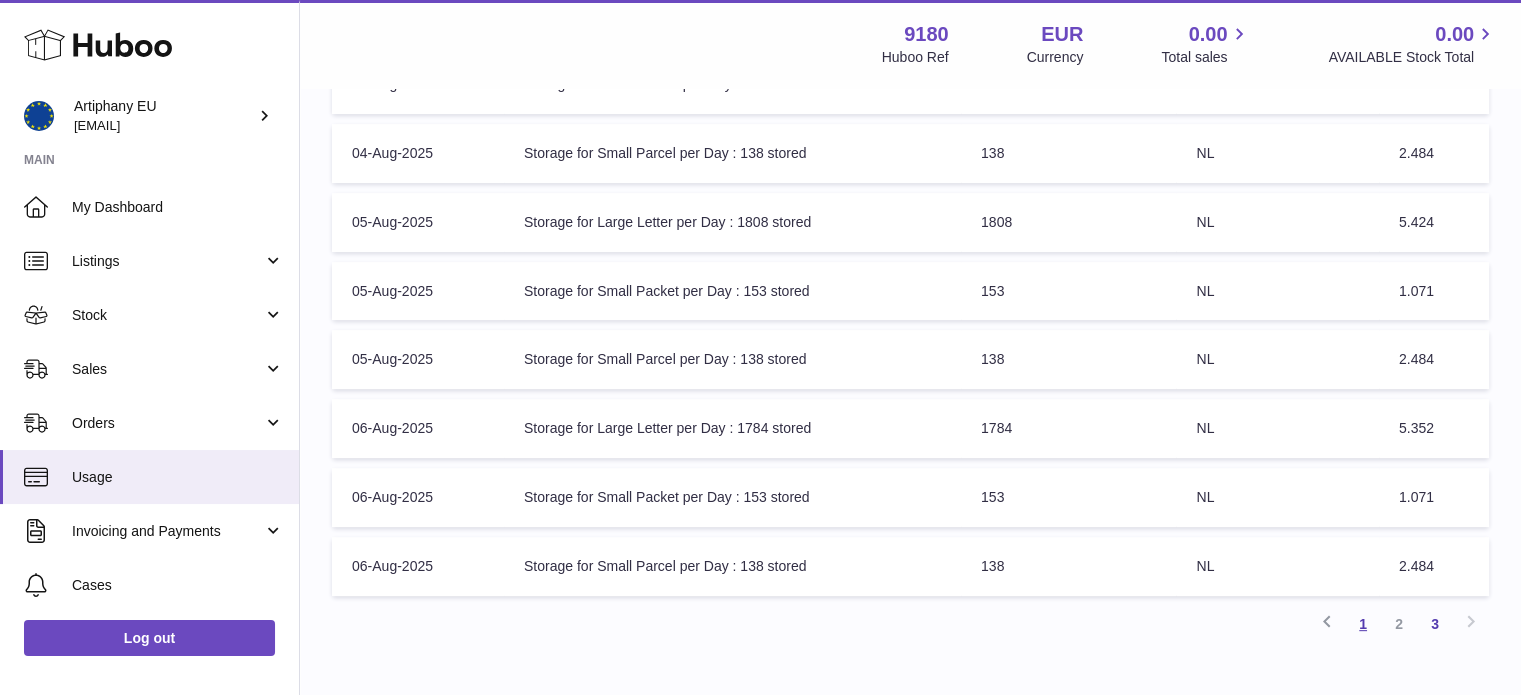 scroll, scrollTop: 676, scrollLeft: 0, axis: vertical 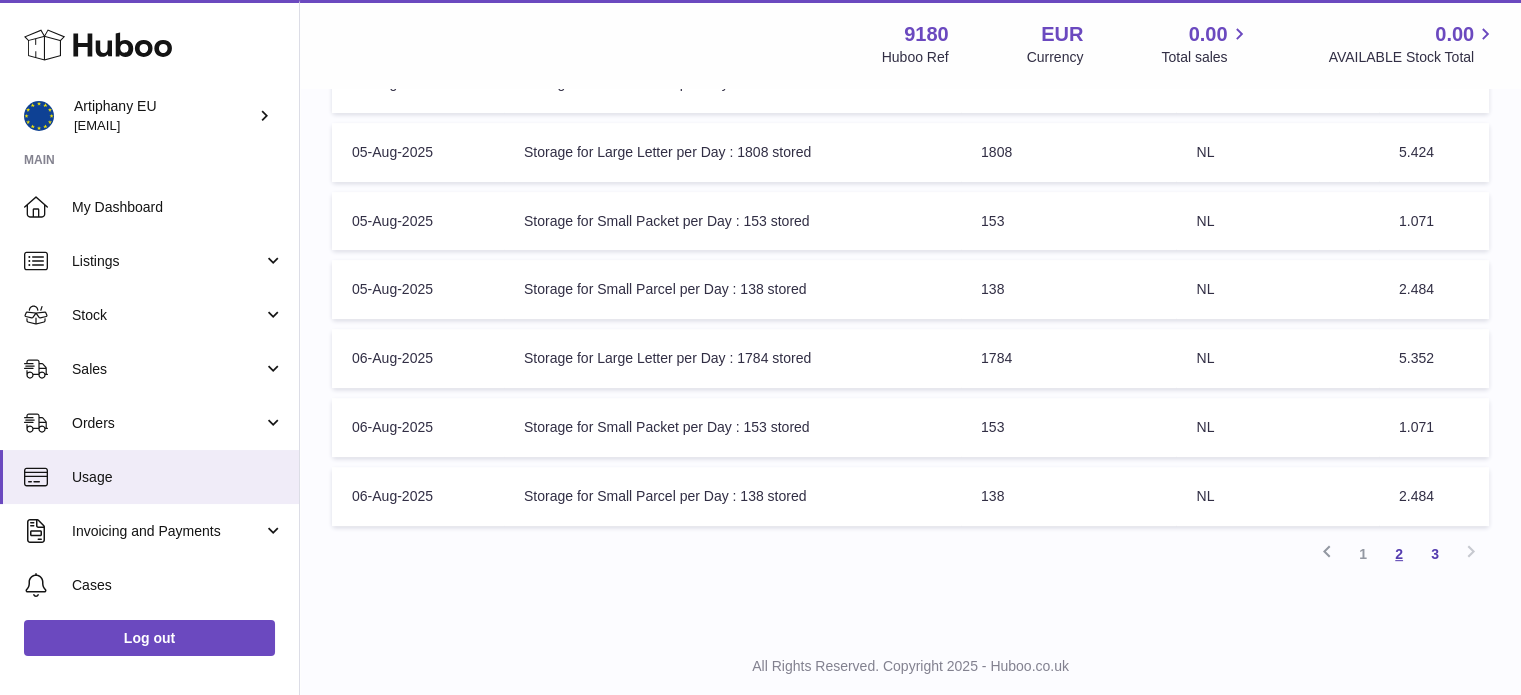 click on "2" at bounding box center (1399, 554) 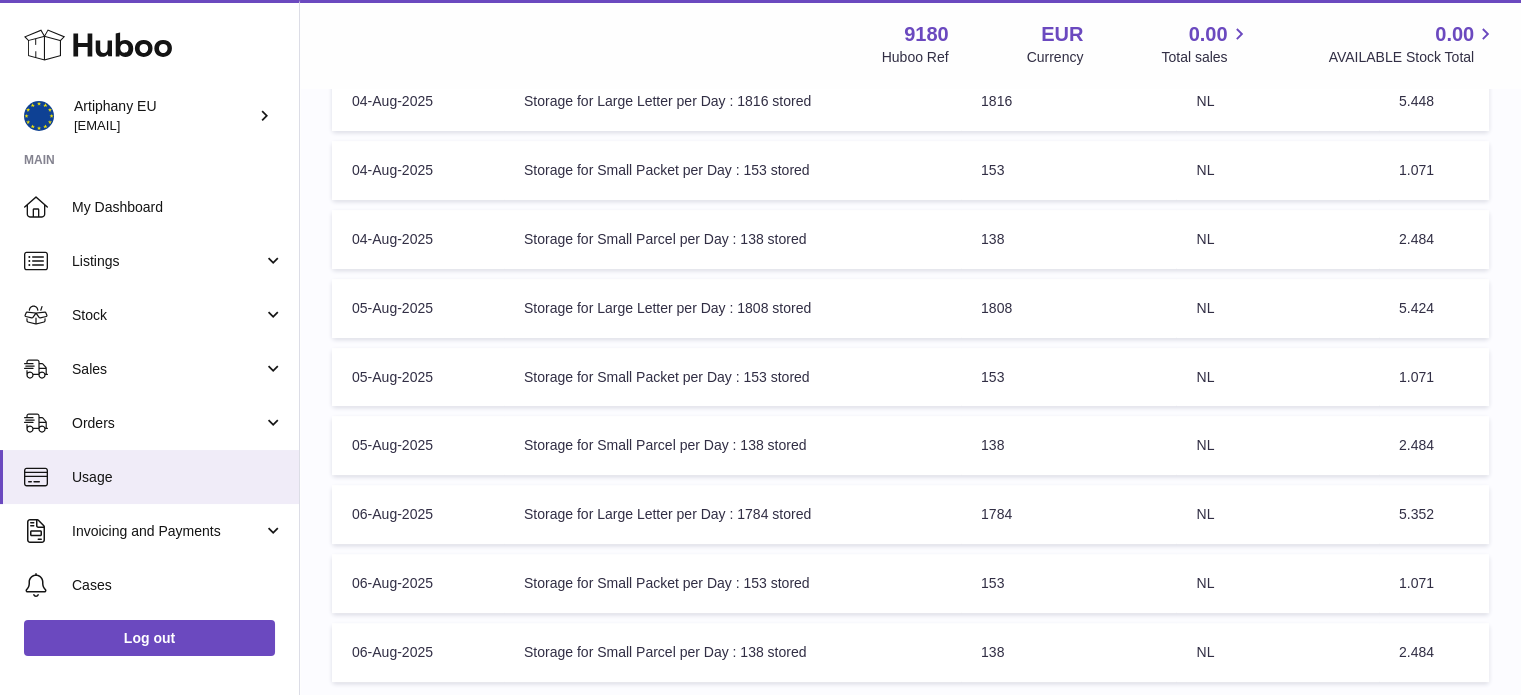 scroll, scrollTop: 522, scrollLeft: 0, axis: vertical 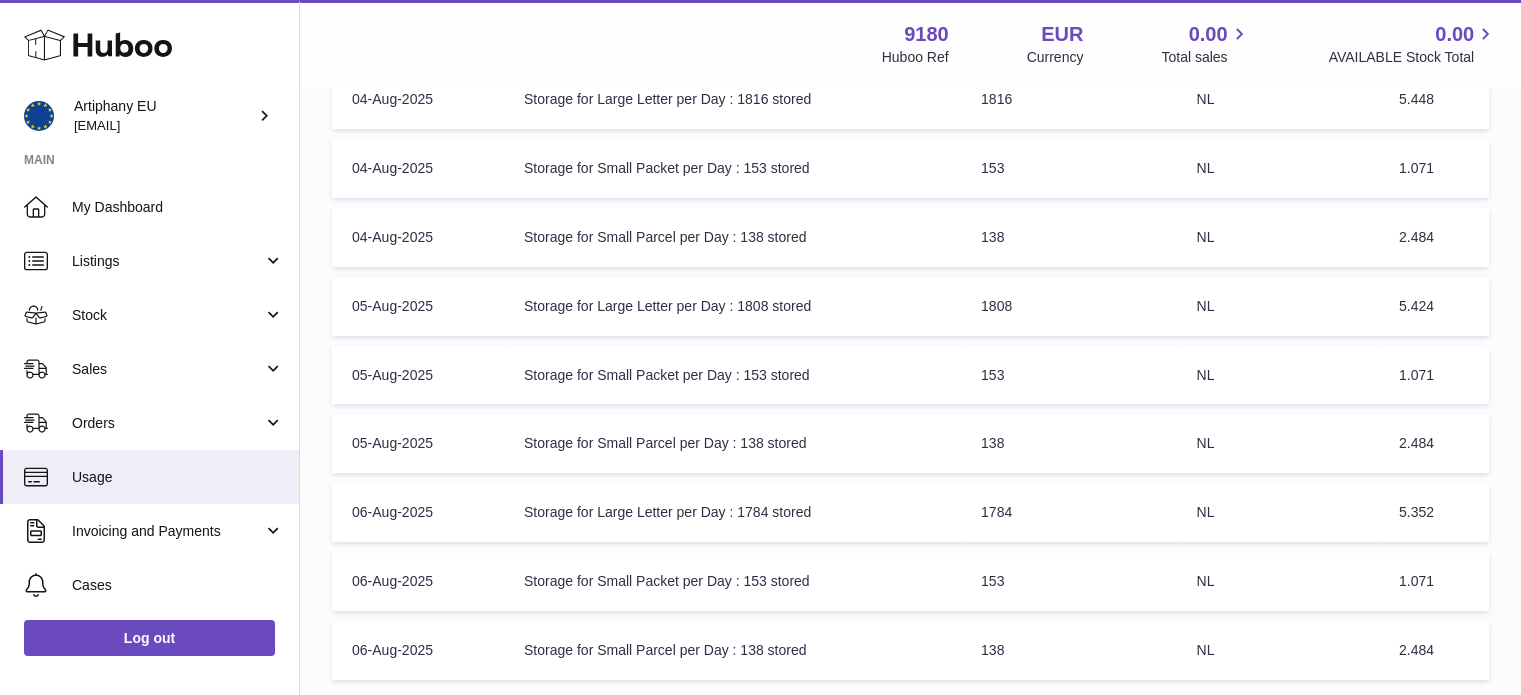 click on "Previous
1
2
3
Next" at bounding box center [910, 708] 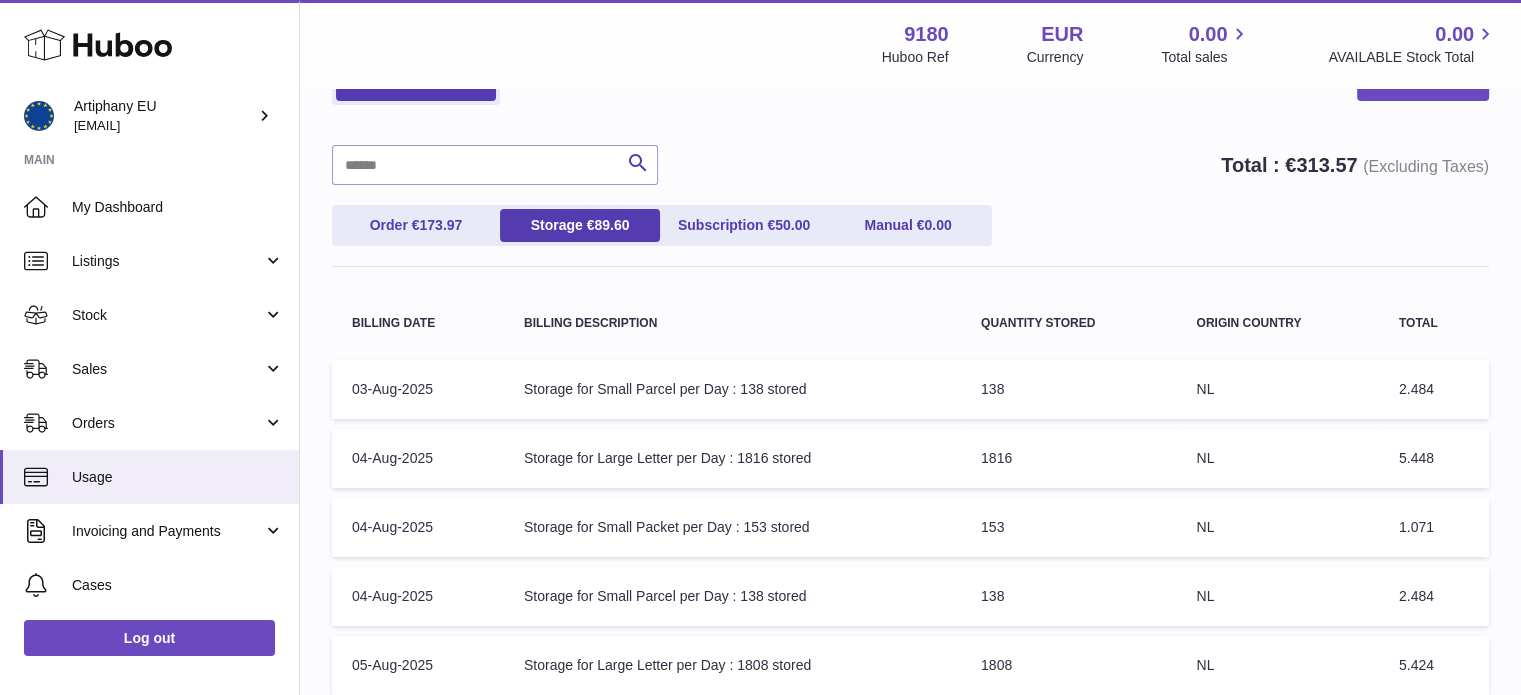 scroll, scrollTop: 90, scrollLeft: 0, axis: vertical 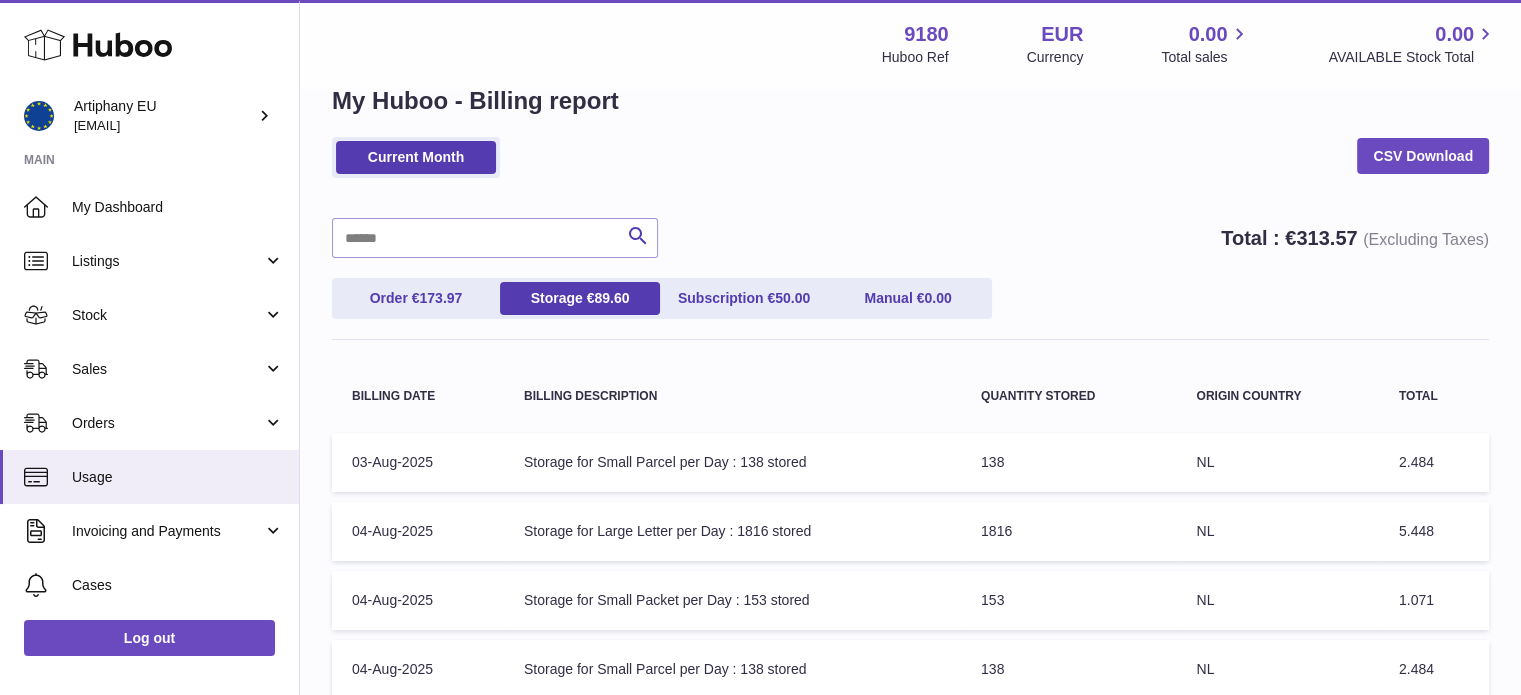 click on "Origin Country:
NL" at bounding box center [1277, 669] 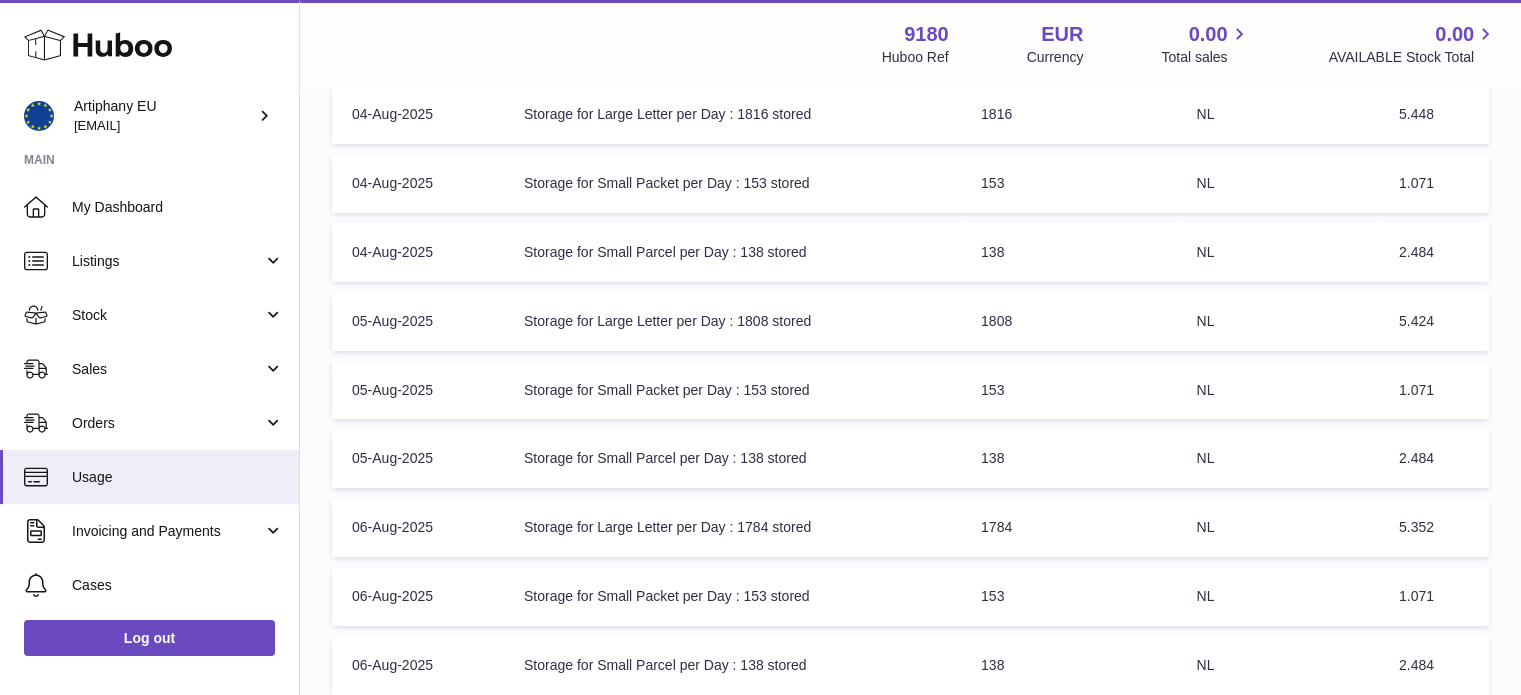 scroll, scrollTop: 675, scrollLeft: 0, axis: vertical 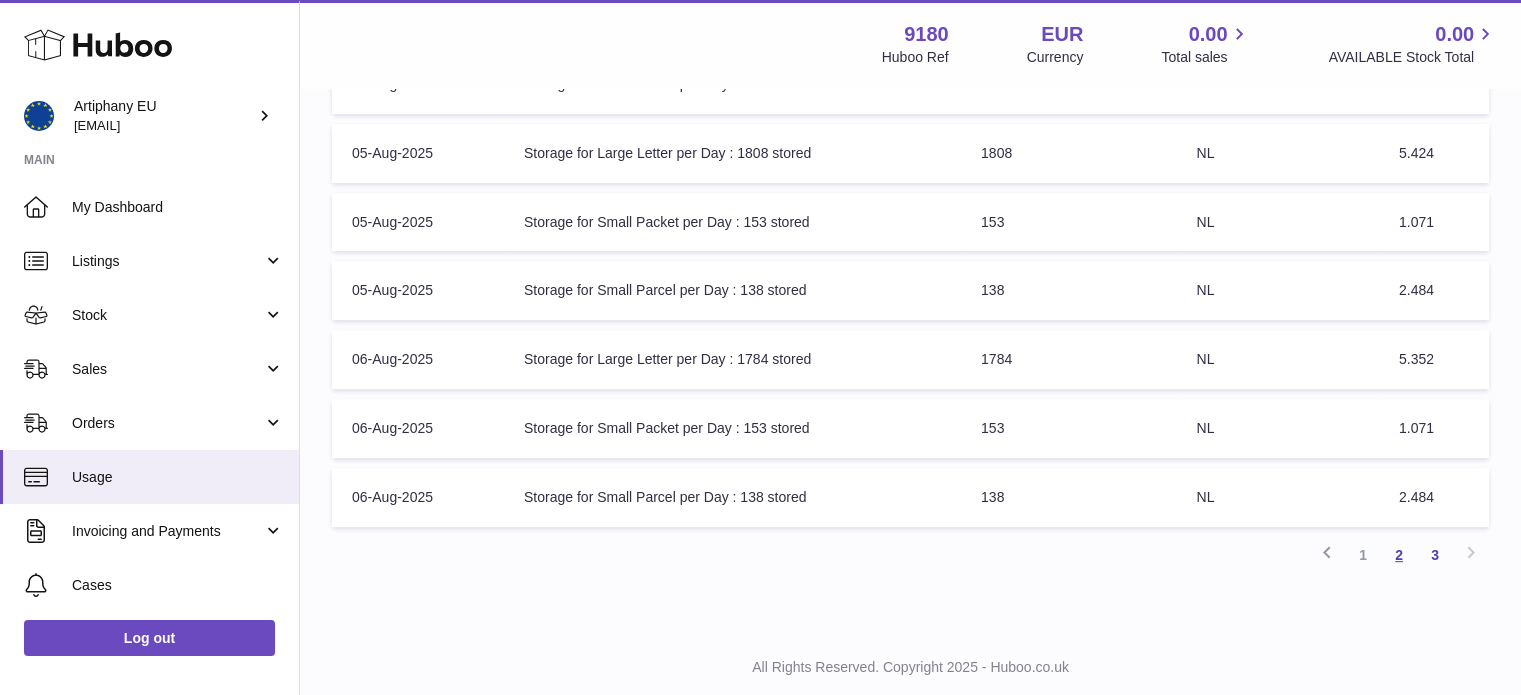 click on "2" at bounding box center [1399, 555] 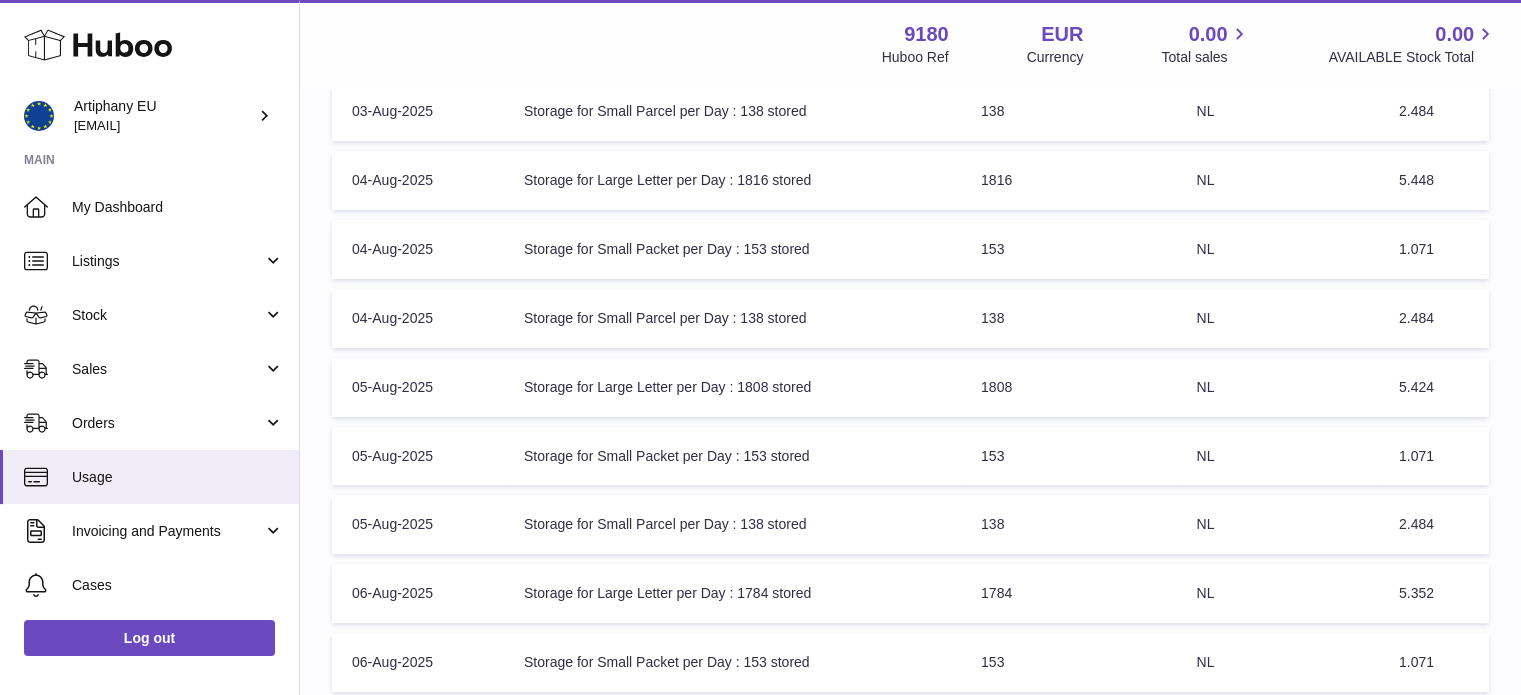 scroll, scrollTop: 676, scrollLeft: 0, axis: vertical 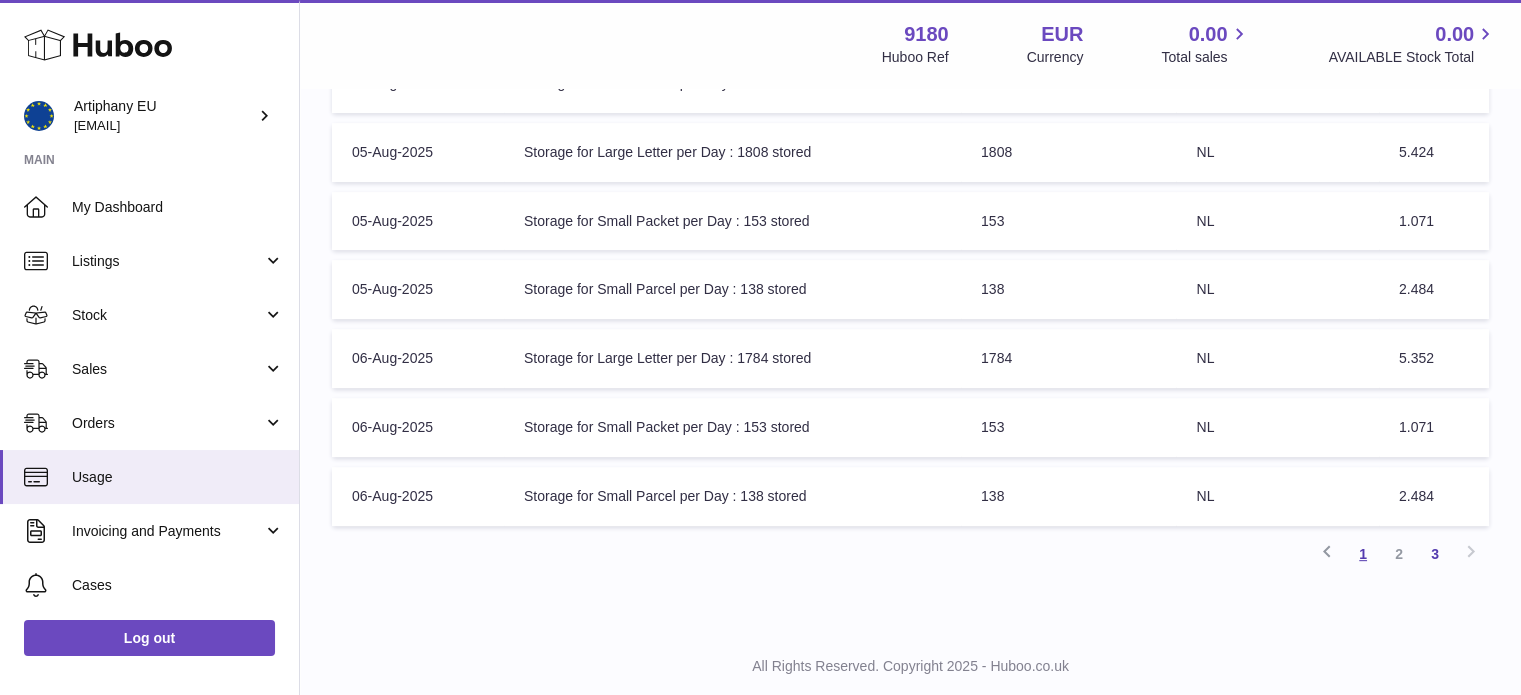 click on "1" at bounding box center (1363, 554) 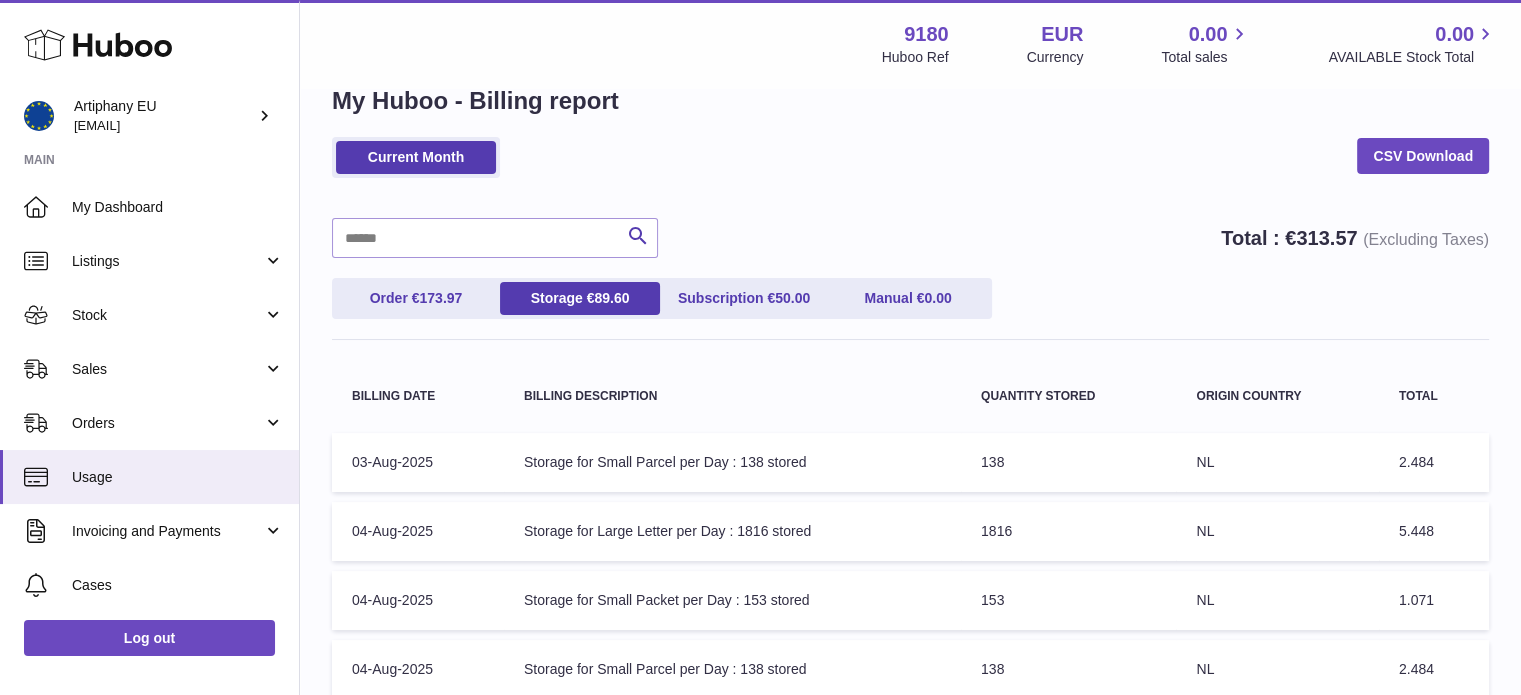 scroll, scrollTop: 676, scrollLeft: 0, axis: vertical 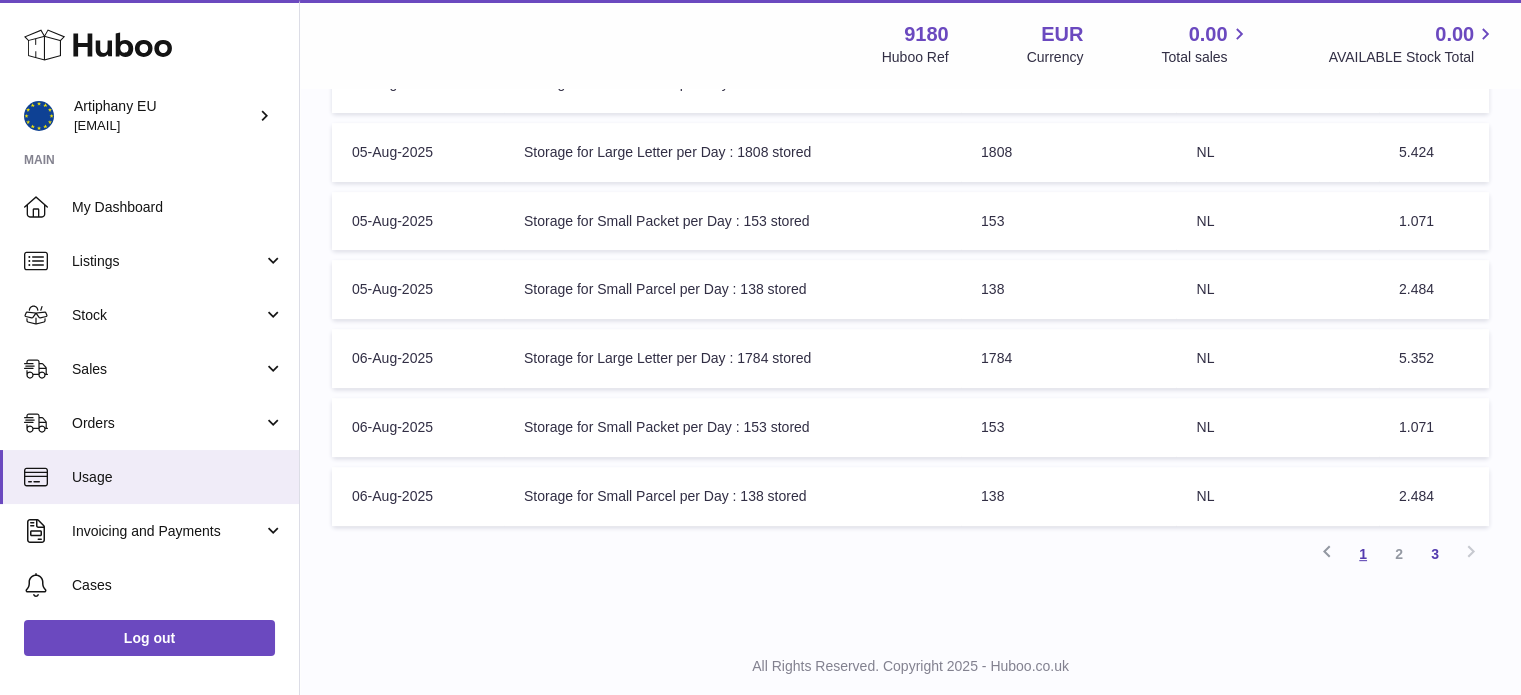 click on "1" at bounding box center (1363, 554) 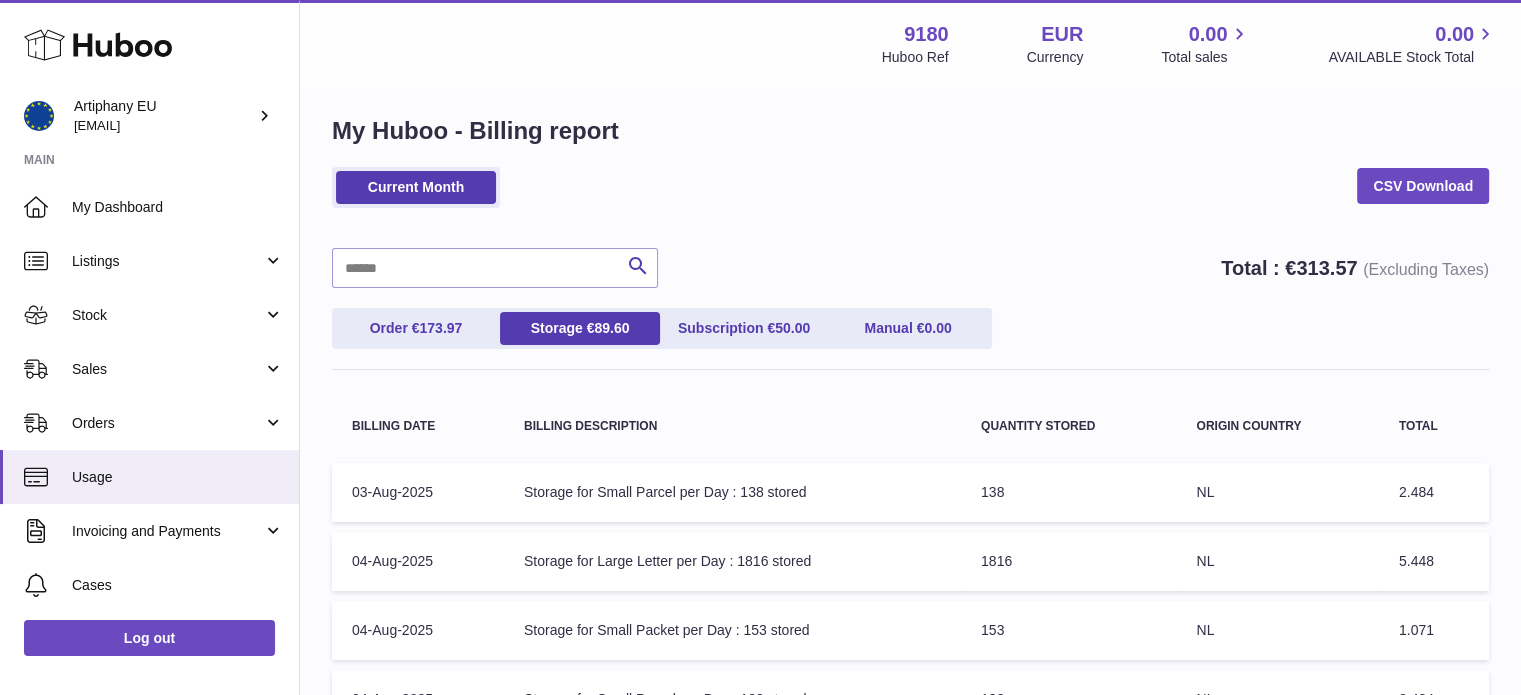 scroll, scrollTop: 0, scrollLeft: 0, axis: both 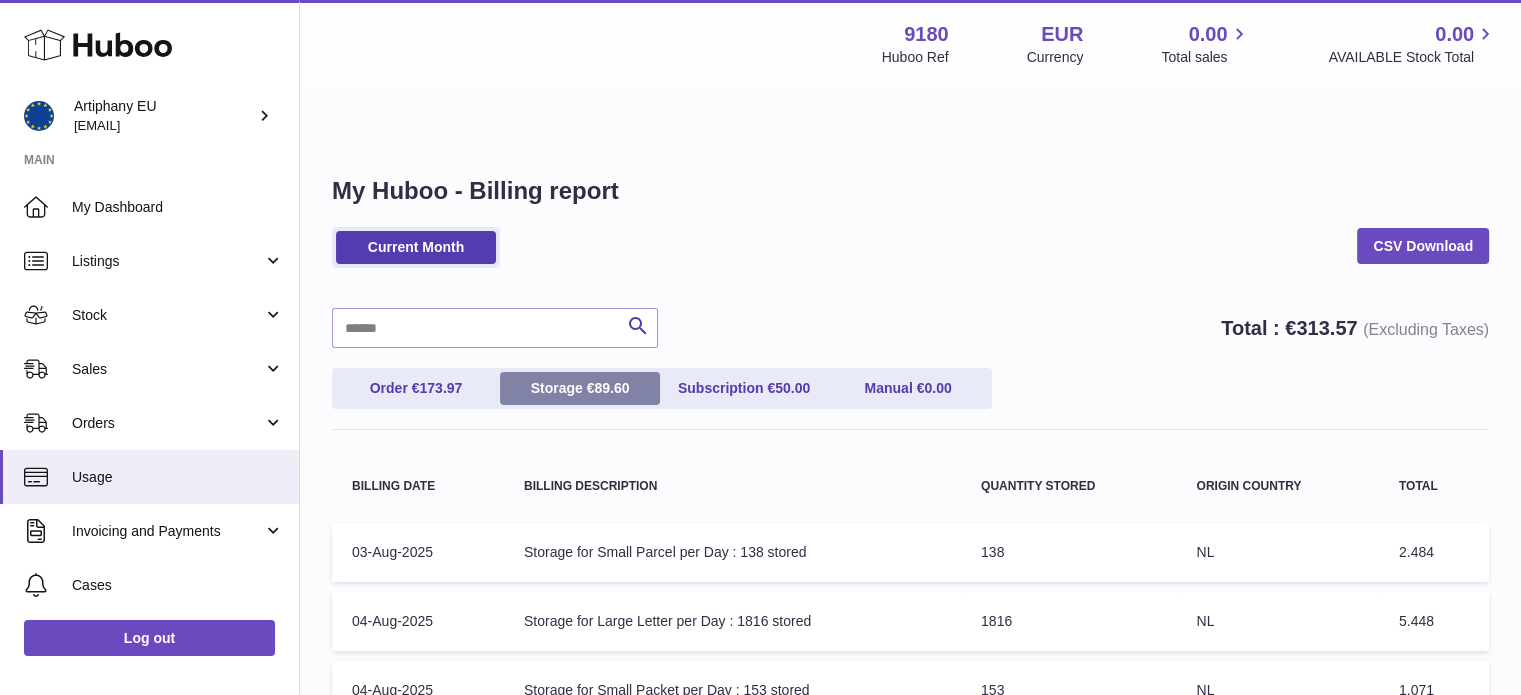 click on "Storage € 89.60" at bounding box center (580, 388) 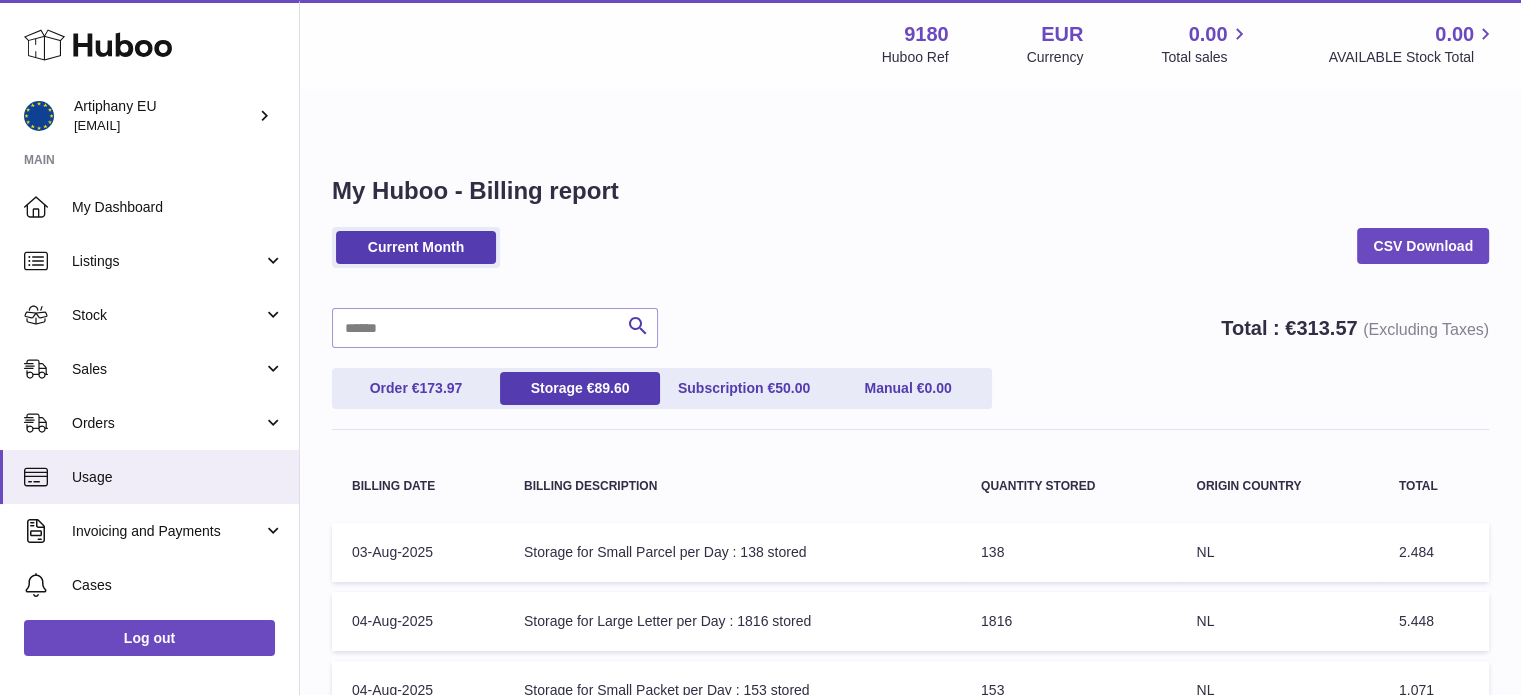 scroll, scrollTop: 676, scrollLeft: 0, axis: vertical 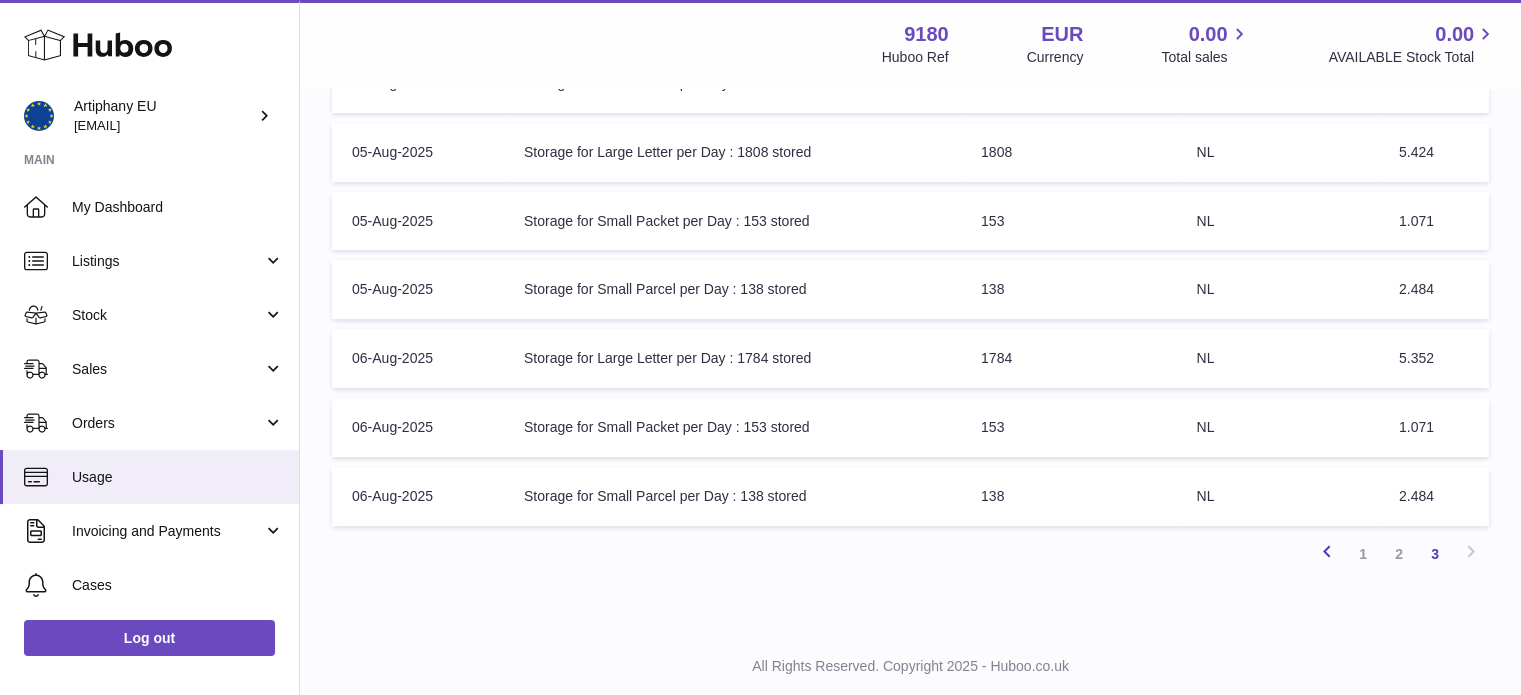 click at bounding box center [1327, 551] 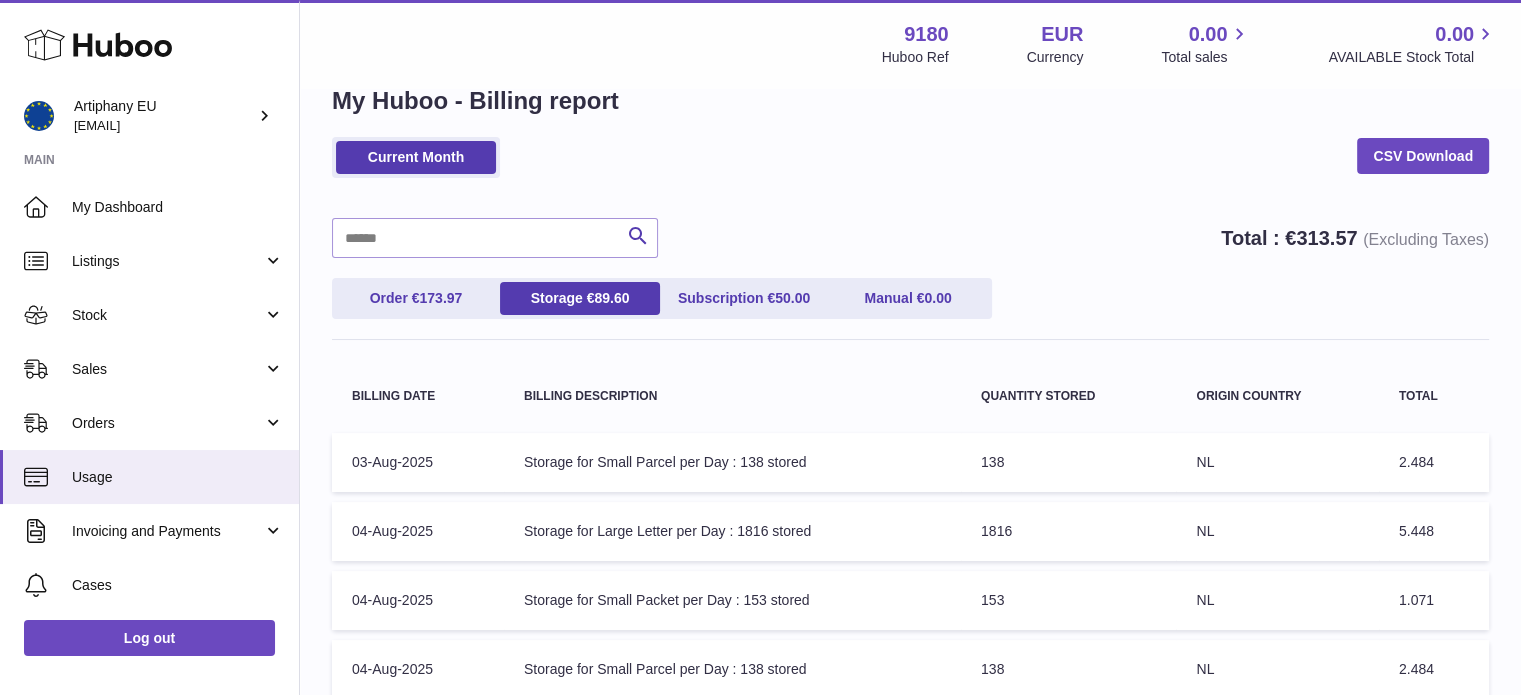 scroll, scrollTop: 676, scrollLeft: 0, axis: vertical 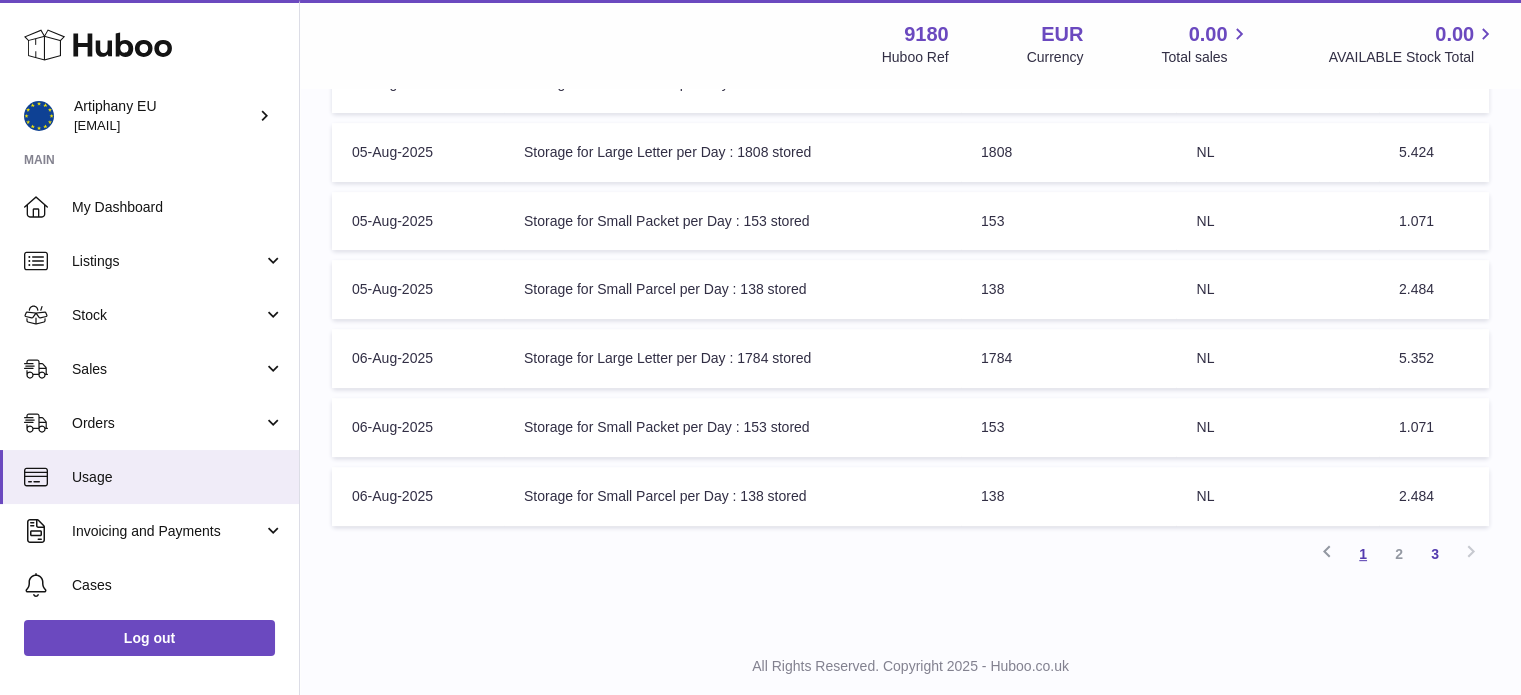 click on "1" at bounding box center [1363, 554] 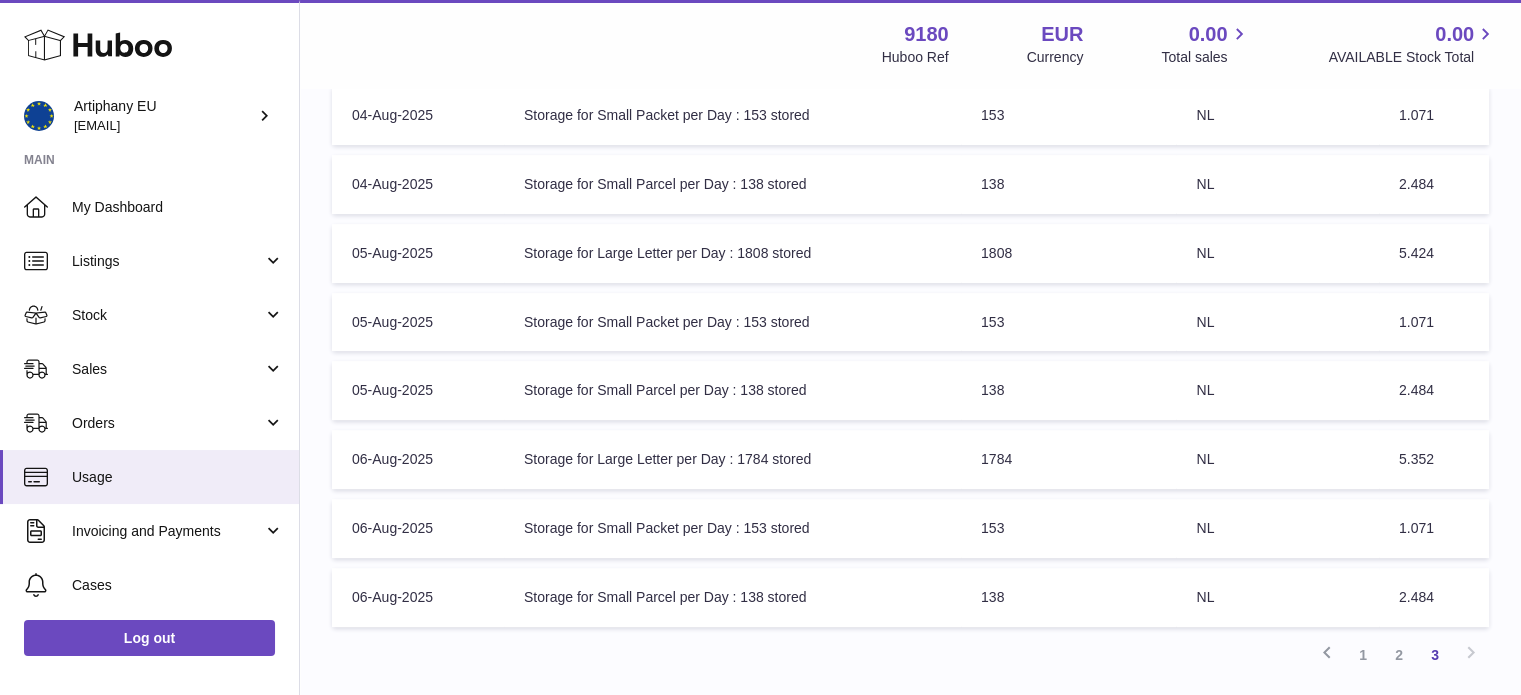 scroll, scrollTop: 576, scrollLeft: 0, axis: vertical 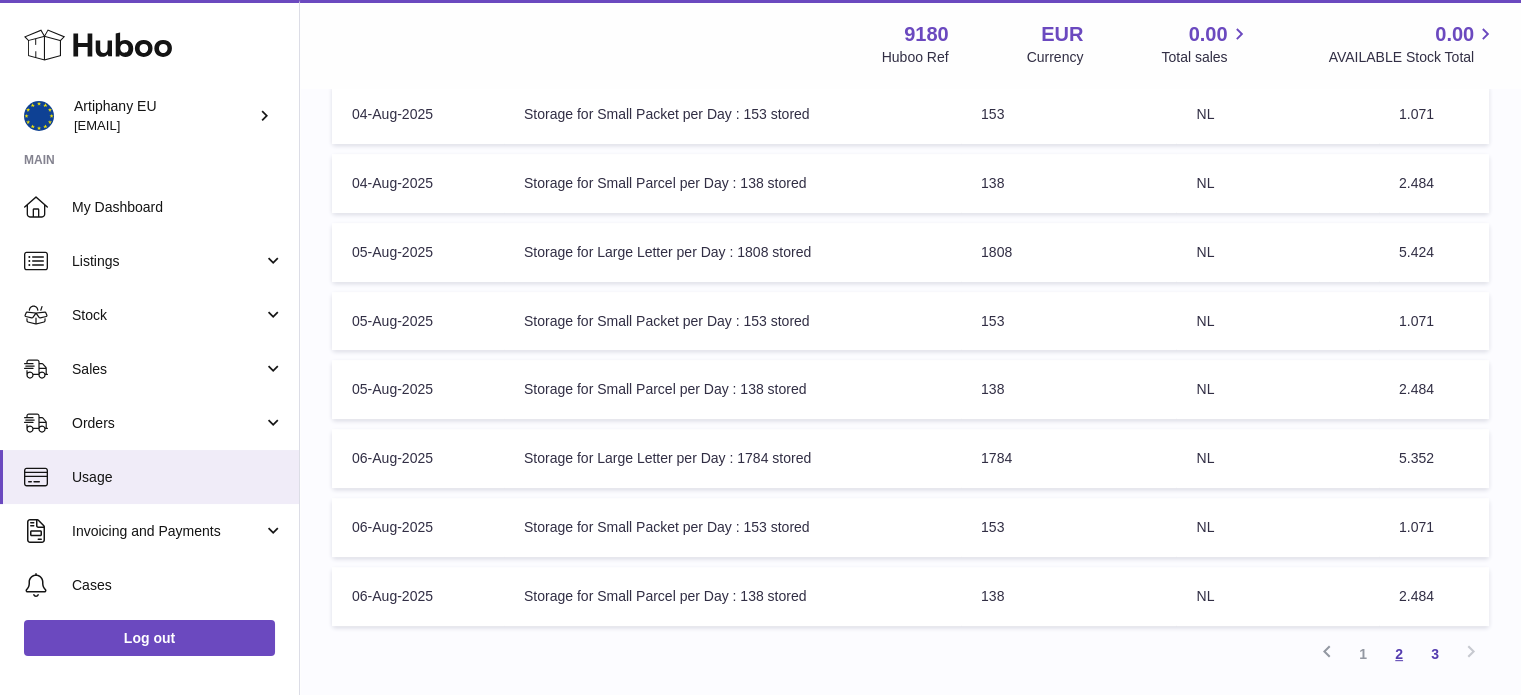 click on "2" at bounding box center (1399, 654) 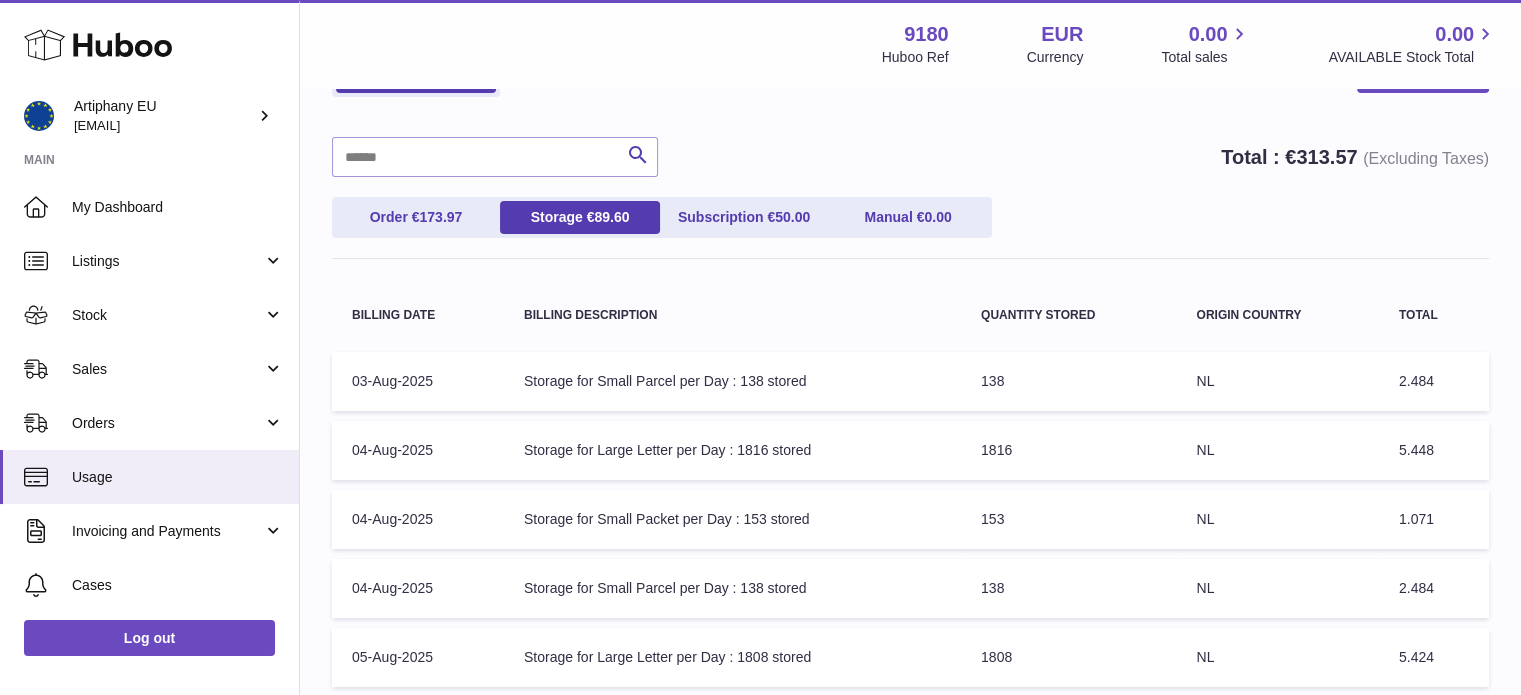 scroll, scrollTop: 90, scrollLeft: 0, axis: vertical 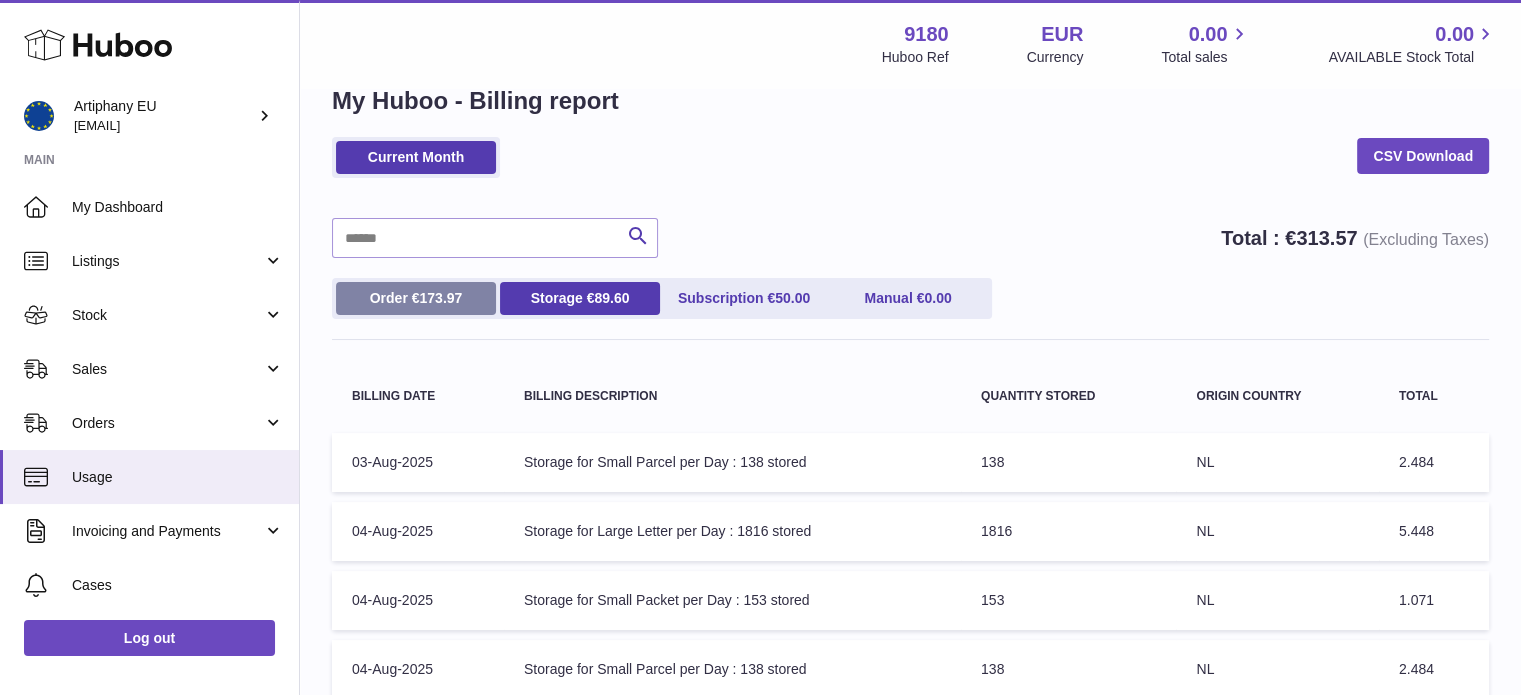 click on "Order € 173.97" at bounding box center [416, 298] 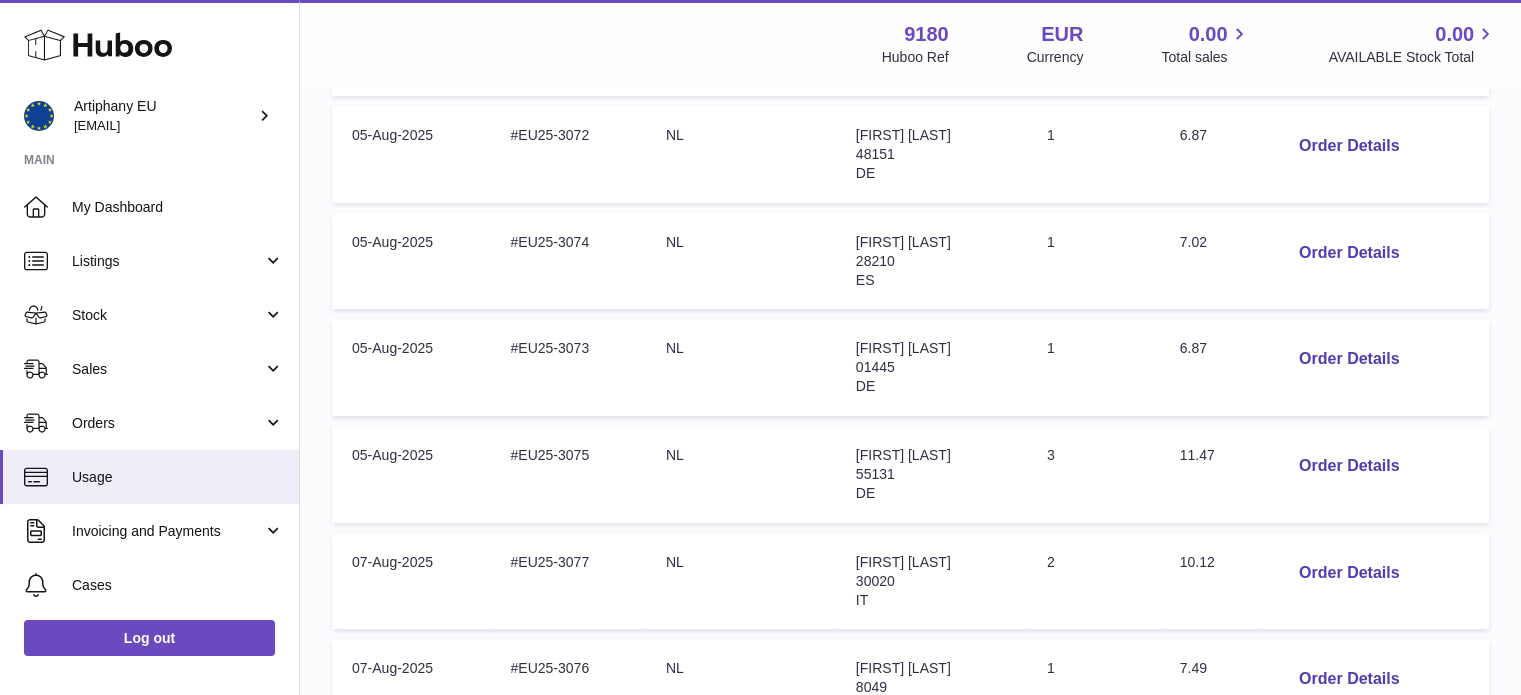 scroll, scrollTop: 1053, scrollLeft: 0, axis: vertical 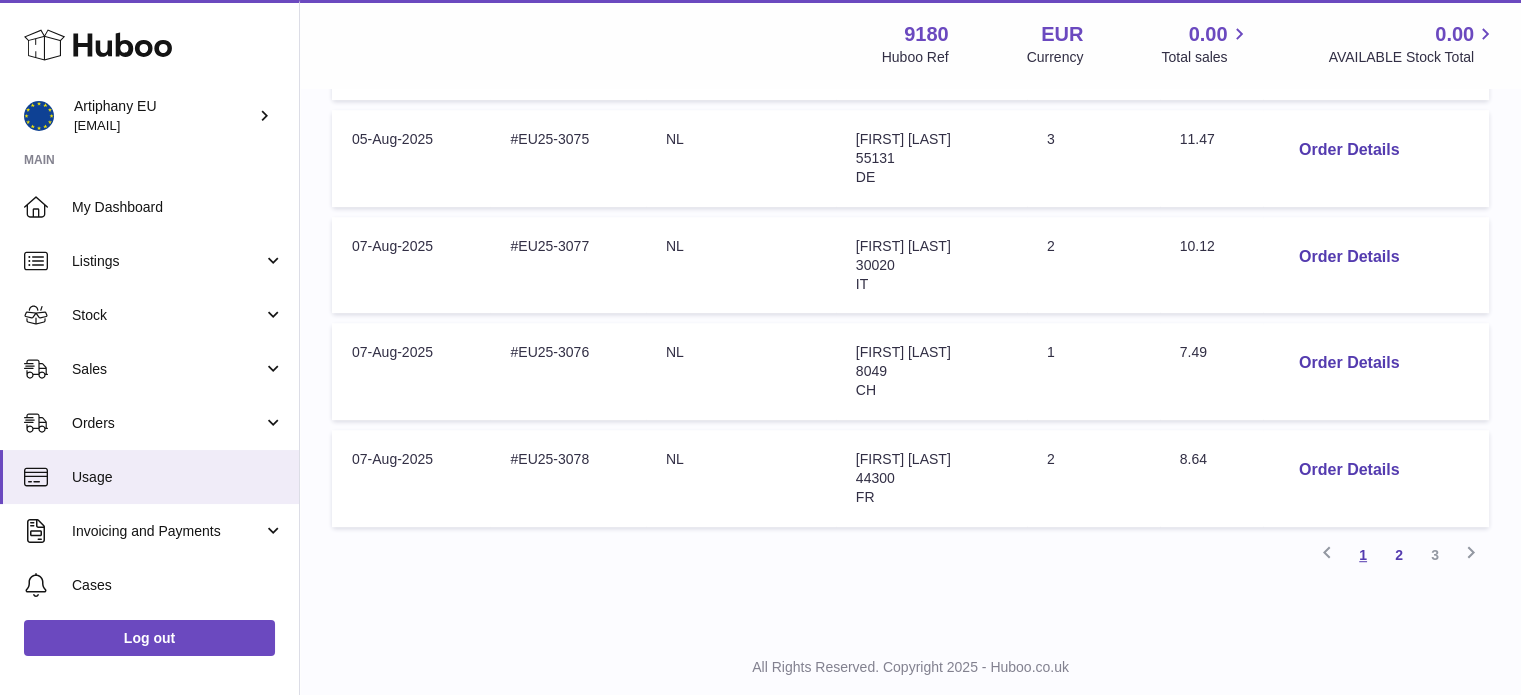 click on "1" at bounding box center (1363, 555) 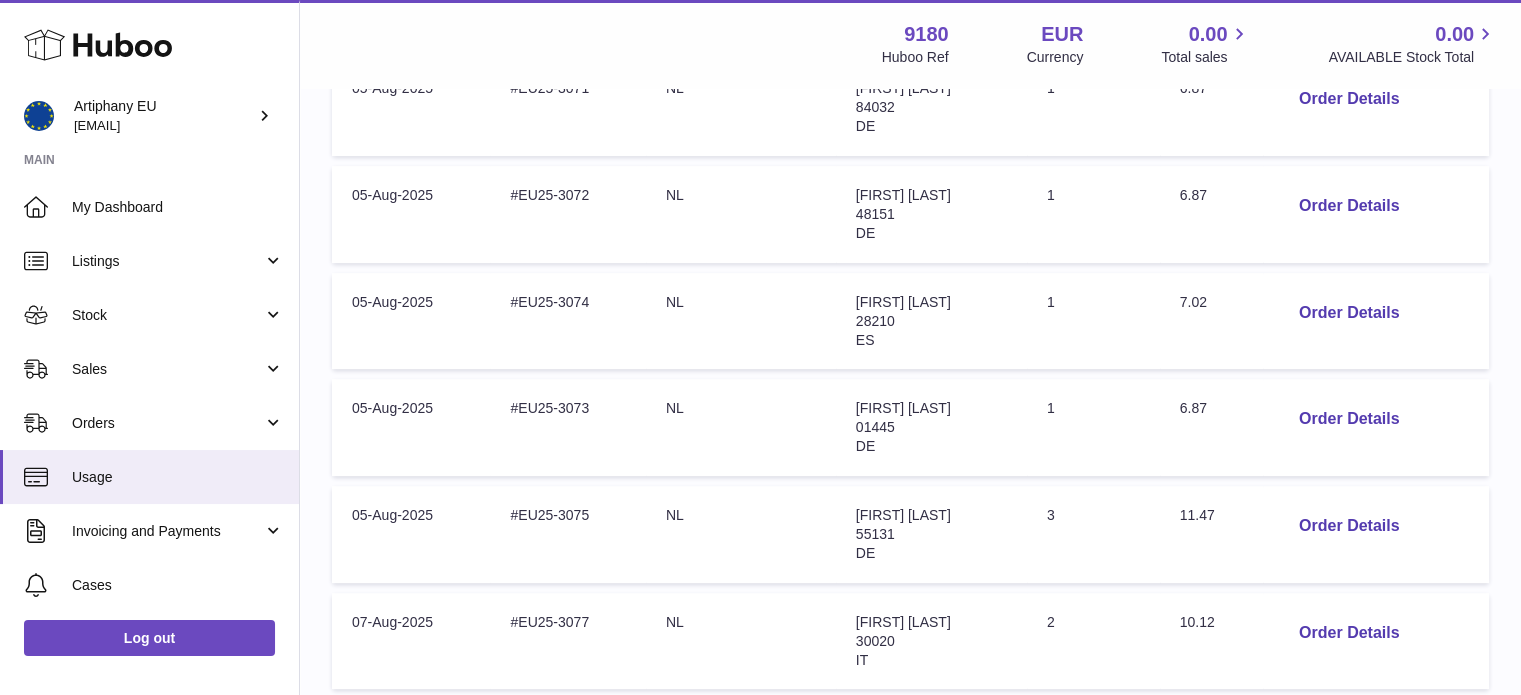 scroll, scrollTop: 1053, scrollLeft: 0, axis: vertical 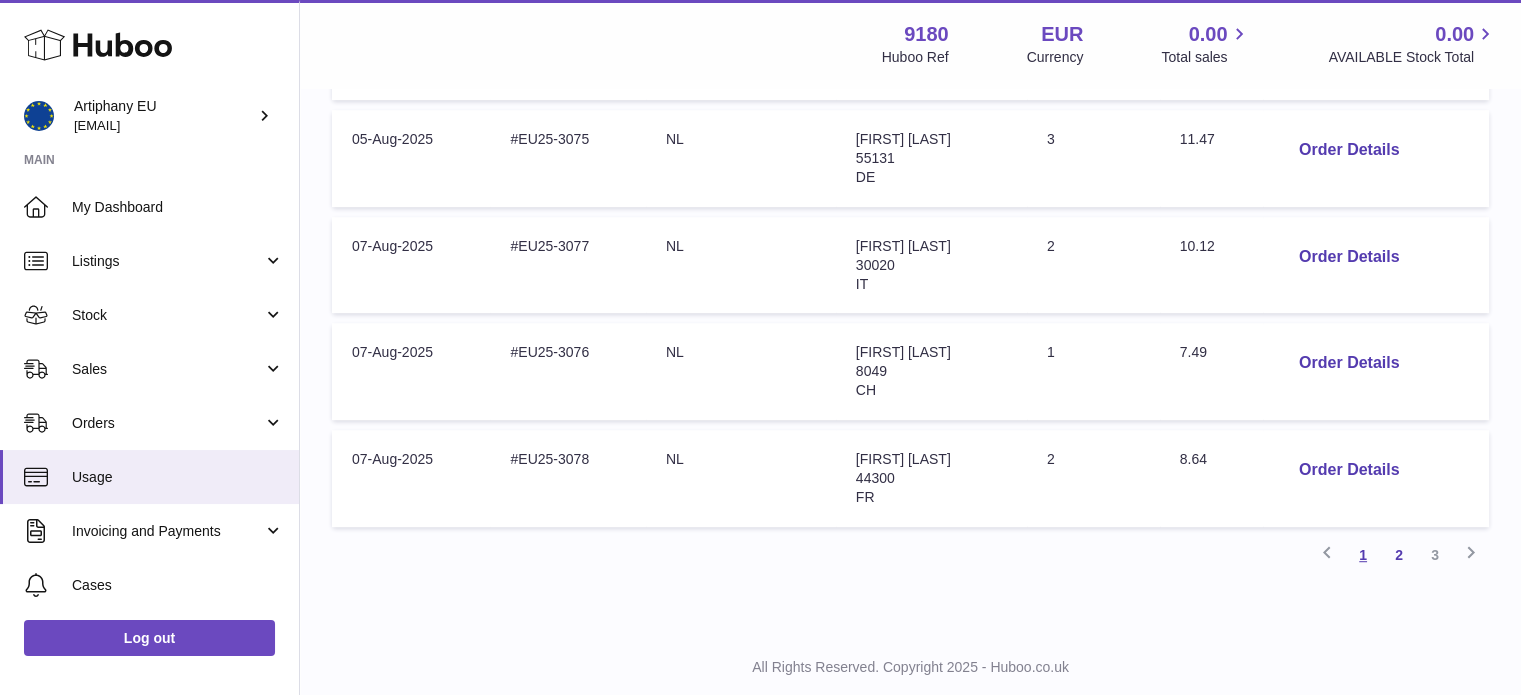 click on "1" at bounding box center (1363, 555) 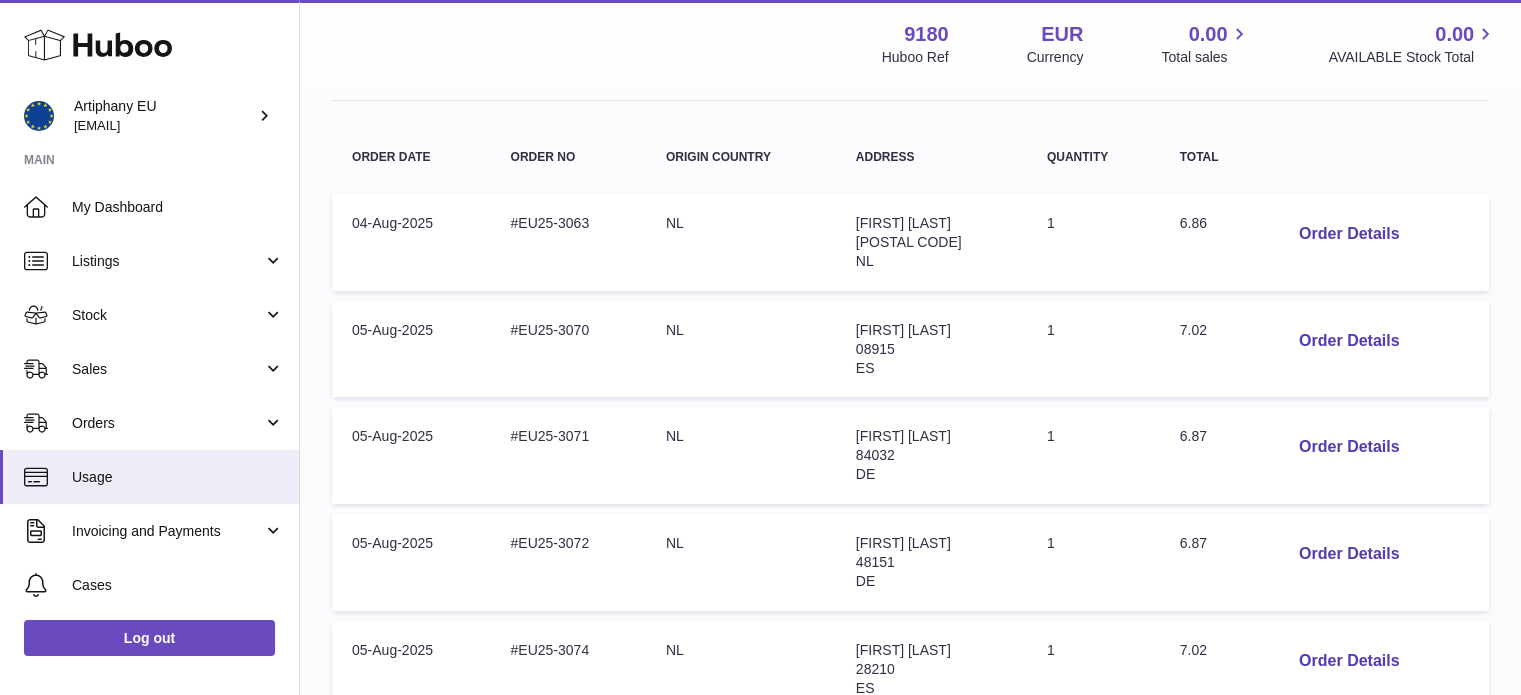 scroll, scrollTop: 1053, scrollLeft: 0, axis: vertical 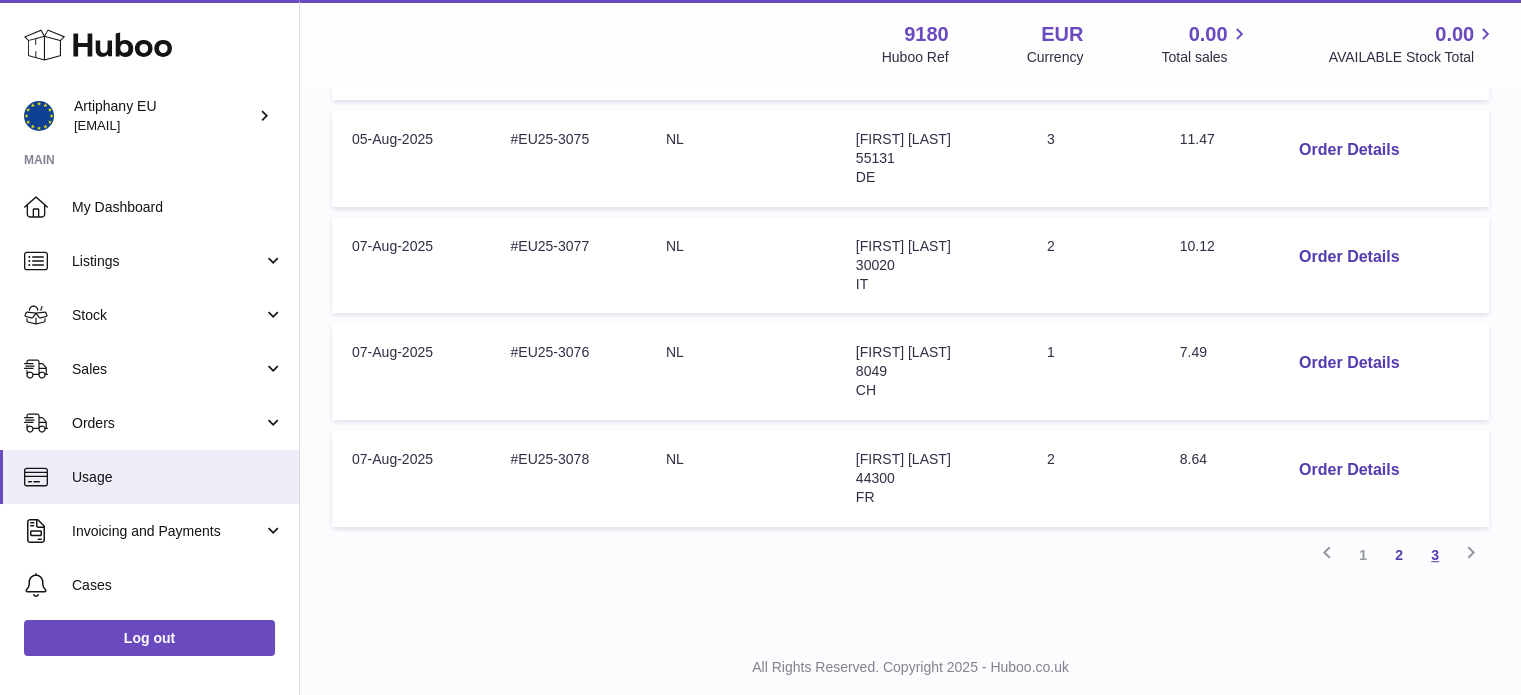 click on "3" at bounding box center [1435, 555] 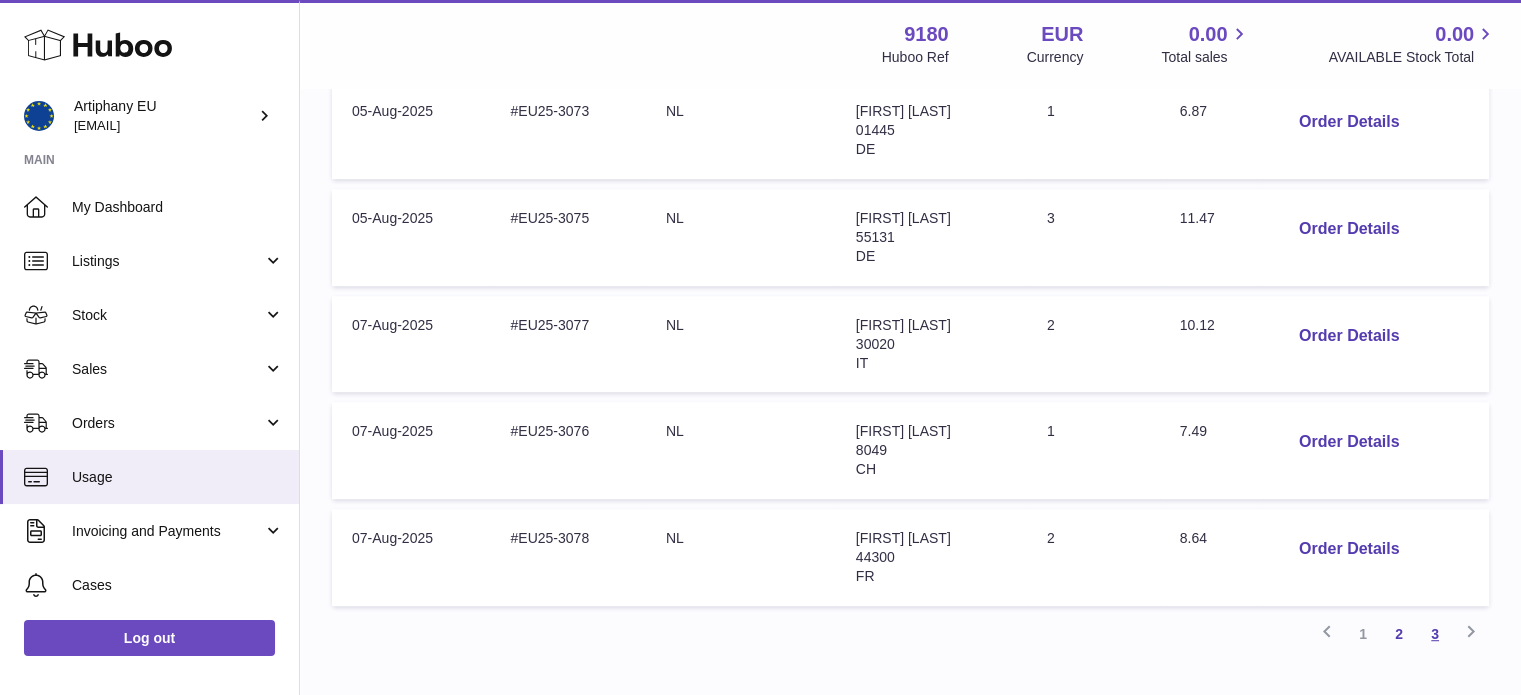 scroll, scrollTop: 1053, scrollLeft: 0, axis: vertical 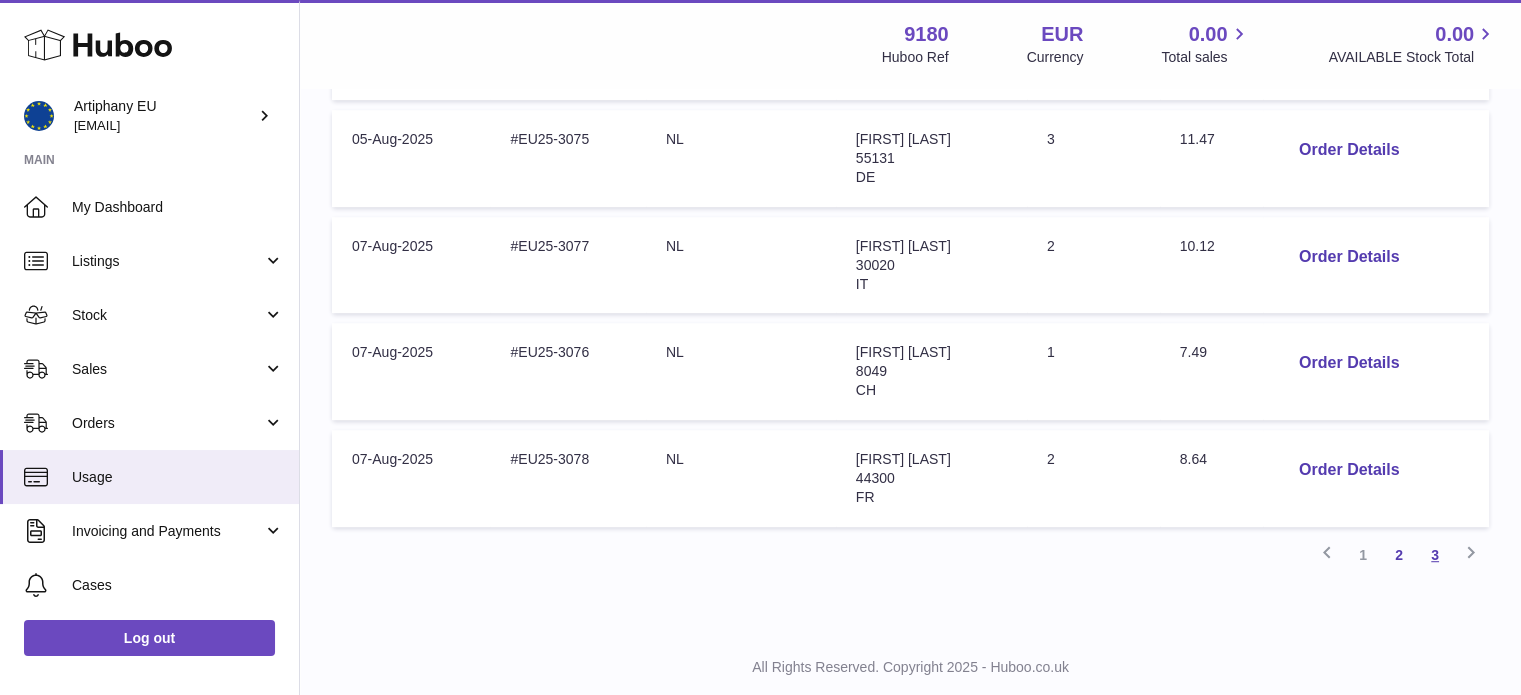 click on "3" at bounding box center [1435, 555] 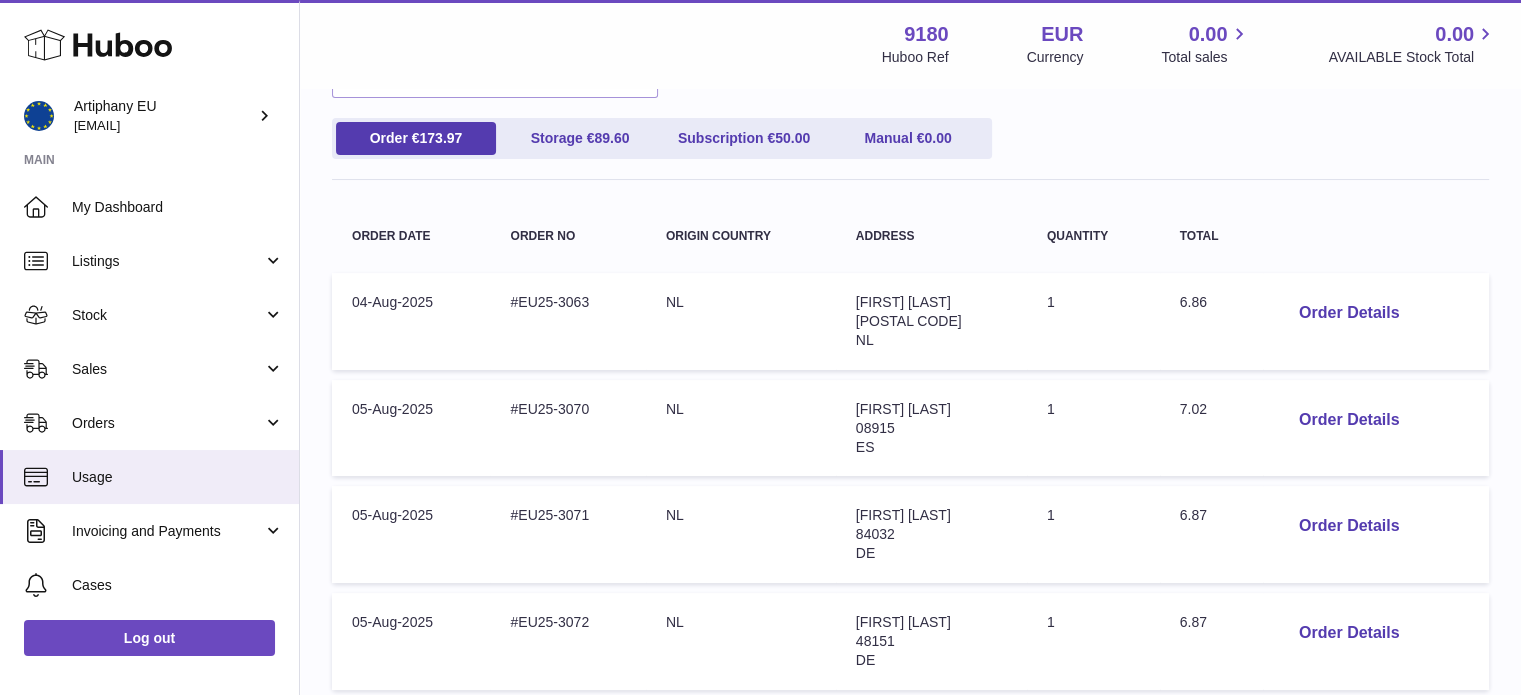 scroll, scrollTop: 90, scrollLeft: 0, axis: vertical 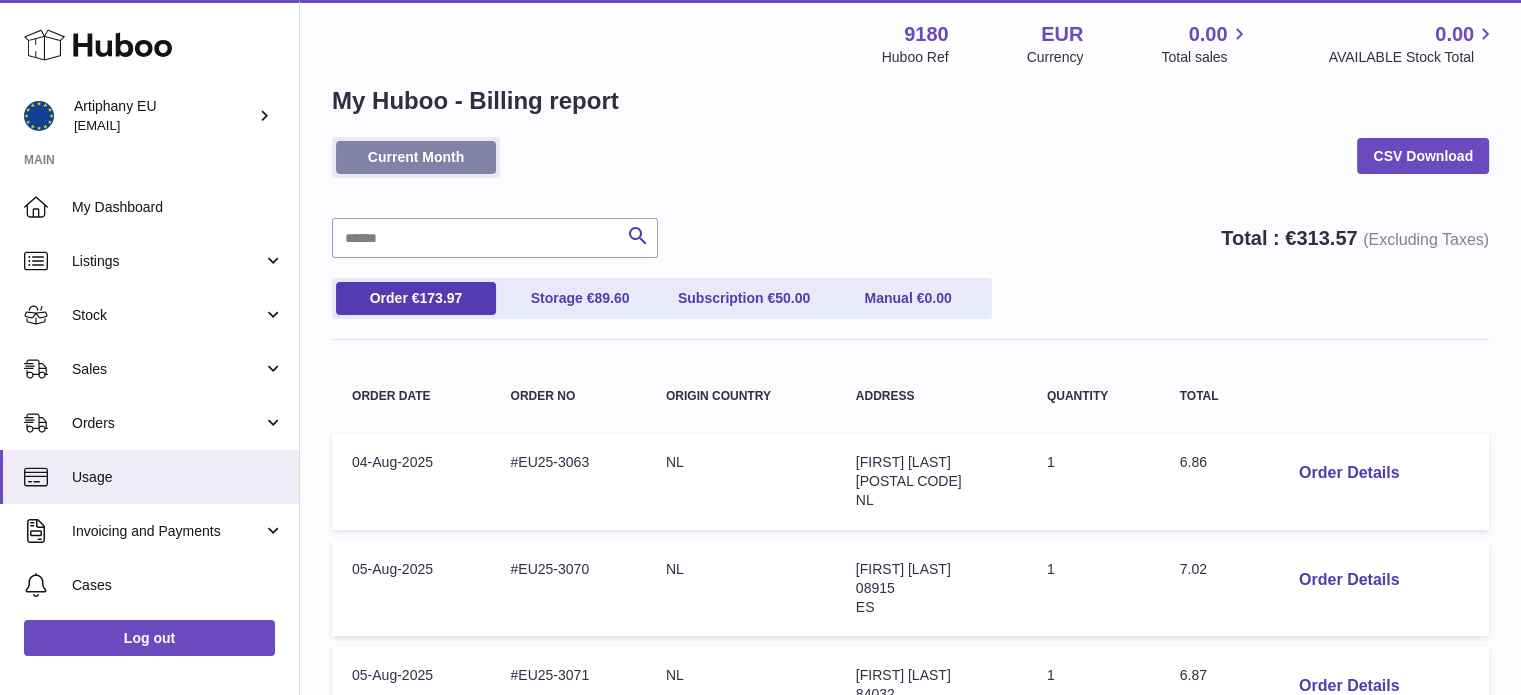 click on "Current Month" at bounding box center (416, 157) 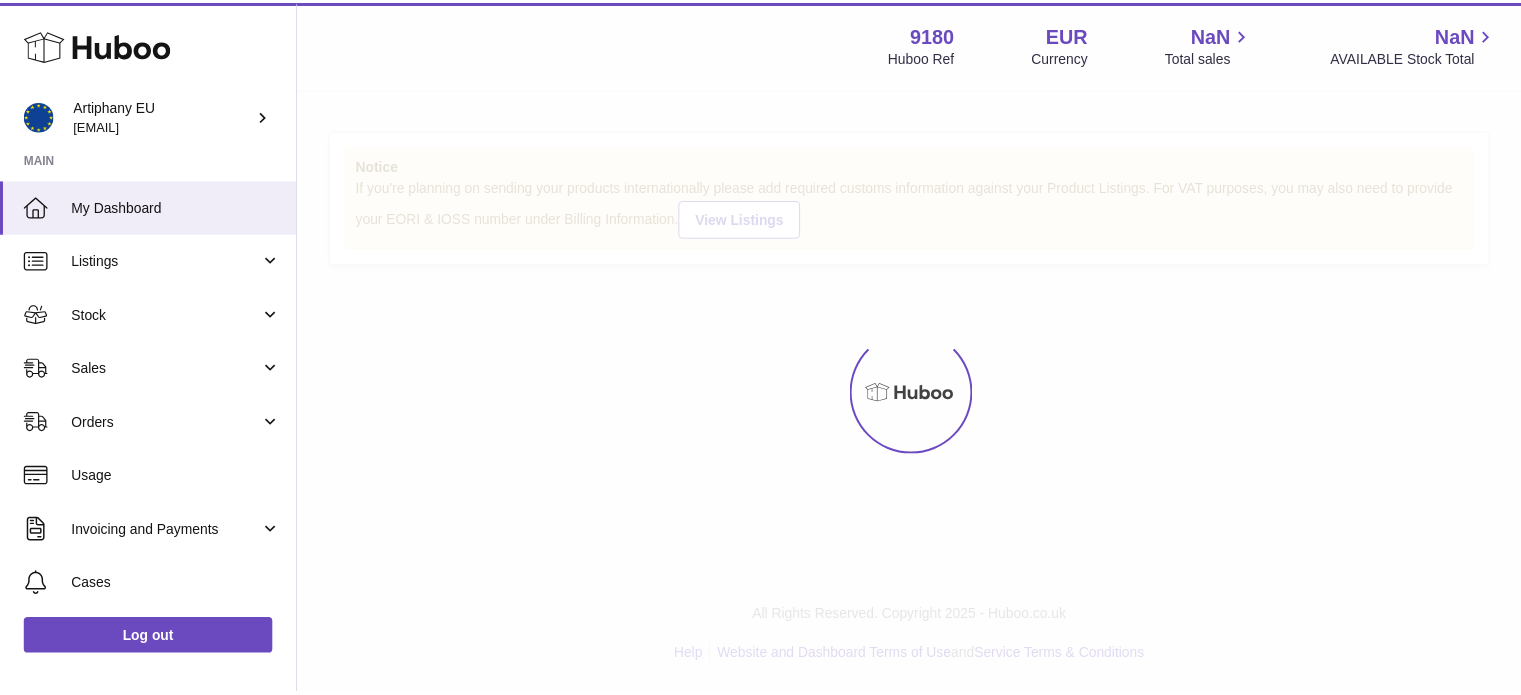 scroll, scrollTop: 0, scrollLeft: 0, axis: both 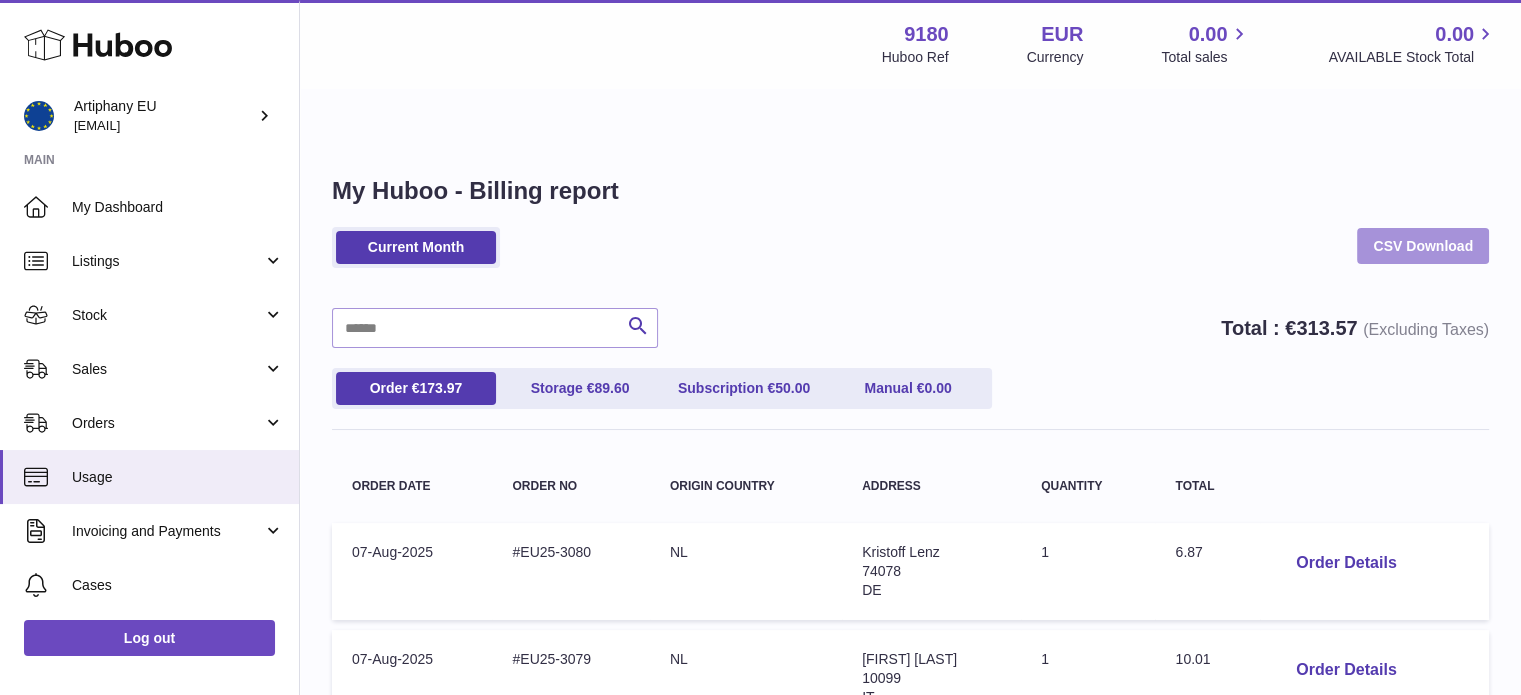 click on "CSV Download" at bounding box center (1423, 246) 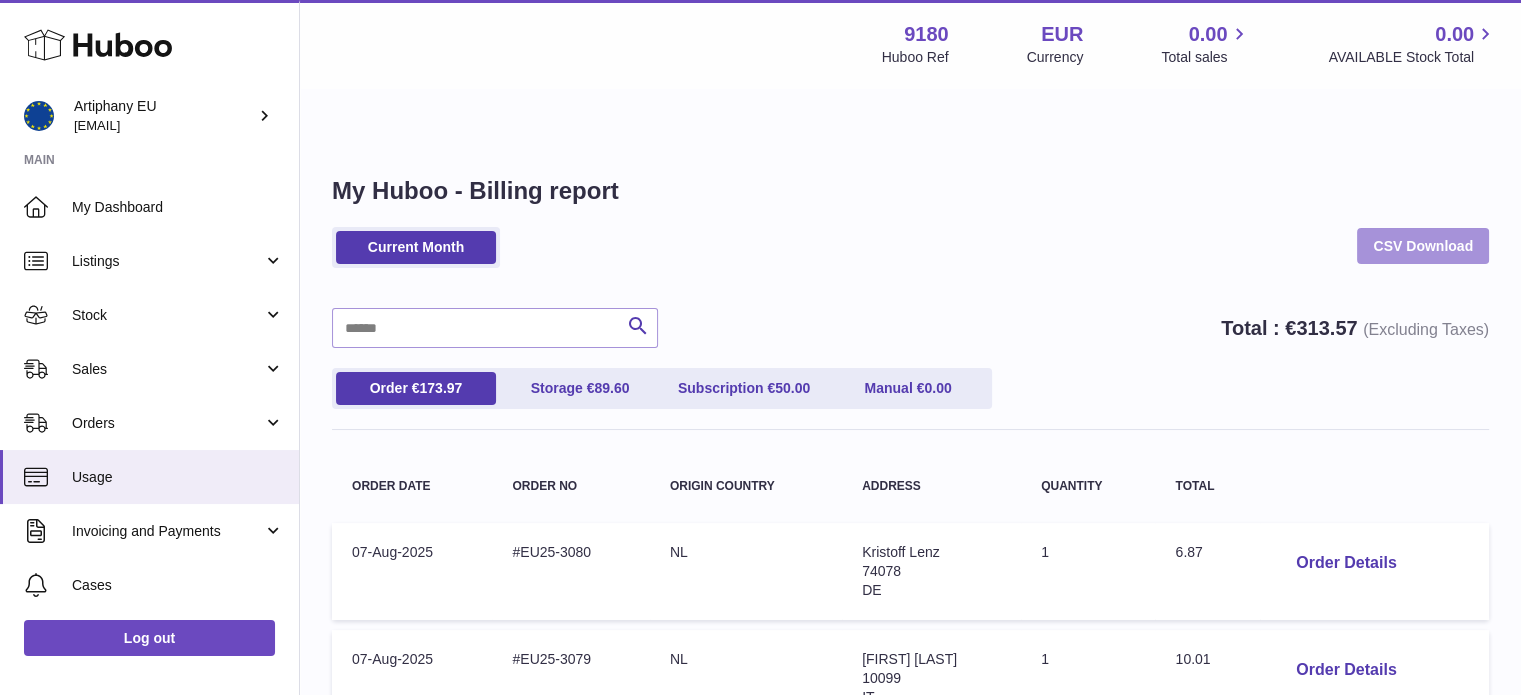scroll, scrollTop: 34, scrollLeft: 0, axis: vertical 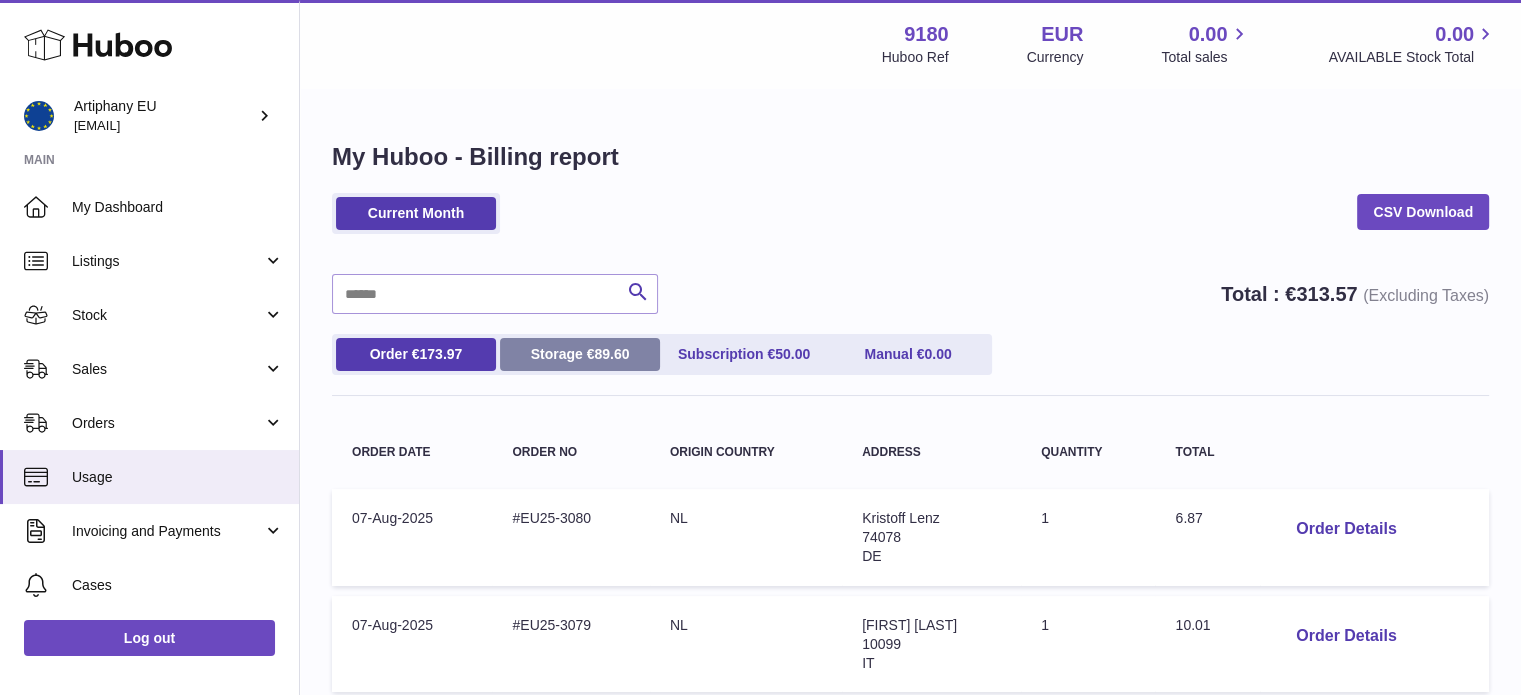 click on "Storage € 89.60" at bounding box center [580, 354] 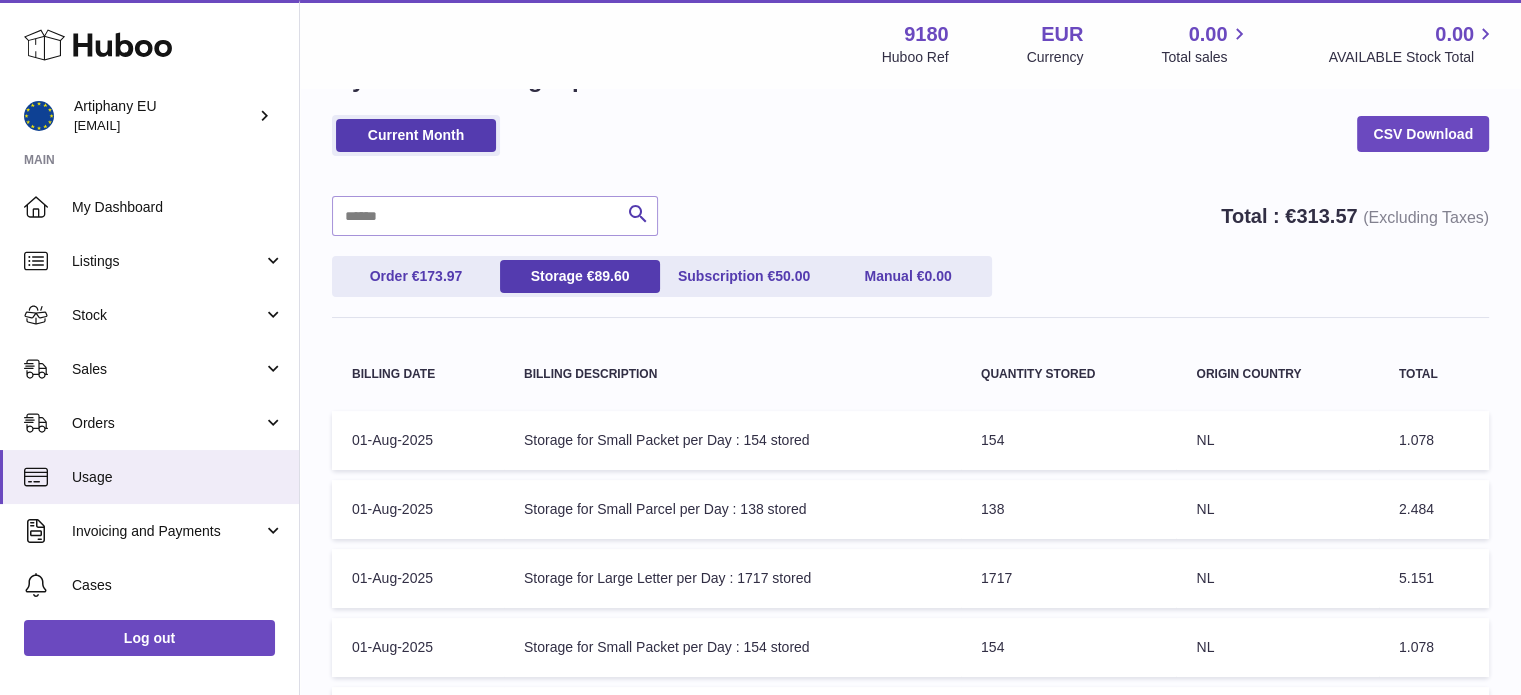 scroll, scrollTop: 32, scrollLeft: 0, axis: vertical 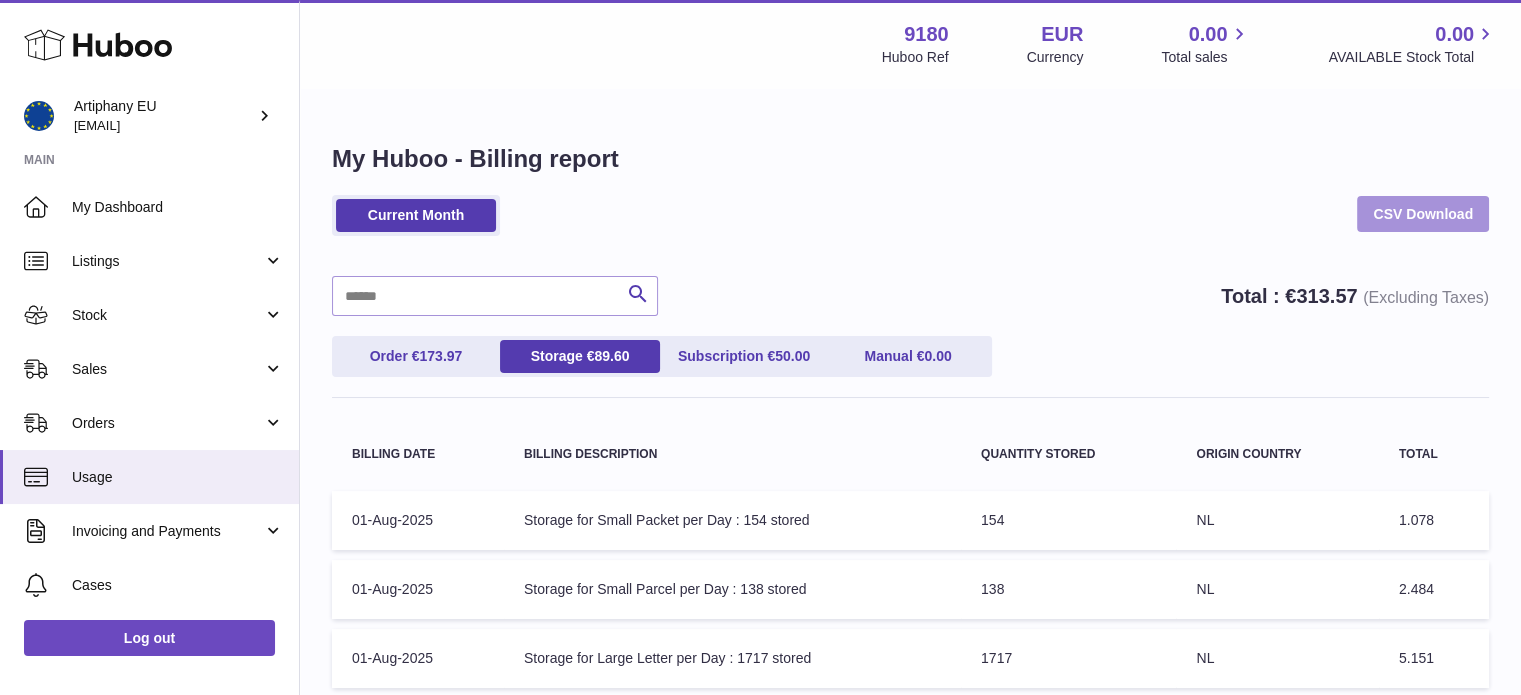 click on "CSV Download" at bounding box center [1423, 214] 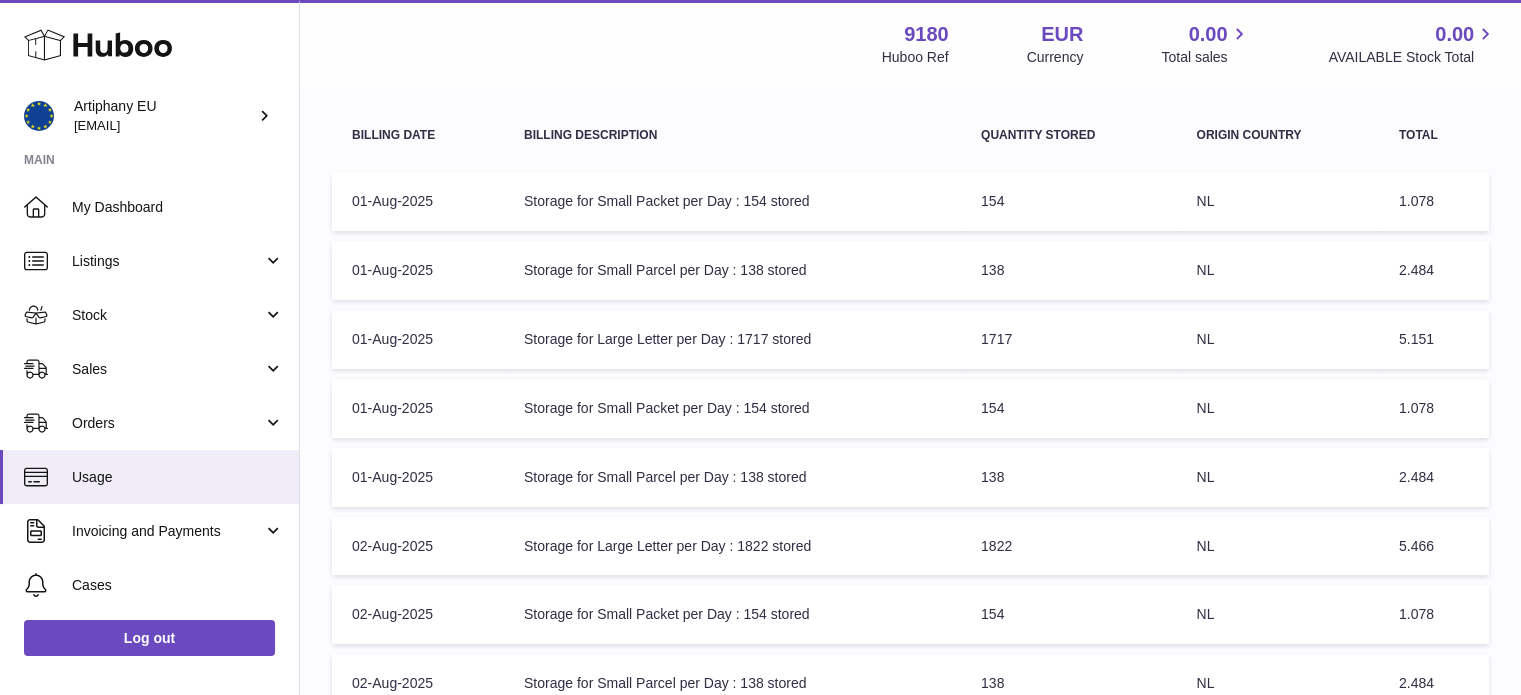 scroll, scrollTop: 0, scrollLeft: 0, axis: both 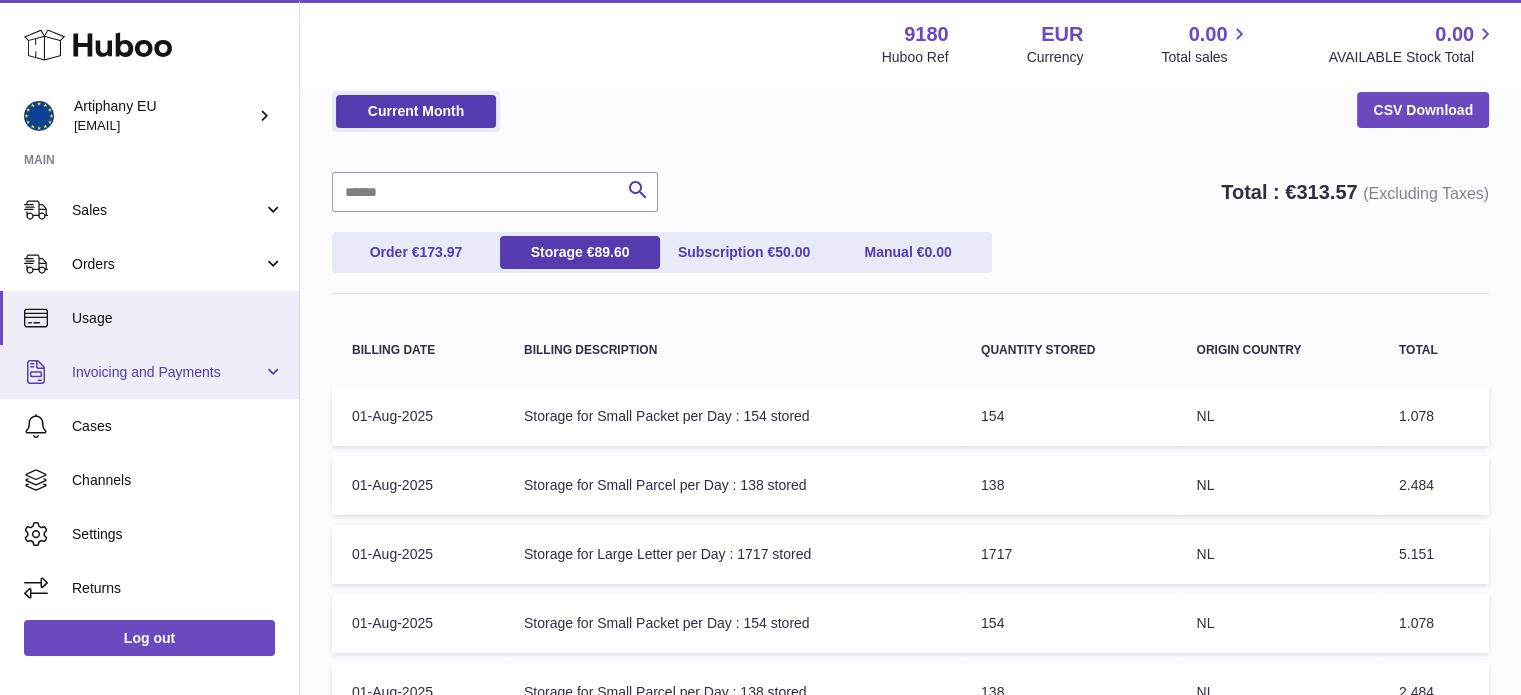 click on "Invoicing and Payments" at bounding box center [167, 372] 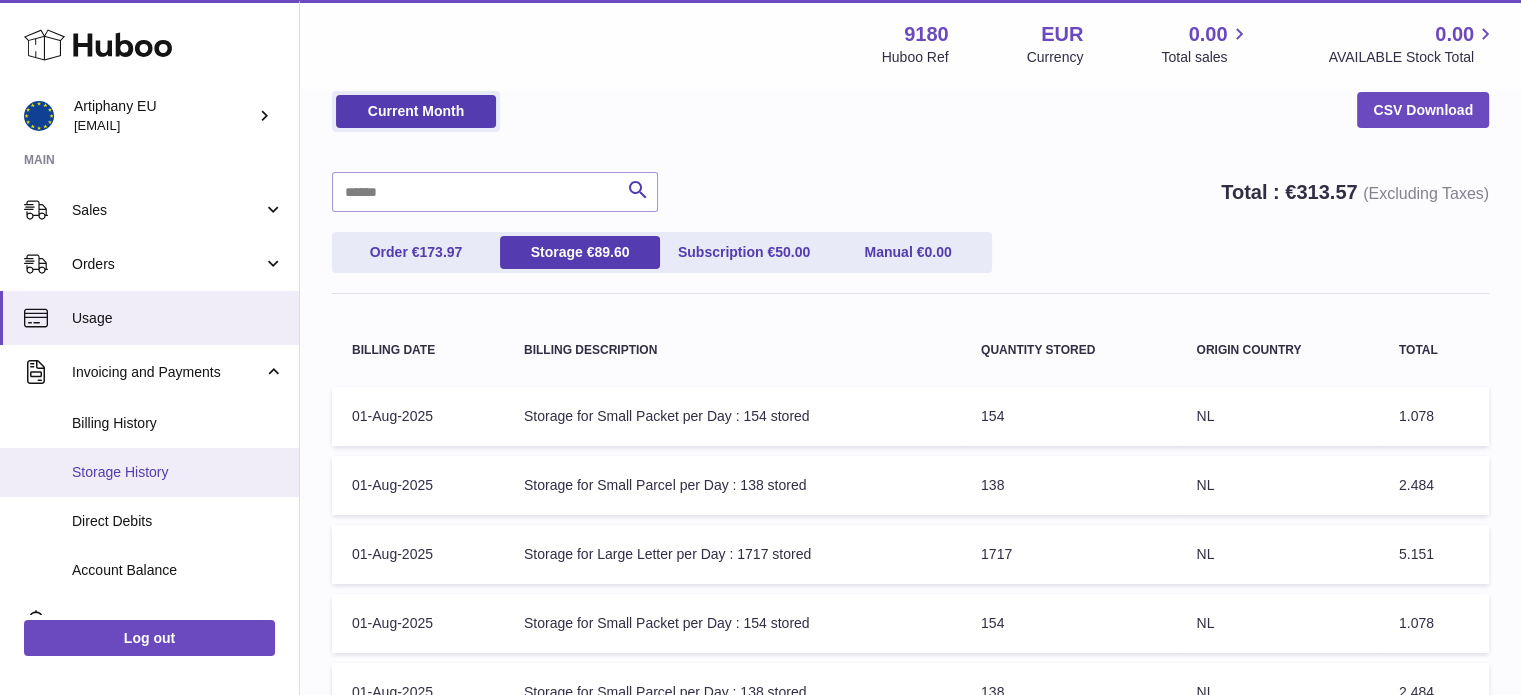 click on "Storage History" at bounding box center [178, 472] 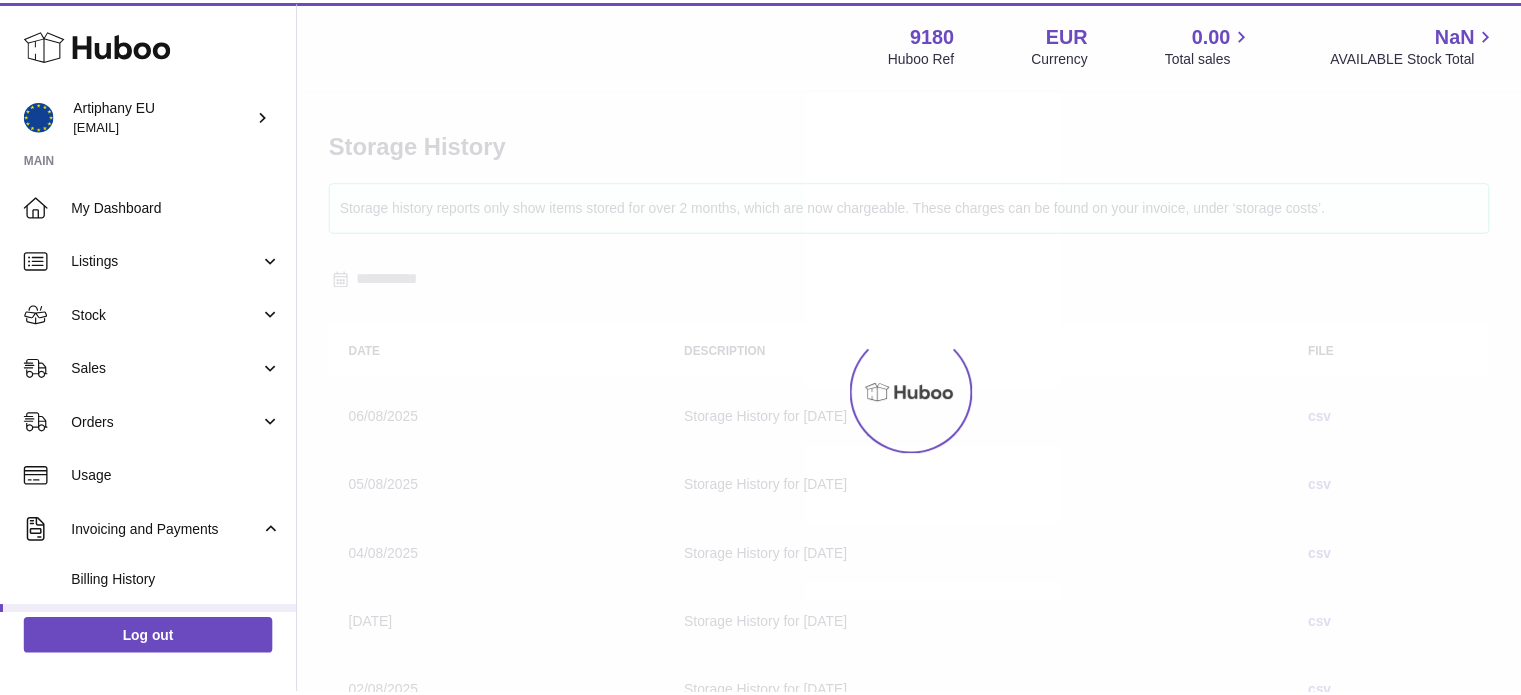 scroll, scrollTop: 0, scrollLeft: 0, axis: both 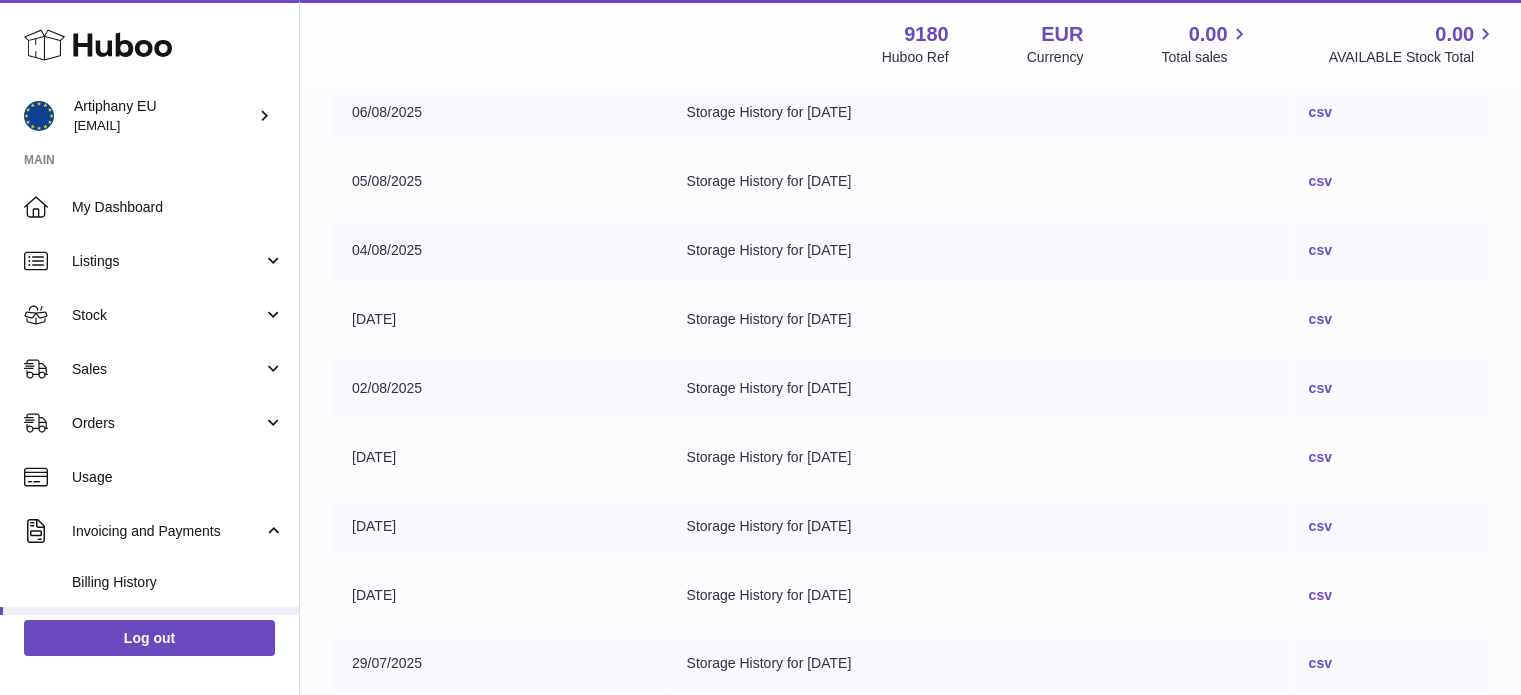 click on "csv" at bounding box center [1388, 457] 